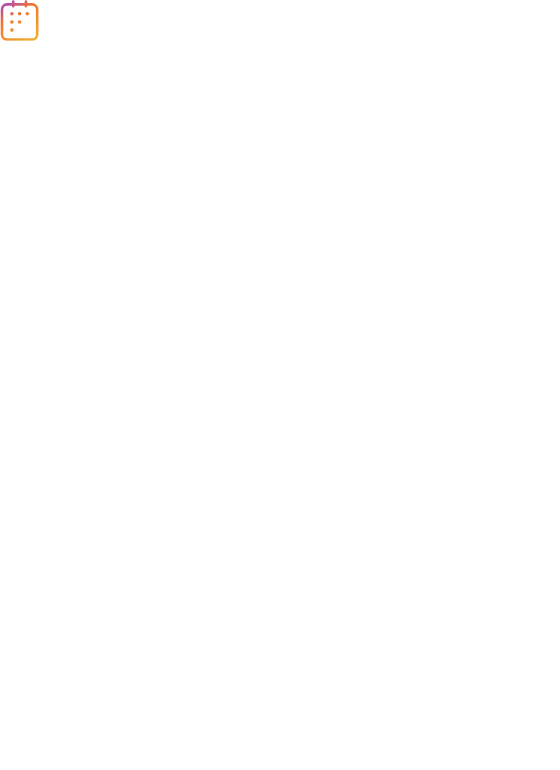 scroll, scrollTop: 0, scrollLeft: 0, axis: both 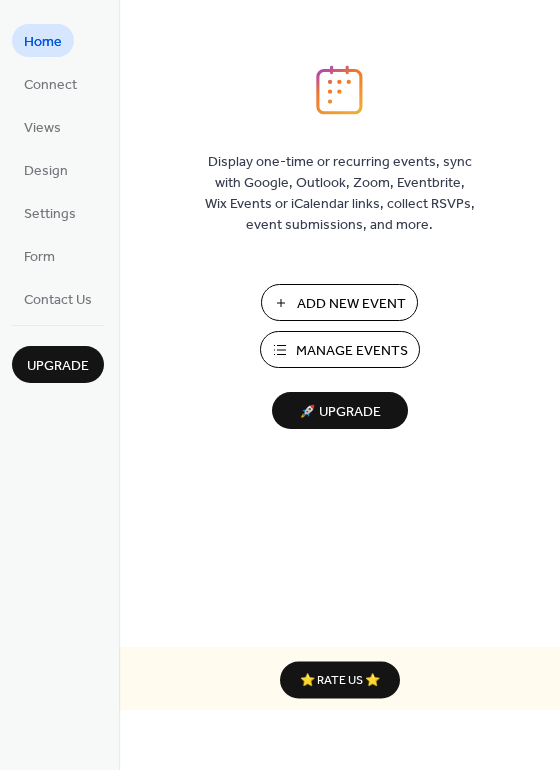 click on "Add New Event" at bounding box center (351, 304) 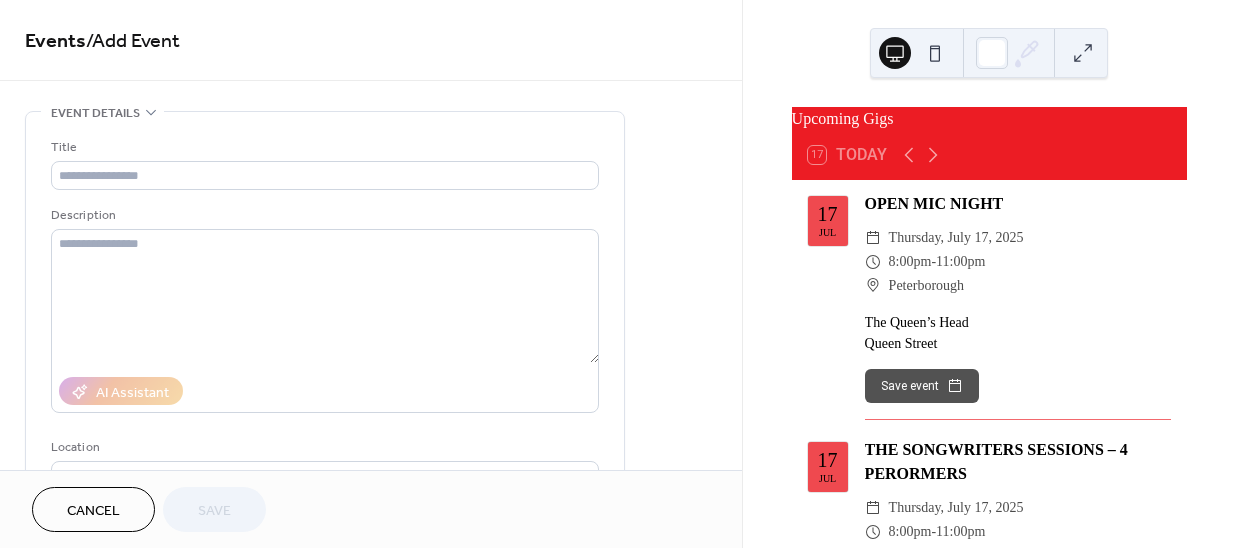 scroll, scrollTop: 0, scrollLeft: 0, axis: both 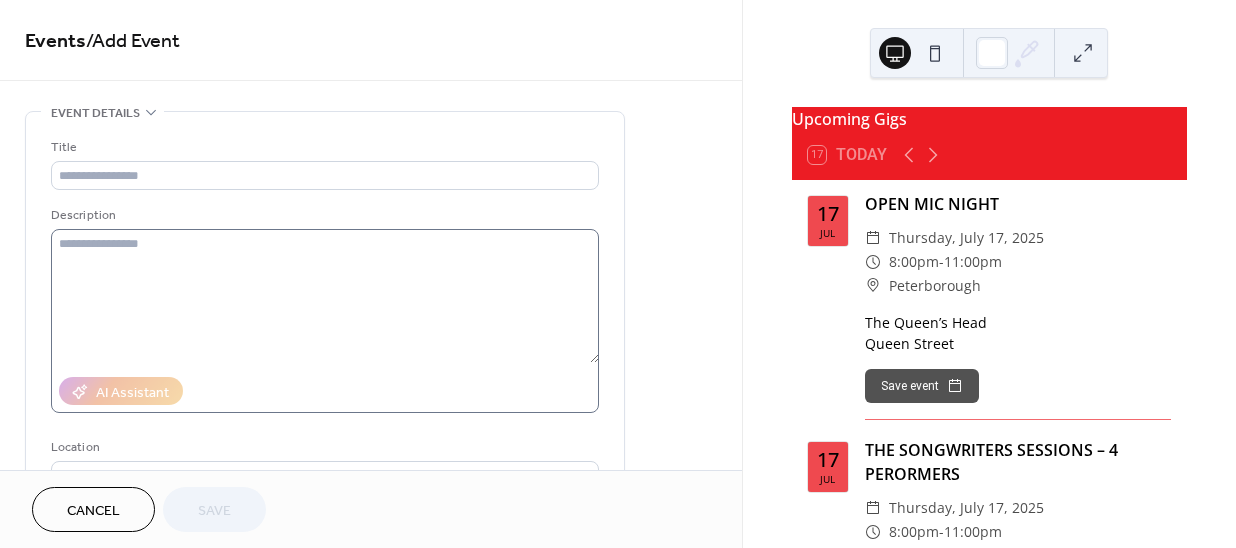 click on "Cancel Save" at bounding box center [371, 509] 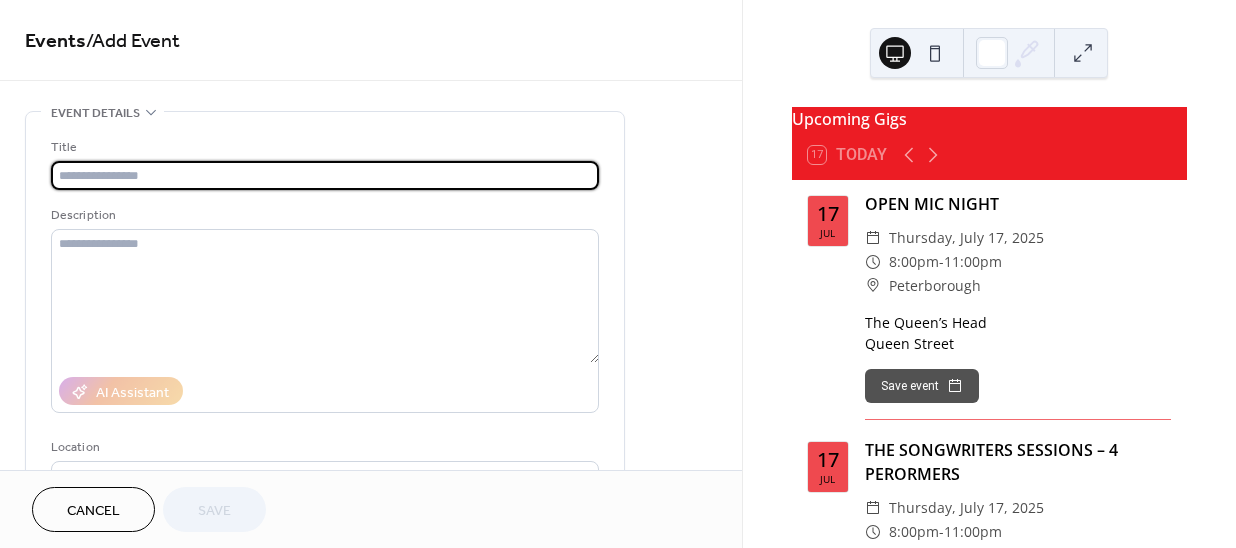 click at bounding box center (325, 175) 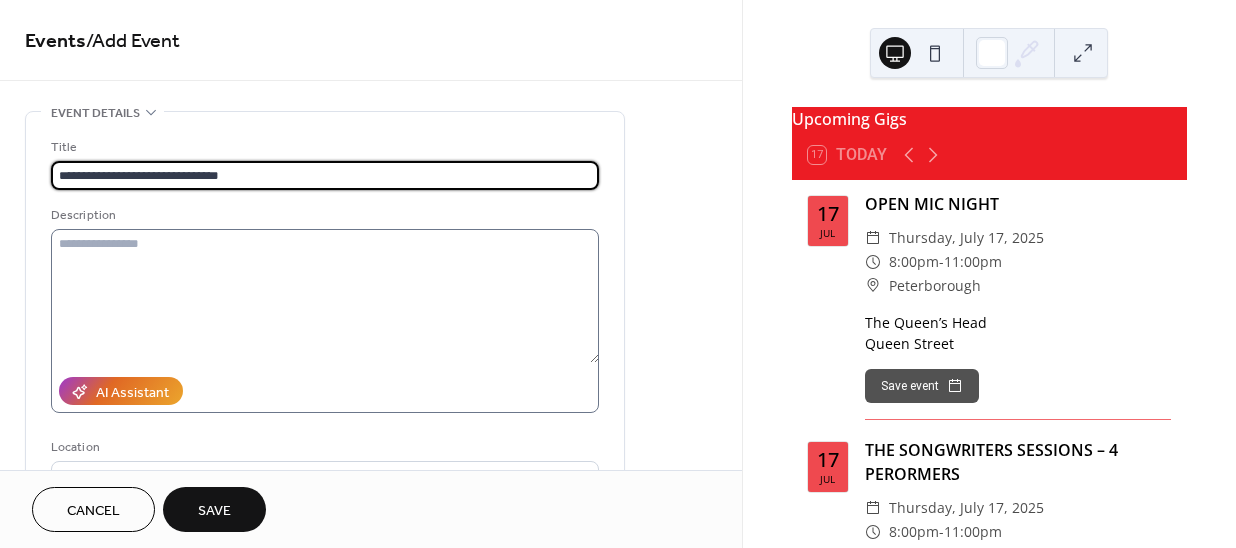 type on "**********" 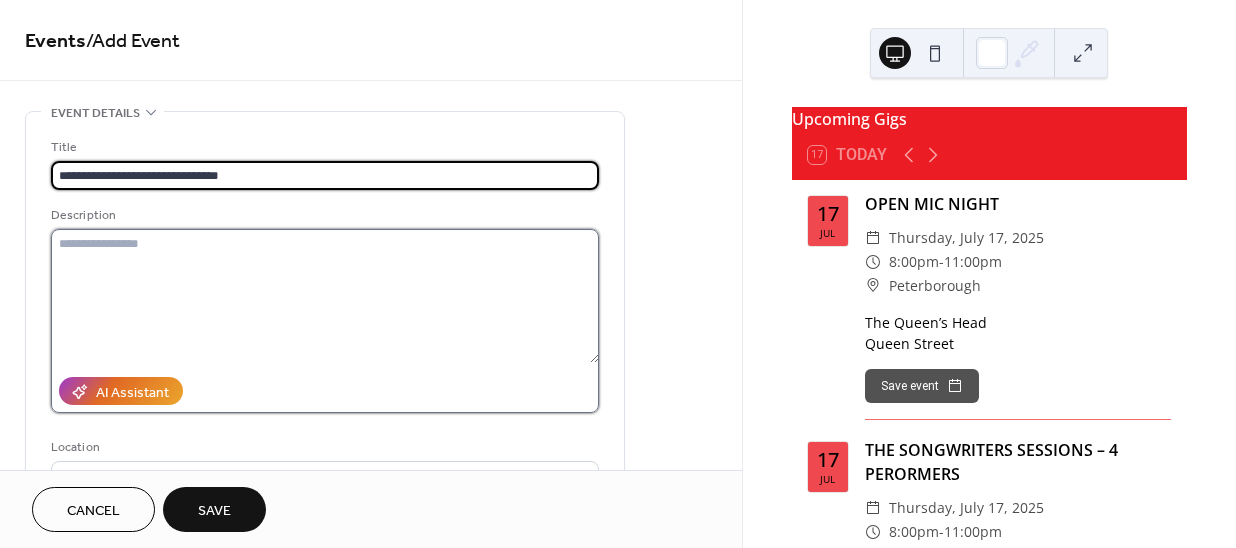 drag, startPoint x: 96, startPoint y: 249, endPoint x: 168, endPoint y: 245, distance: 72.11102 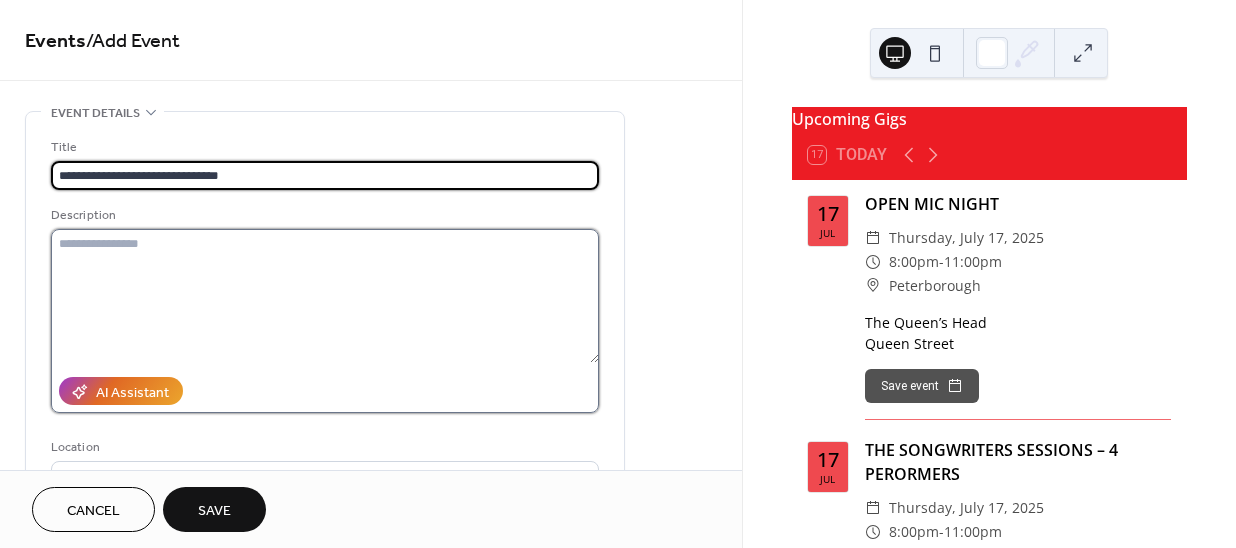 click at bounding box center [325, 296] 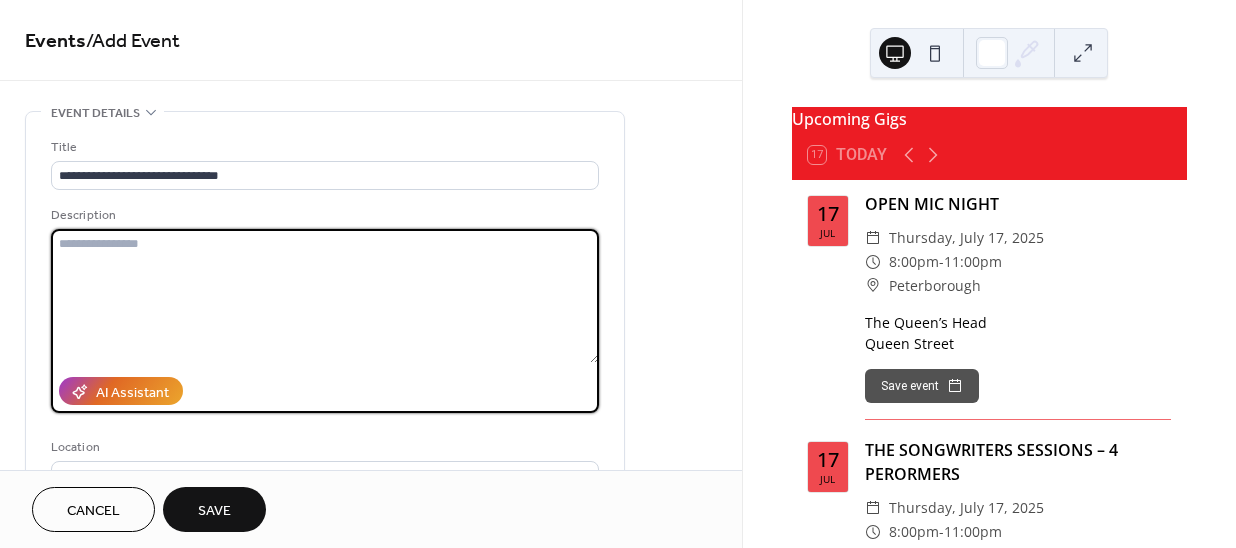 paste on "**********" 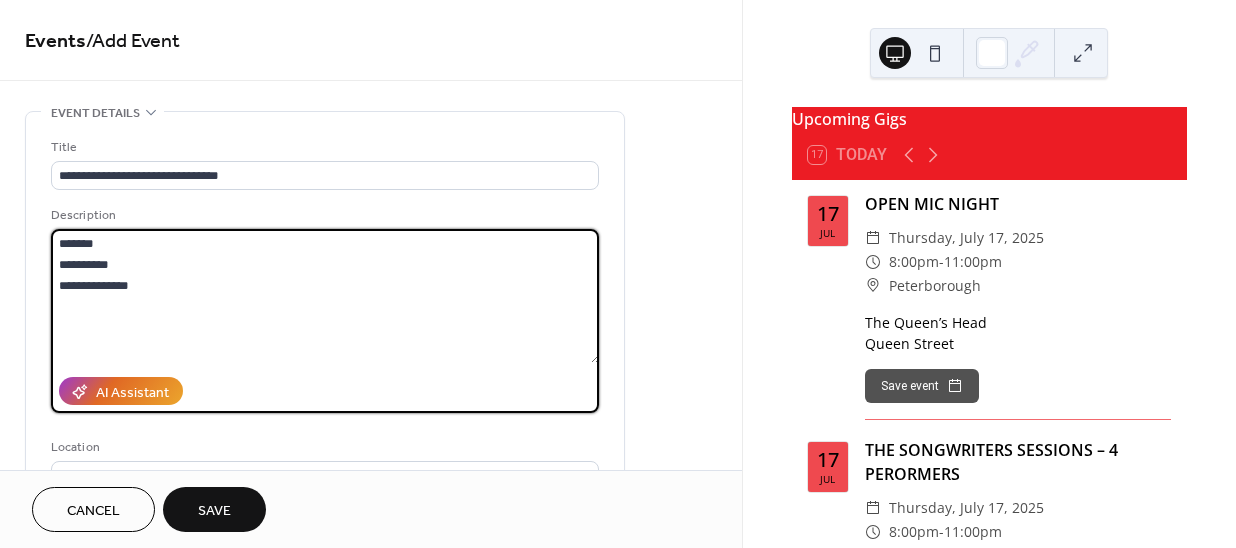 drag, startPoint x: 107, startPoint y: 238, endPoint x: 31, endPoint y: 246, distance: 76.41989 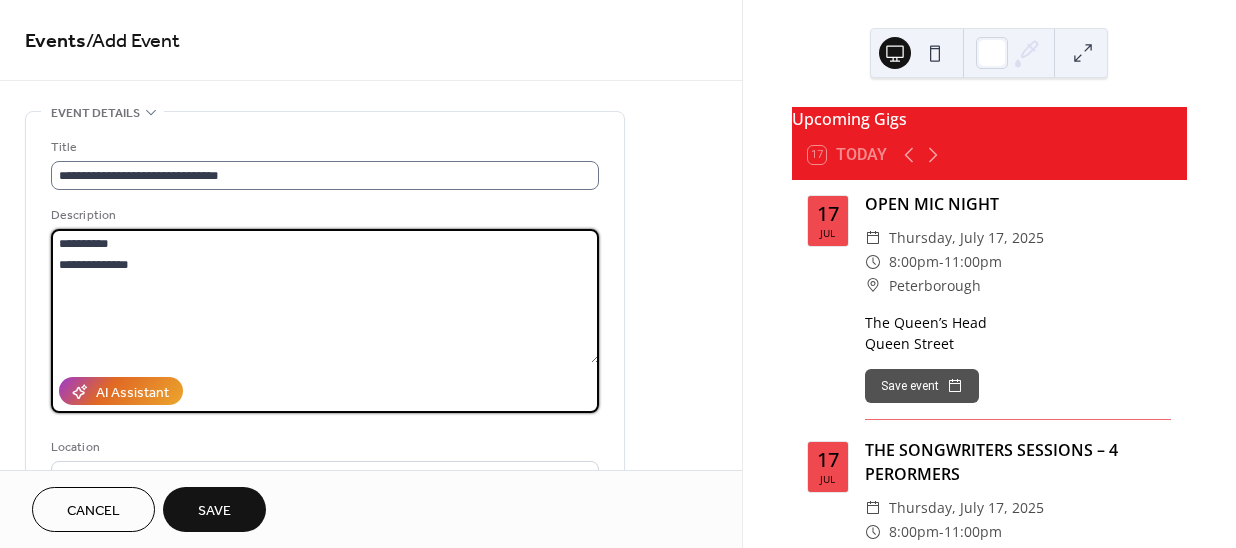 type on "**********" 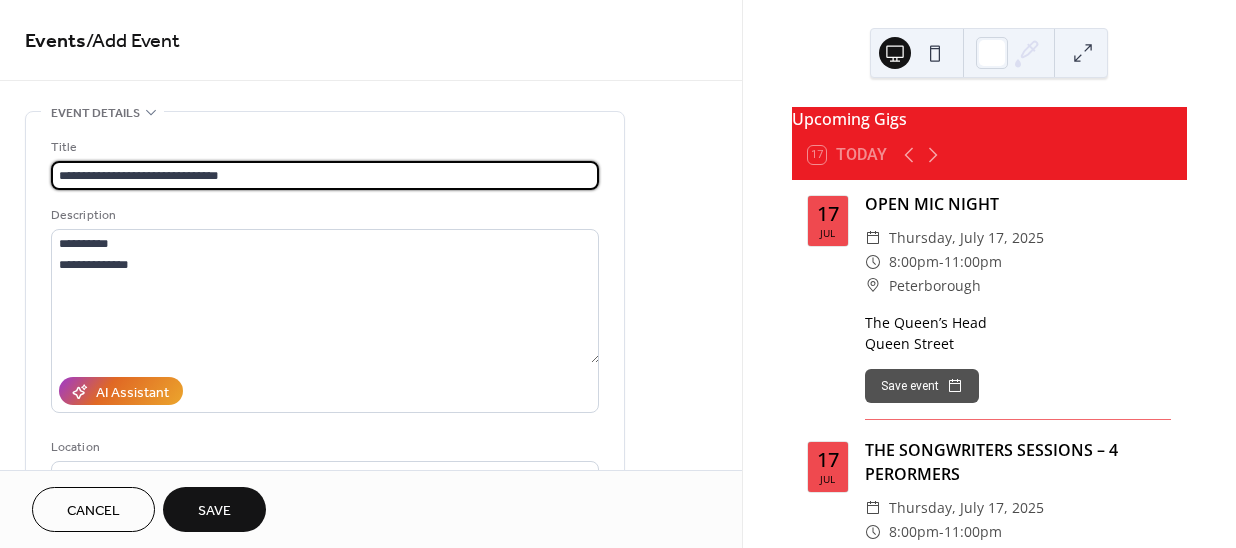 drag, startPoint x: 215, startPoint y: 164, endPoint x: 110, endPoint y: 163, distance: 105.00476 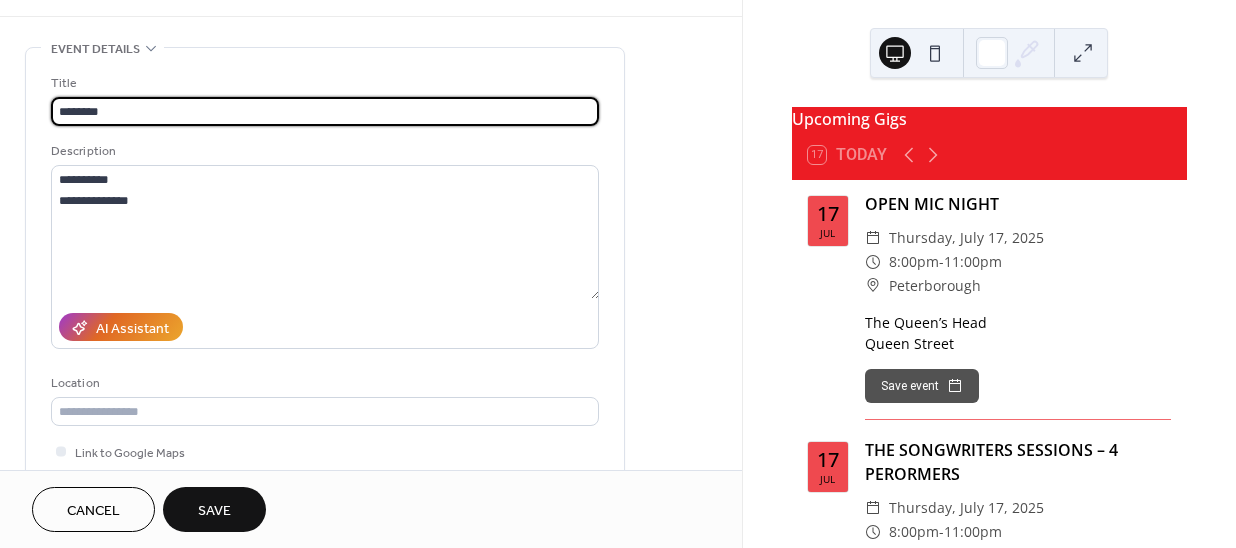 scroll, scrollTop: 181, scrollLeft: 0, axis: vertical 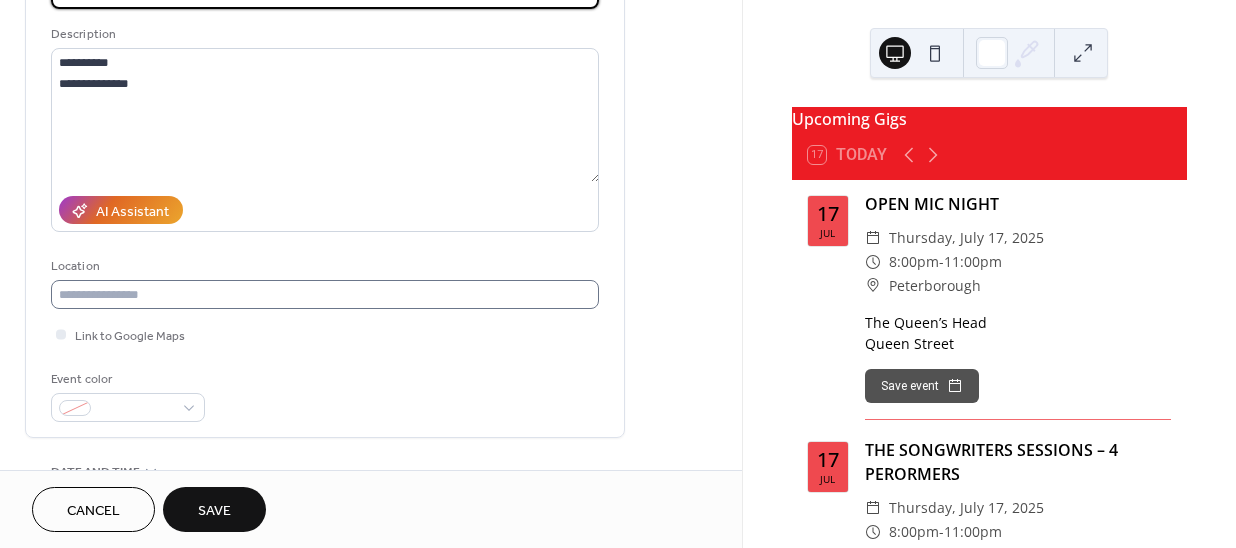 type on "******" 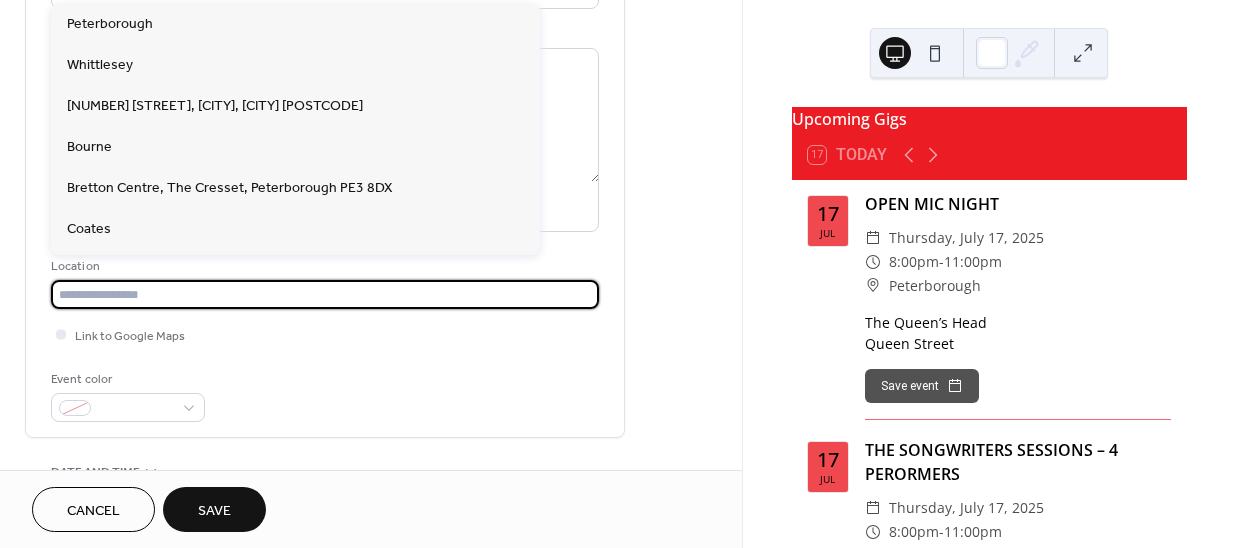 click at bounding box center (325, 294) 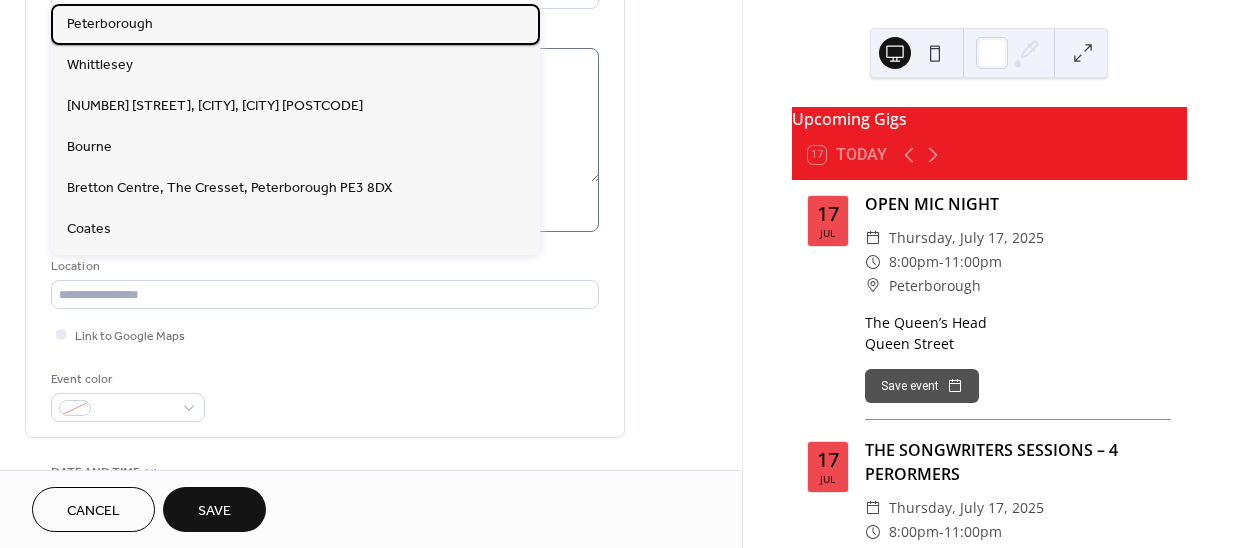 drag, startPoint x: 119, startPoint y: 16, endPoint x: 164, endPoint y: 88, distance: 84.90583 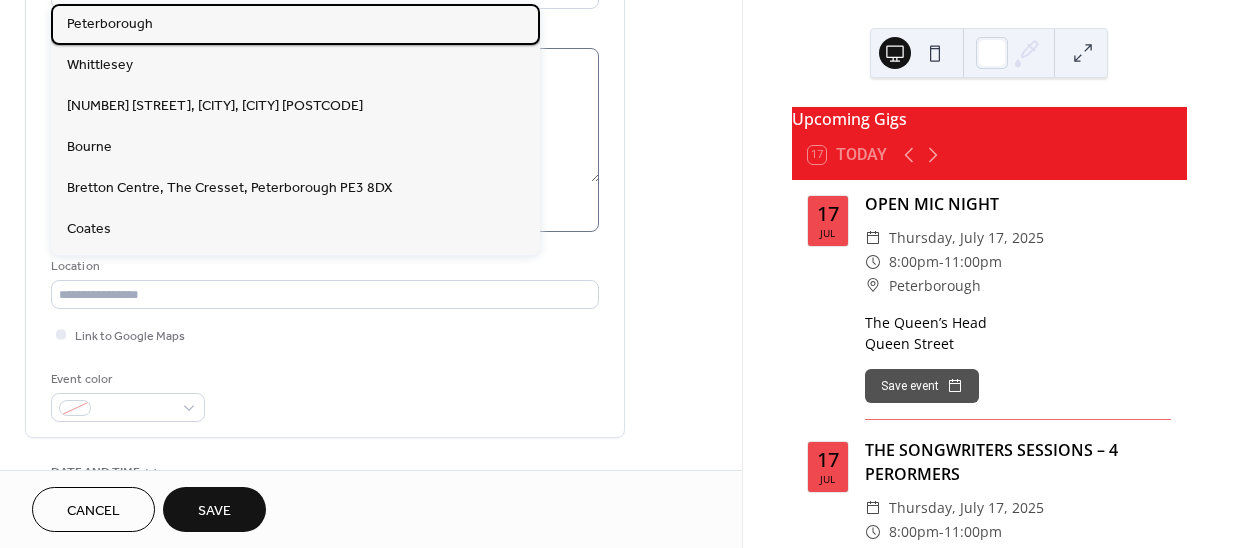 click on "Peterborough" at bounding box center (110, 24) 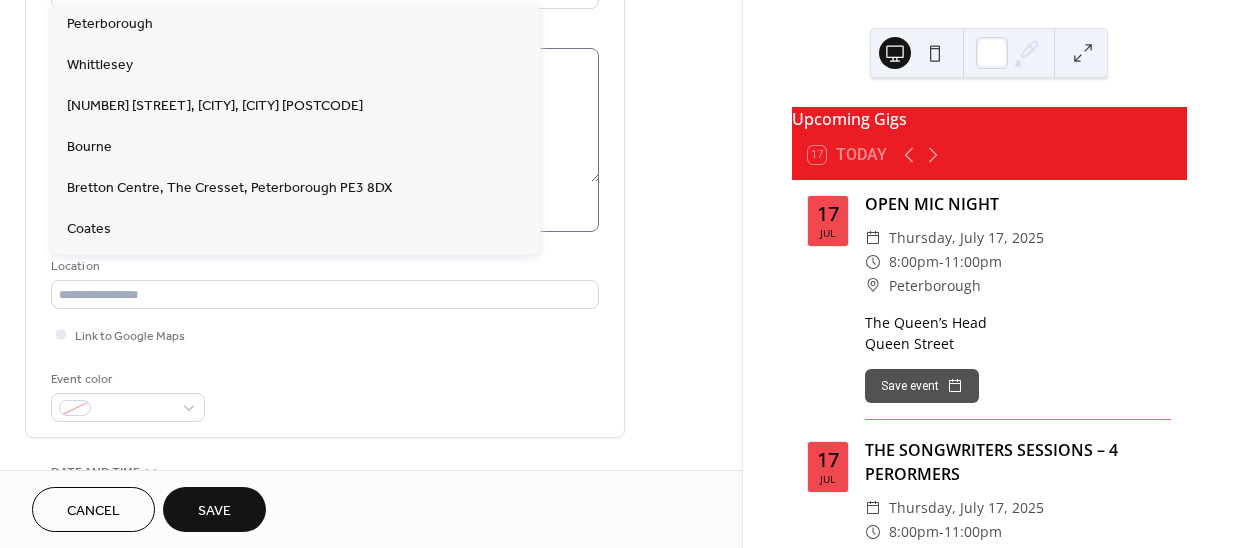 type on "**********" 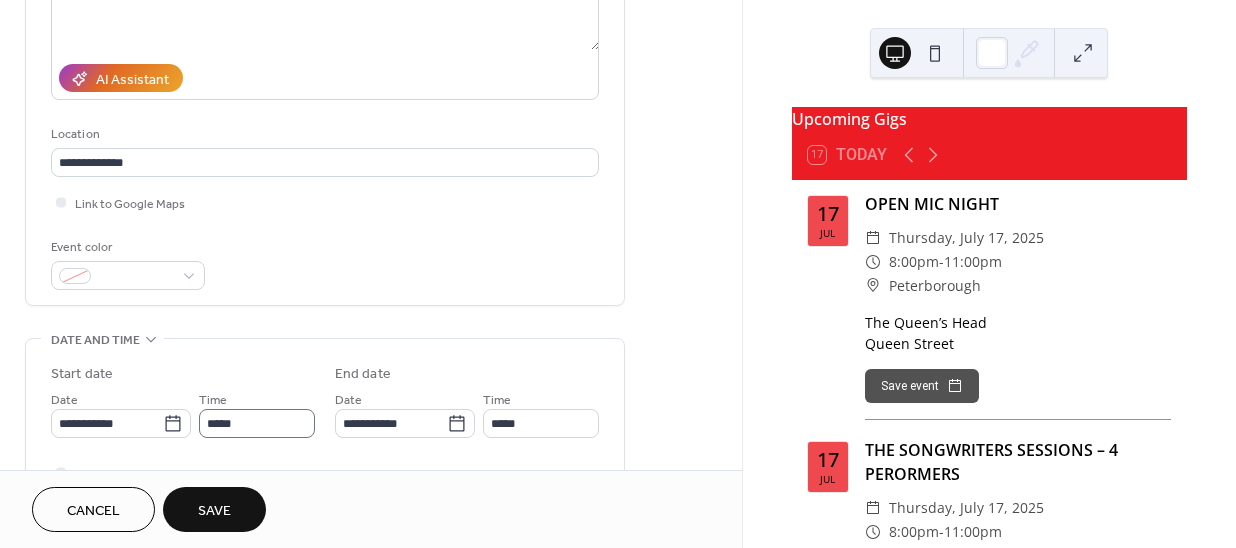 scroll, scrollTop: 454, scrollLeft: 0, axis: vertical 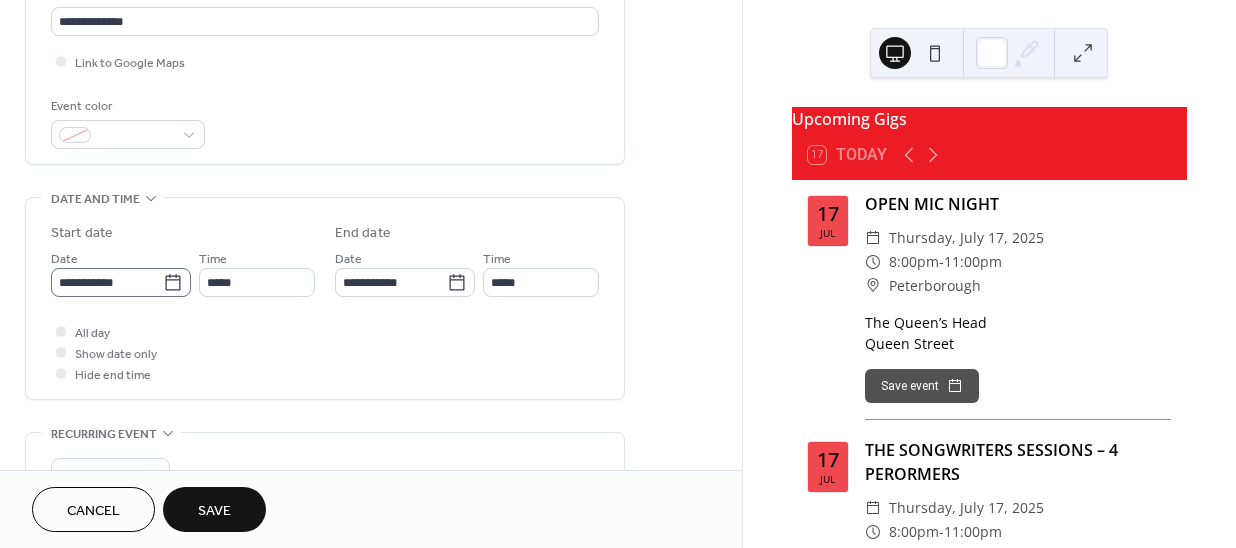 click on "**********" at bounding box center (618, 274) 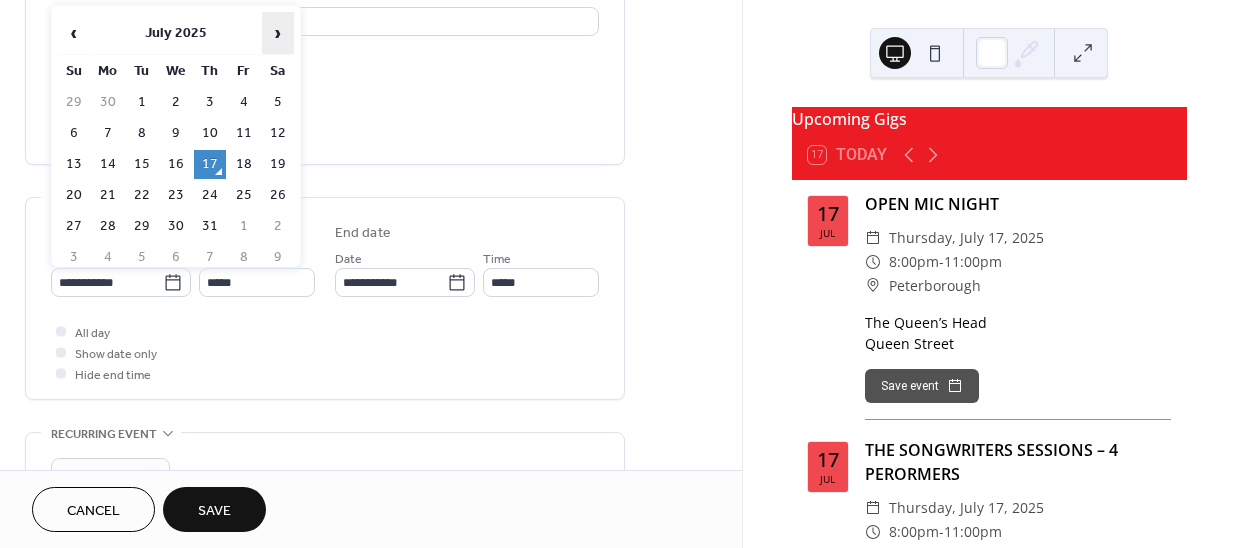 click on "›" at bounding box center (278, 33) 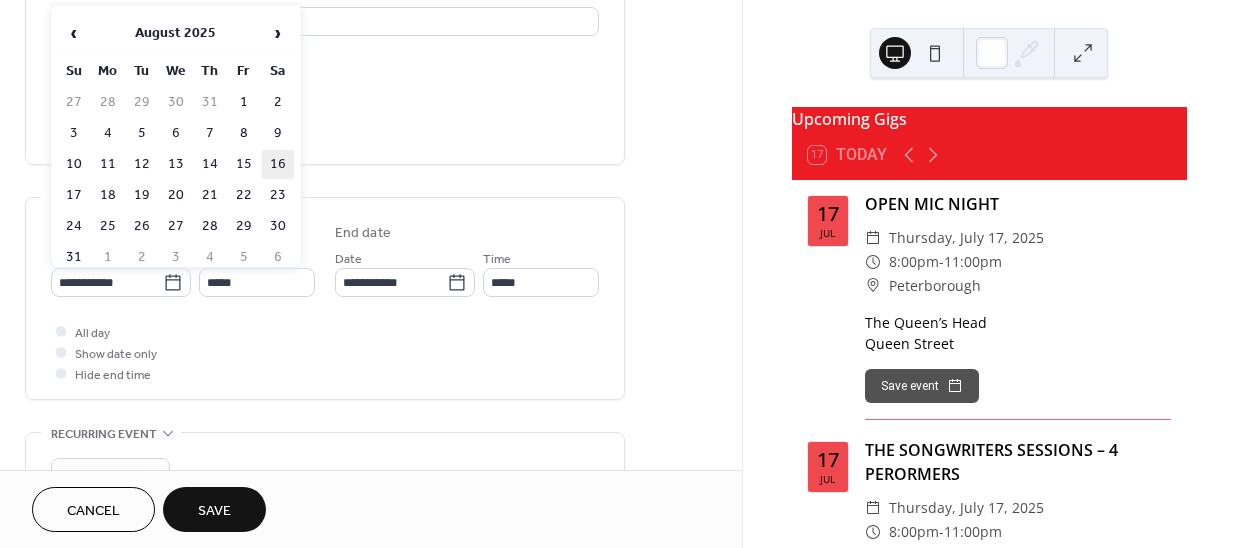 click on "16" at bounding box center [278, 164] 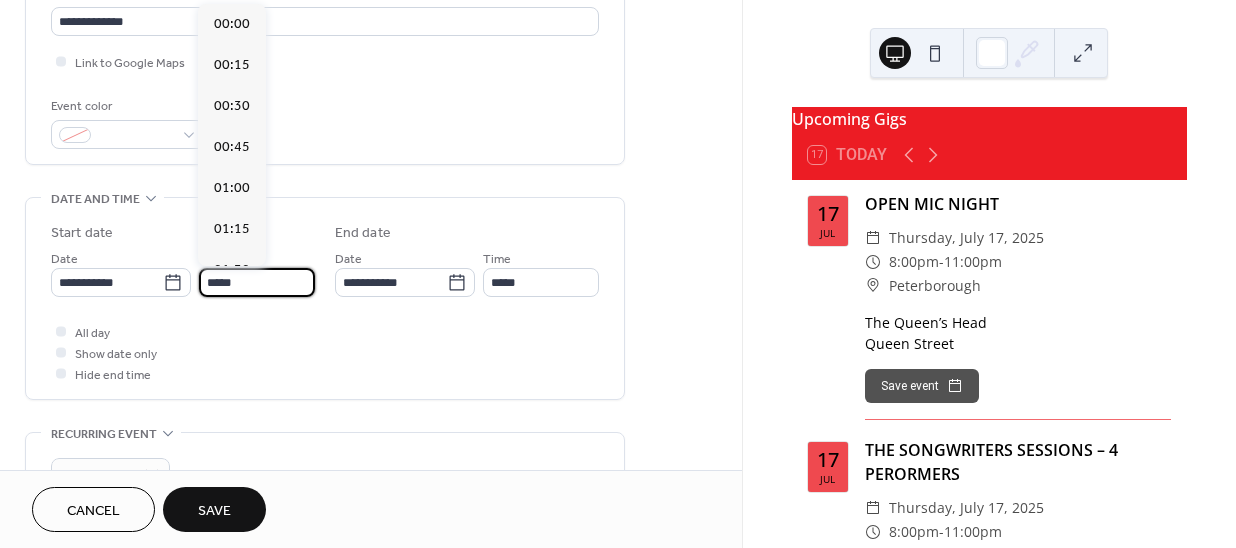 drag, startPoint x: 254, startPoint y: 273, endPoint x: 253, endPoint y: 226, distance: 47.010635 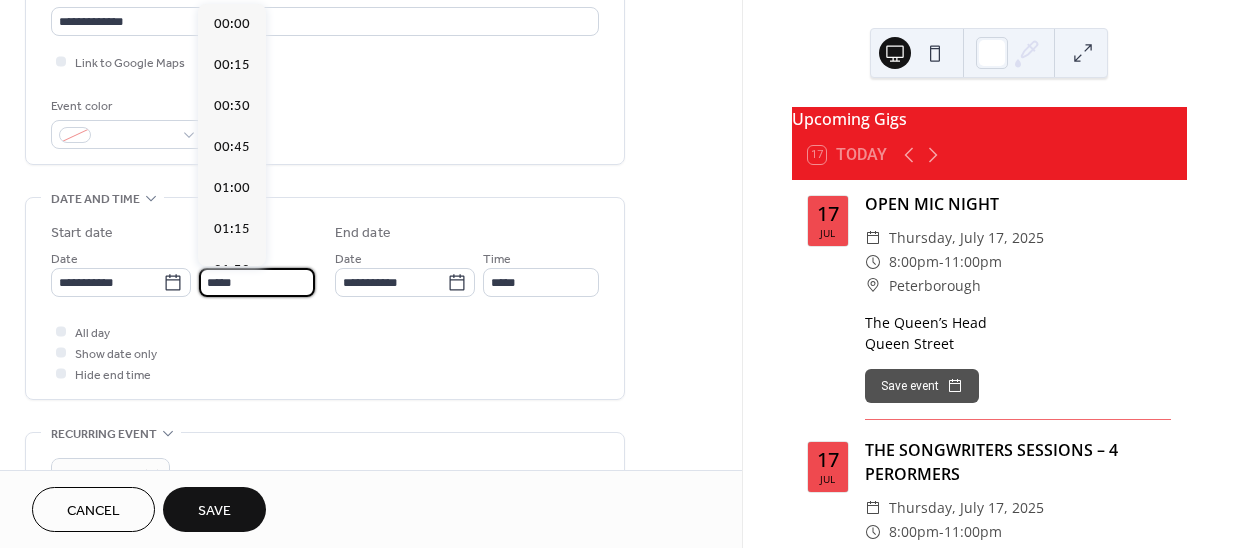 click on "*****" at bounding box center (257, 282) 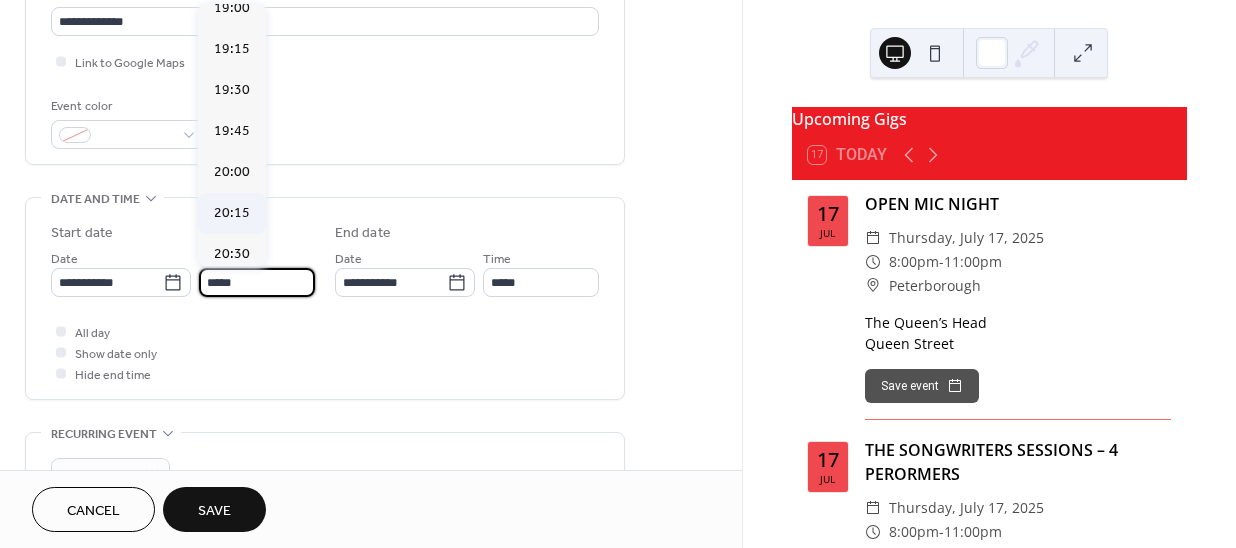 scroll, scrollTop: 3223, scrollLeft: 0, axis: vertical 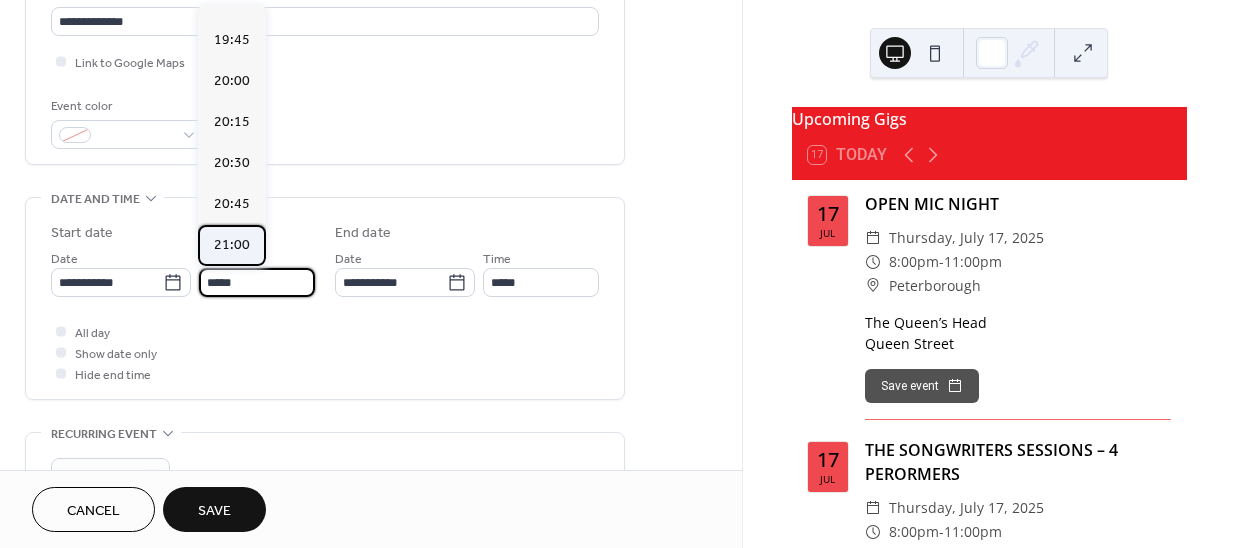 click on "21:00" at bounding box center [232, 245] 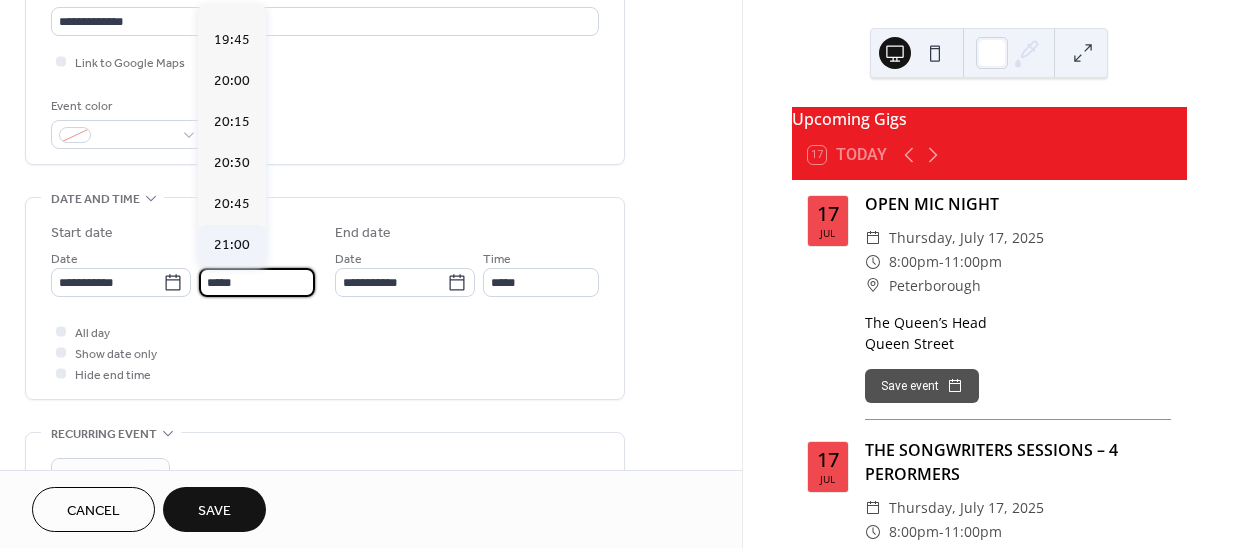 click on "**********" at bounding box center (325, 298) 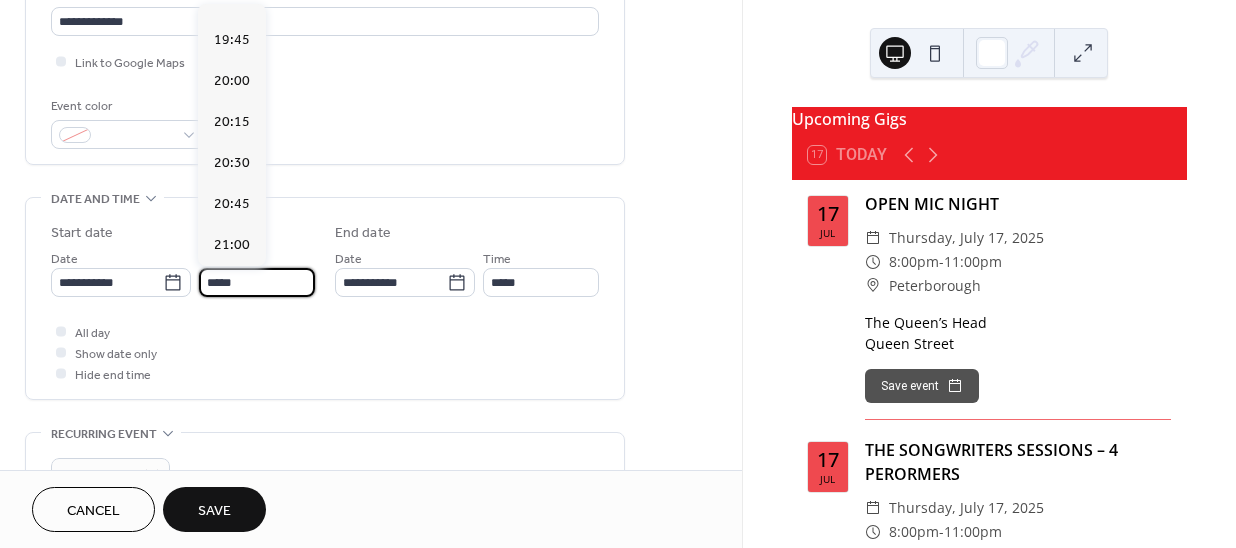 type on "*****" 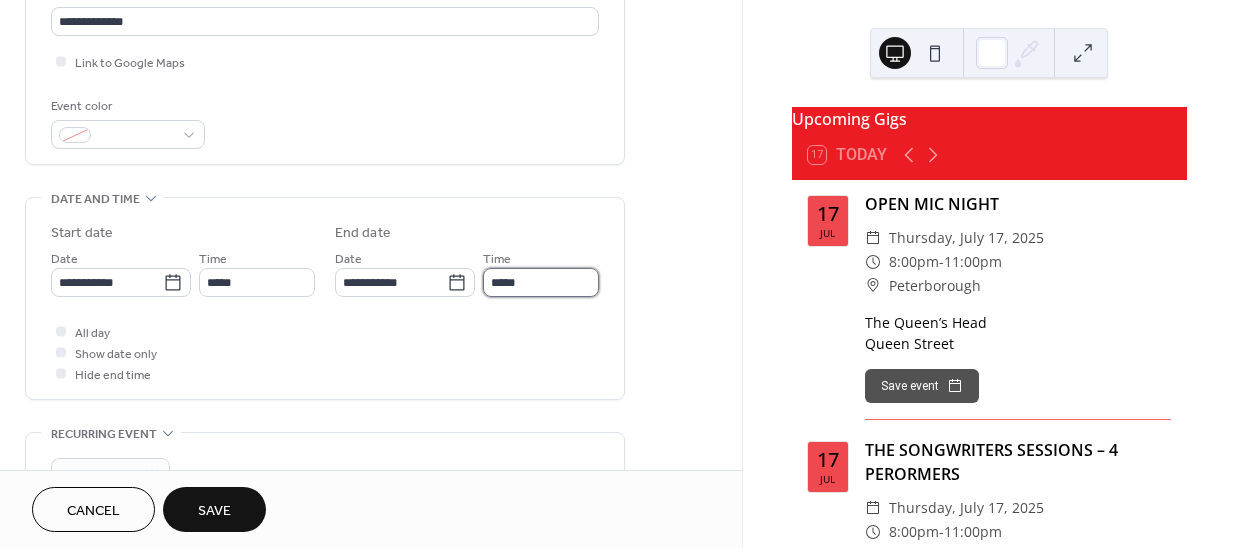 click on "*****" at bounding box center [541, 282] 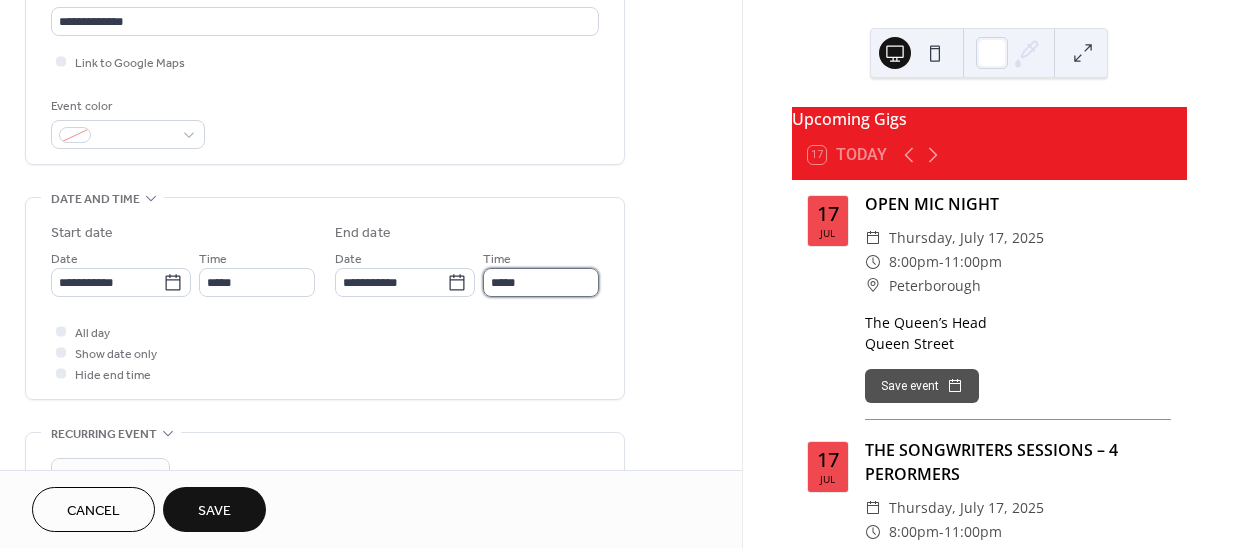 click on "*****" at bounding box center [541, 282] 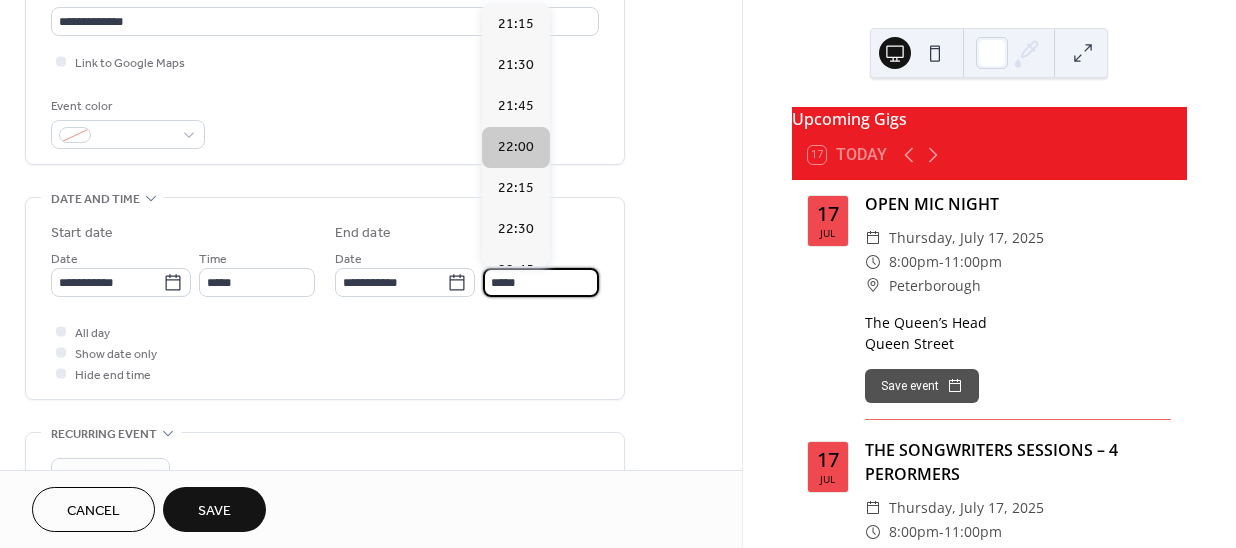 scroll, scrollTop: 184, scrollLeft: 0, axis: vertical 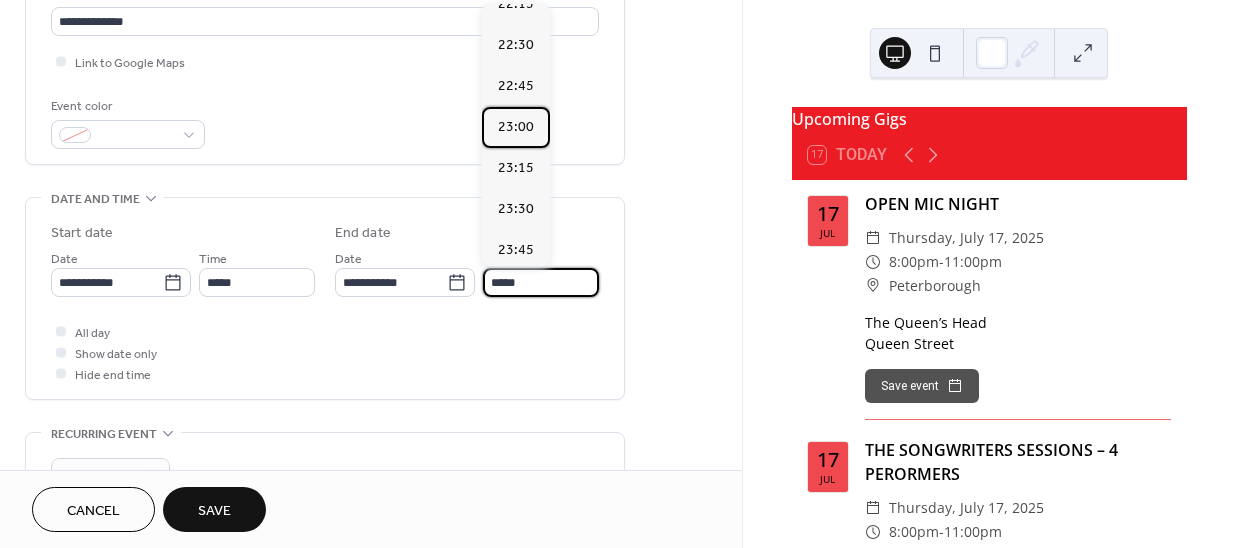 drag, startPoint x: 509, startPoint y: 118, endPoint x: 401, endPoint y: 256, distance: 175.23698 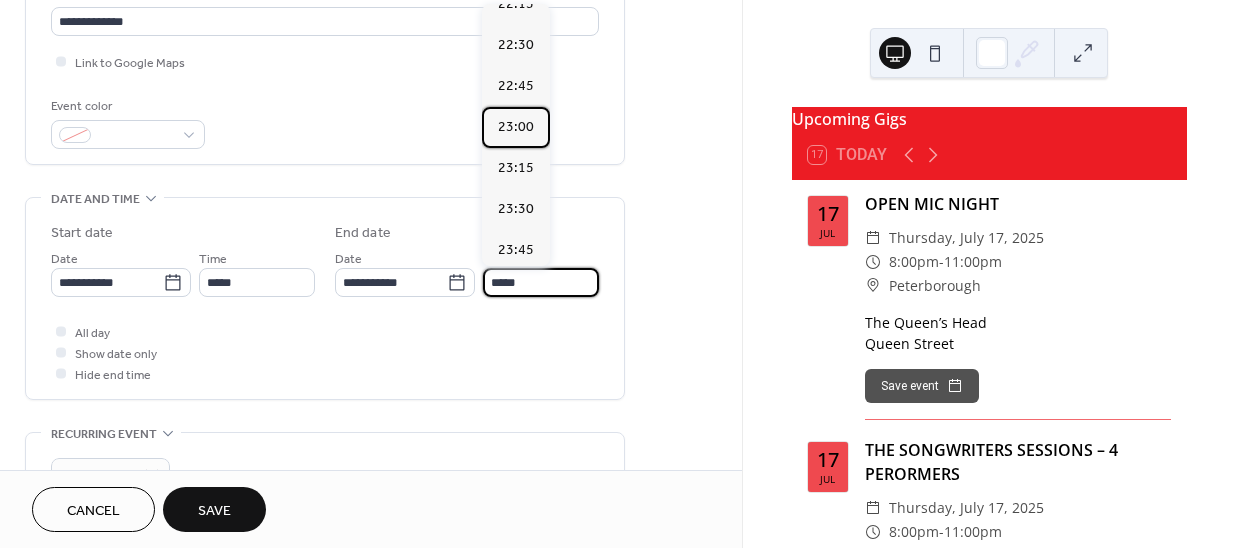 click on "23:00" at bounding box center (516, 127) 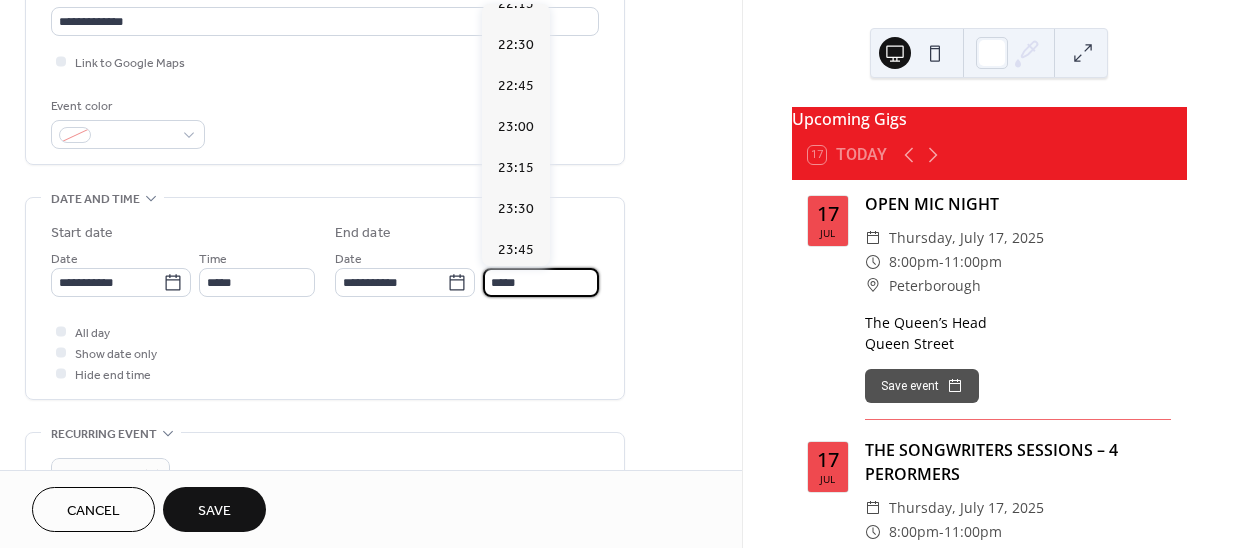 type on "*****" 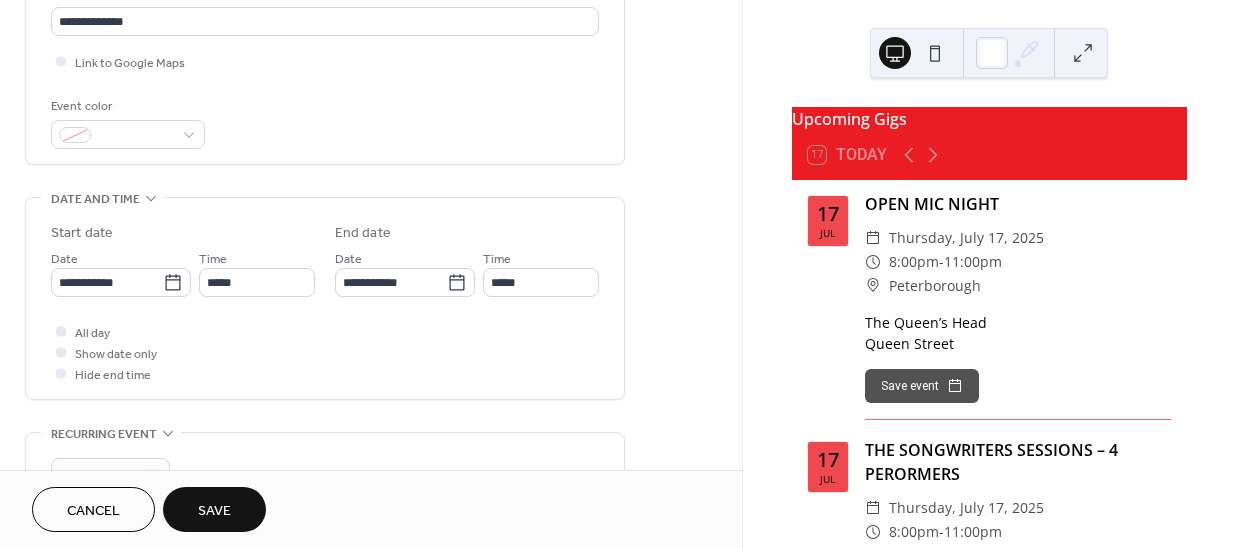 click on "Save" at bounding box center [214, 511] 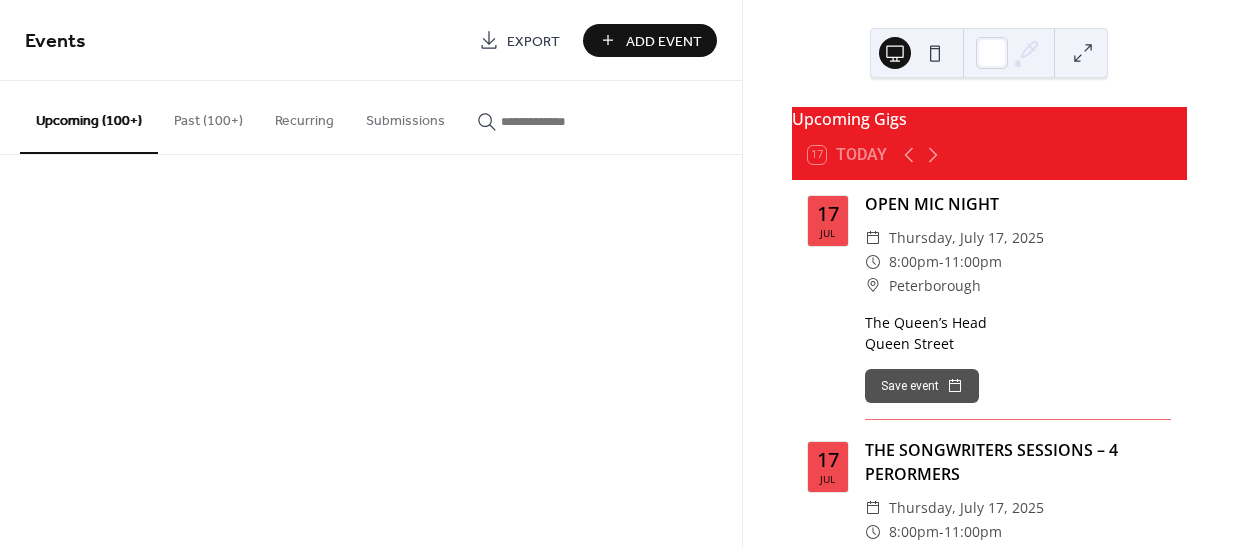 click on "Add Event" at bounding box center (664, 41) 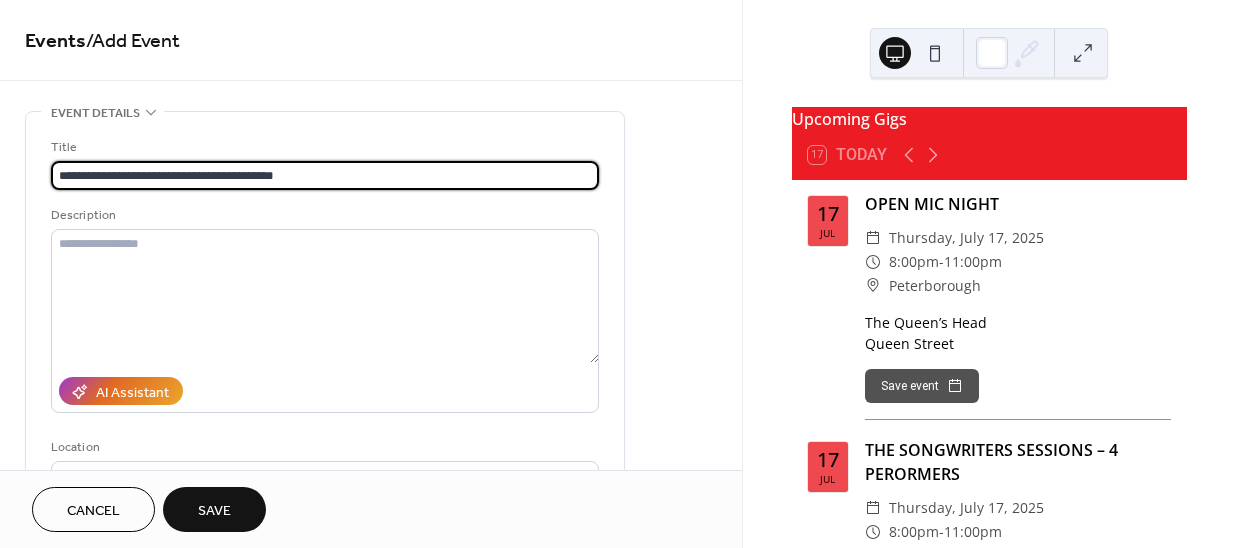 type on "**********" 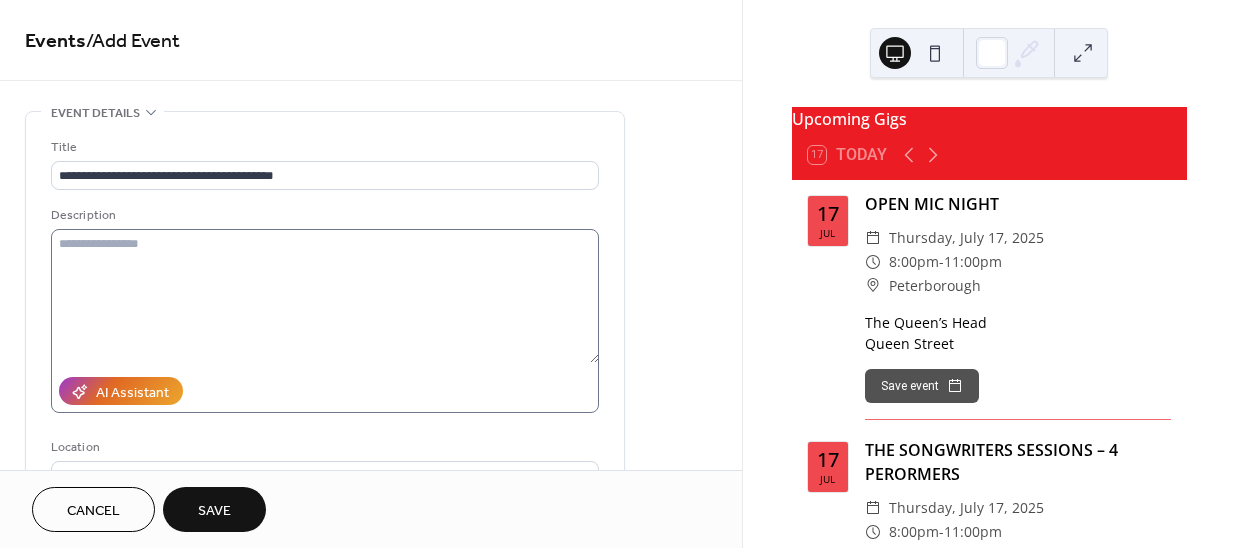 drag, startPoint x: 44, startPoint y: 236, endPoint x: 133, endPoint y: 238, distance: 89.02247 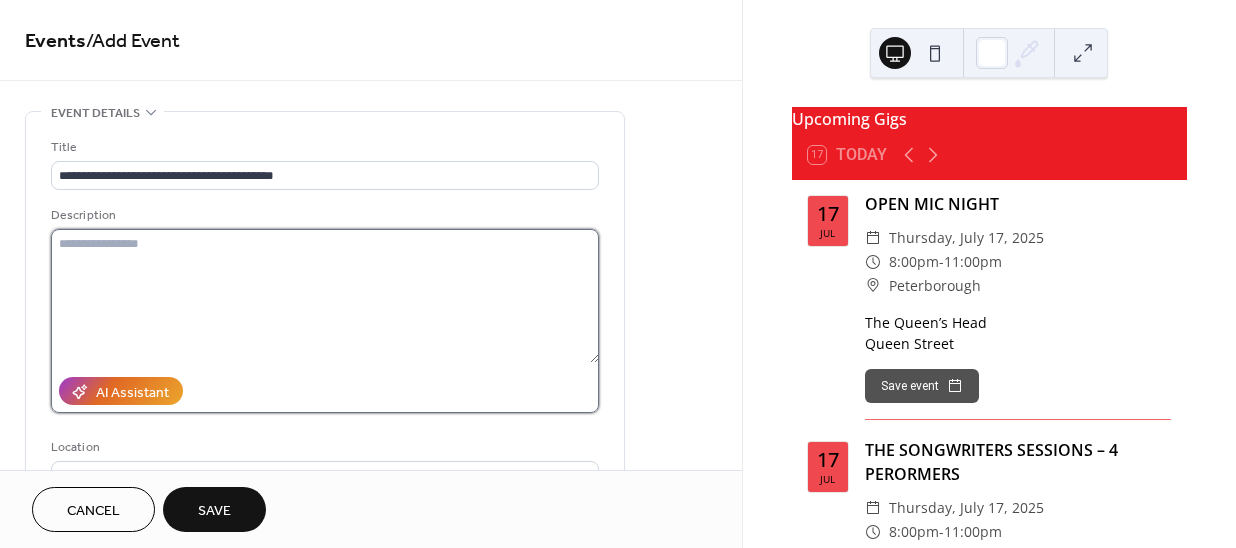 click at bounding box center (325, 296) 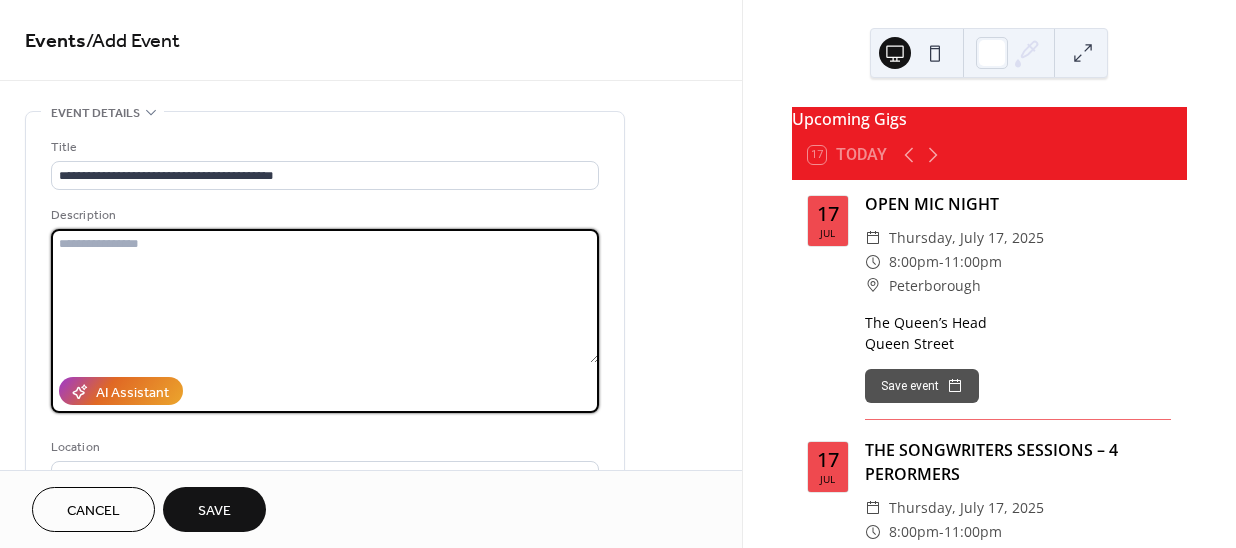 paste on "**********" 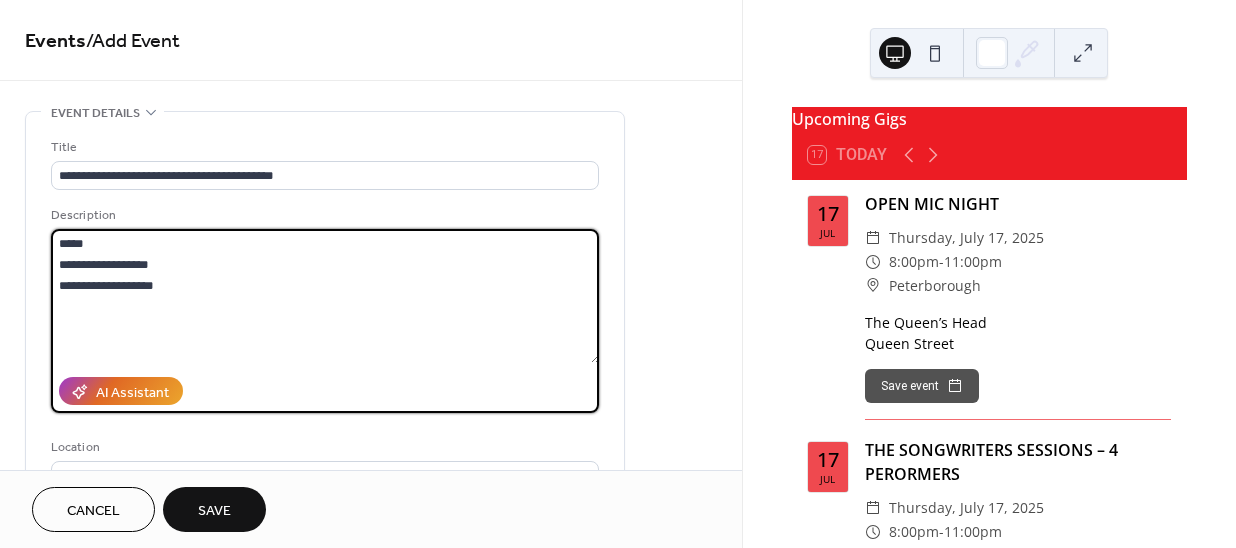 drag, startPoint x: 113, startPoint y: 247, endPoint x: 17, endPoint y: 236, distance: 96.62815 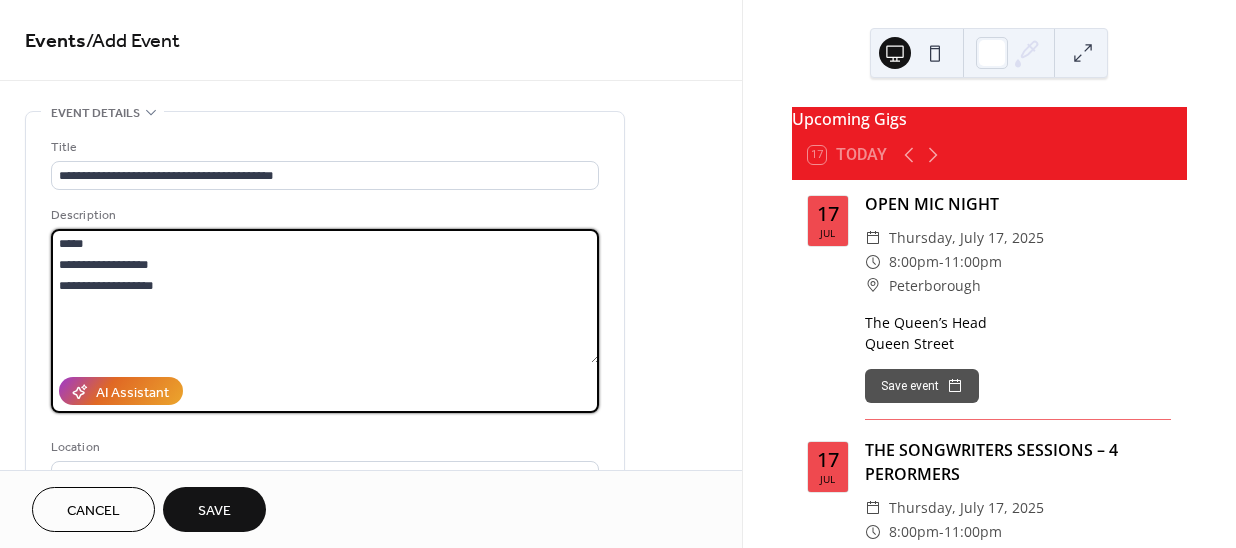 click on "**********" at bounding box center (371, 720) 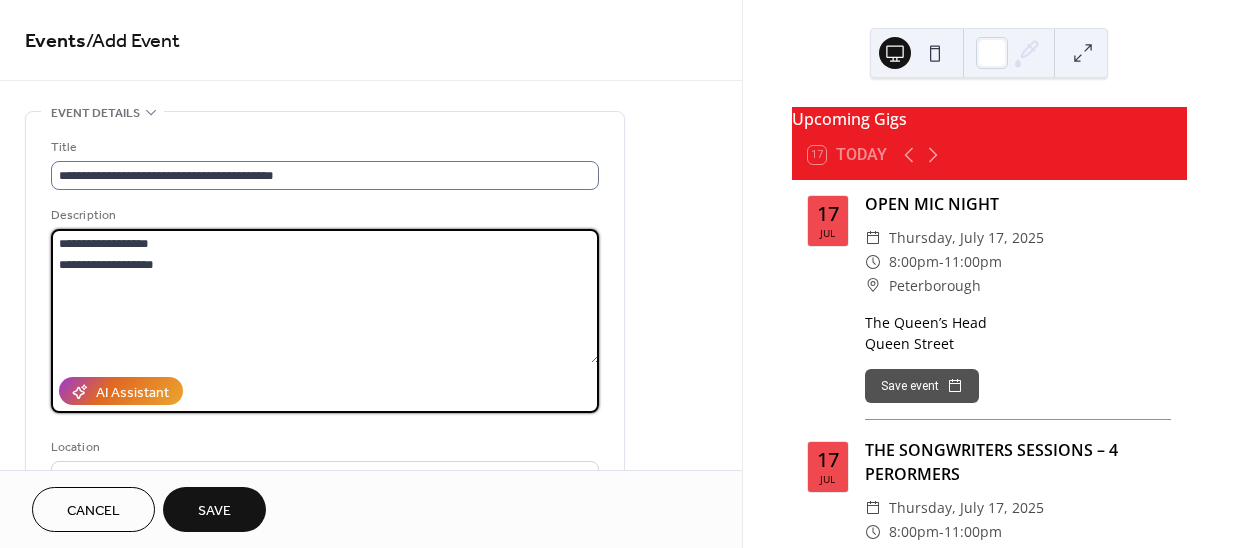 type on "**********" 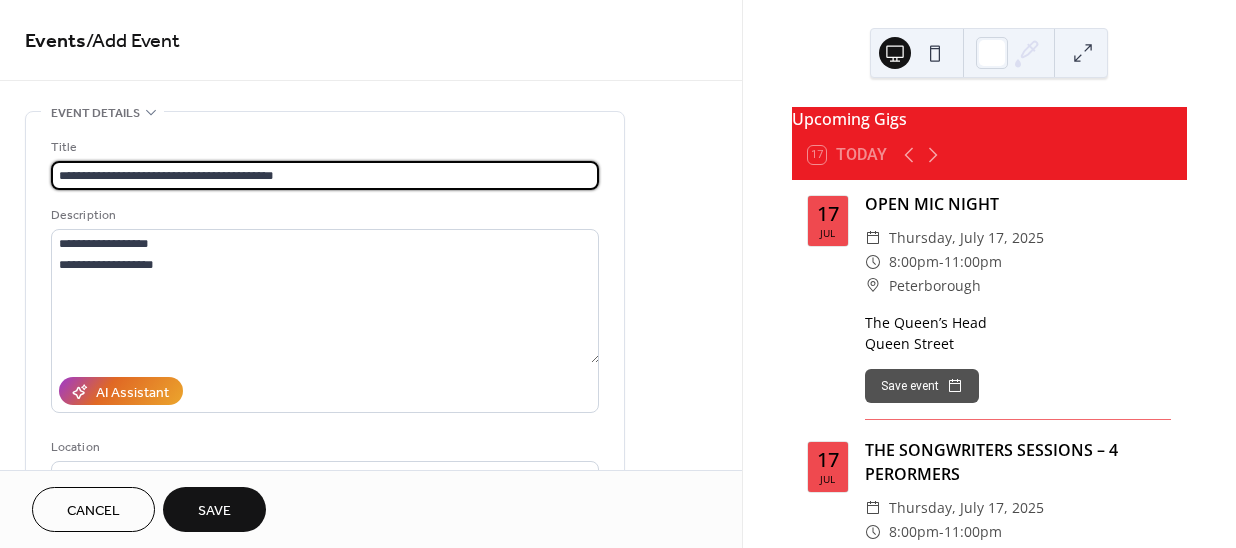 drag, startPoint x: 285, startPoint y: 173, endPoint x: 98, endPoint y: 178, distance: 187.06683 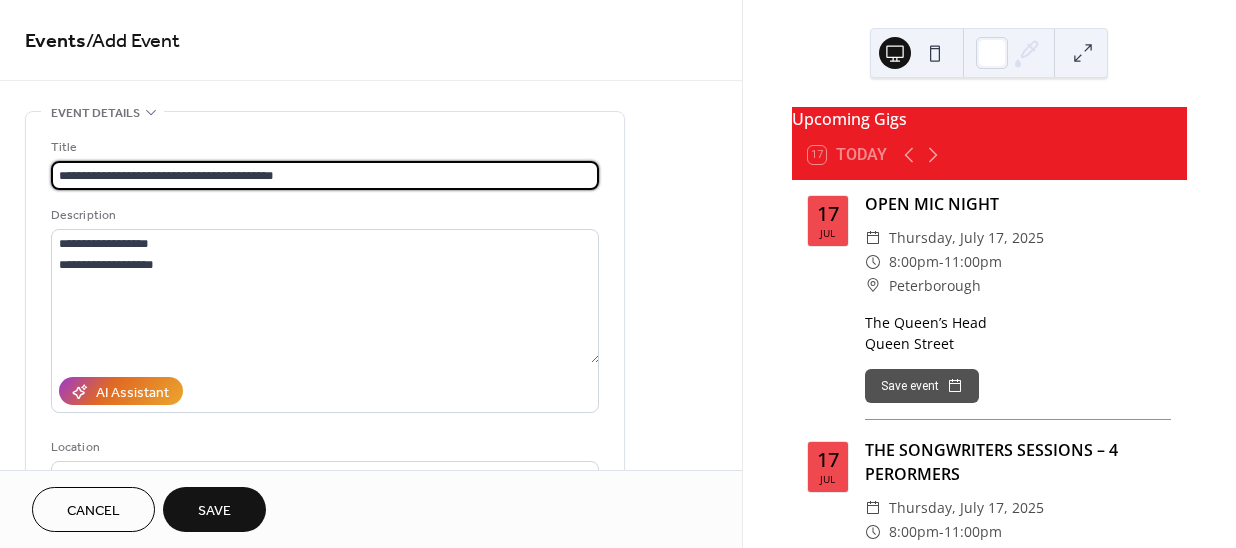 click on "**********" at bounding box center (325, 175) 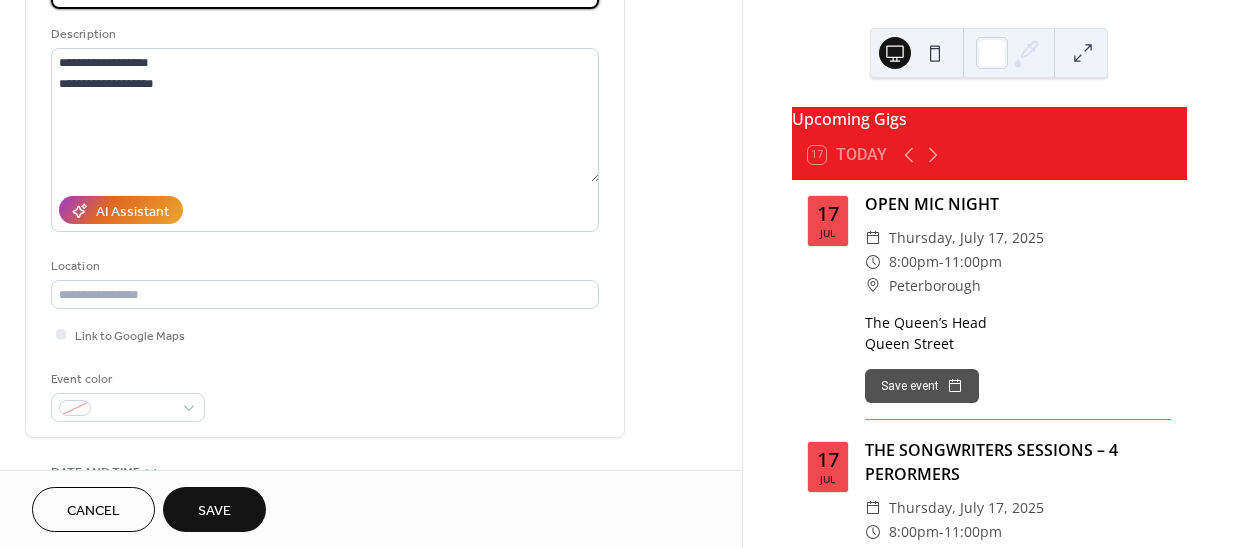 scroll, scrollTop: 272, scrollLeft: 0, axis: vertical 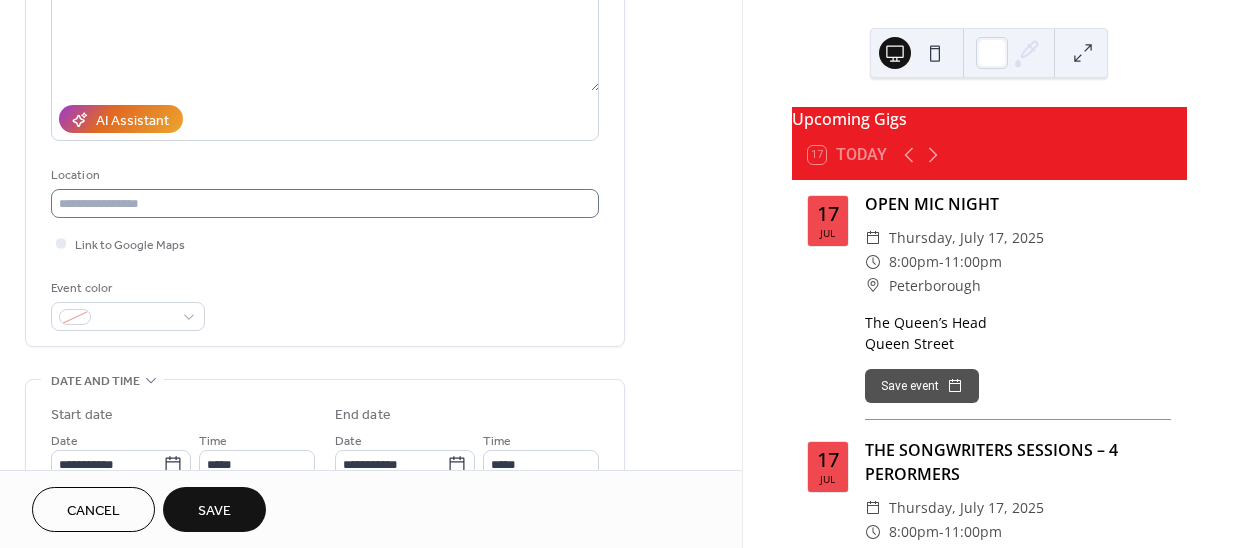 type on "****" 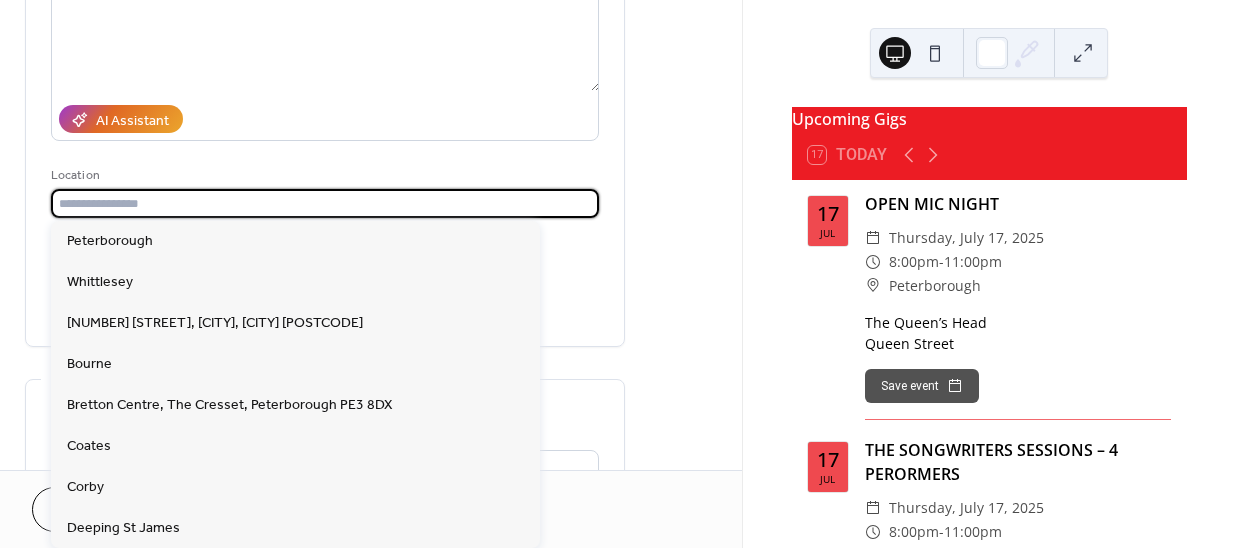 click at bounding box center (325, 203) 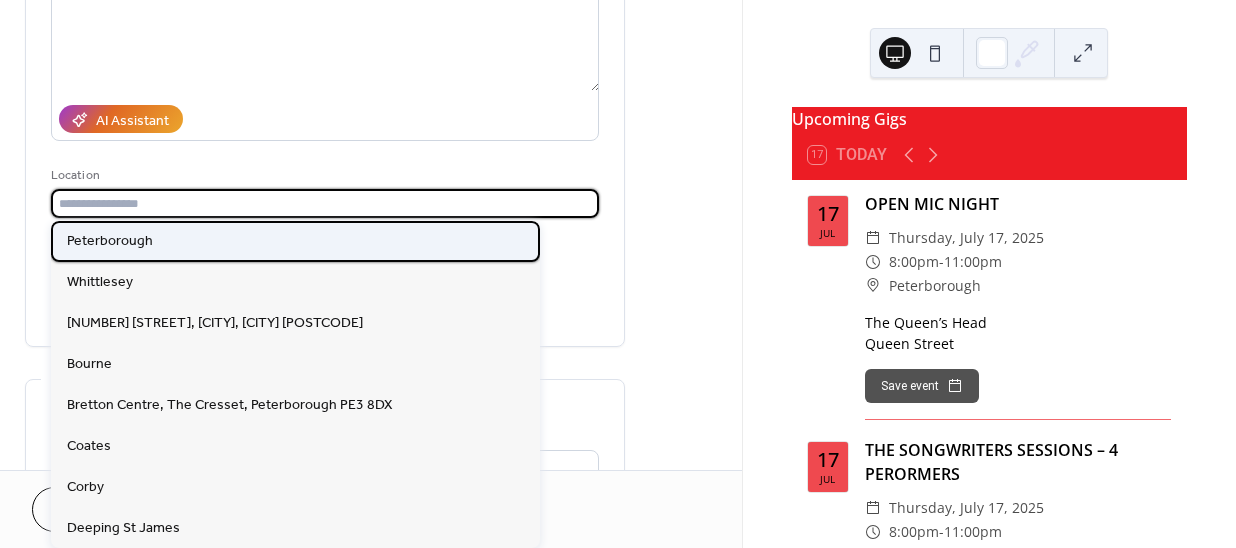 click on "Peterborough" at bounding box center (110, 240) 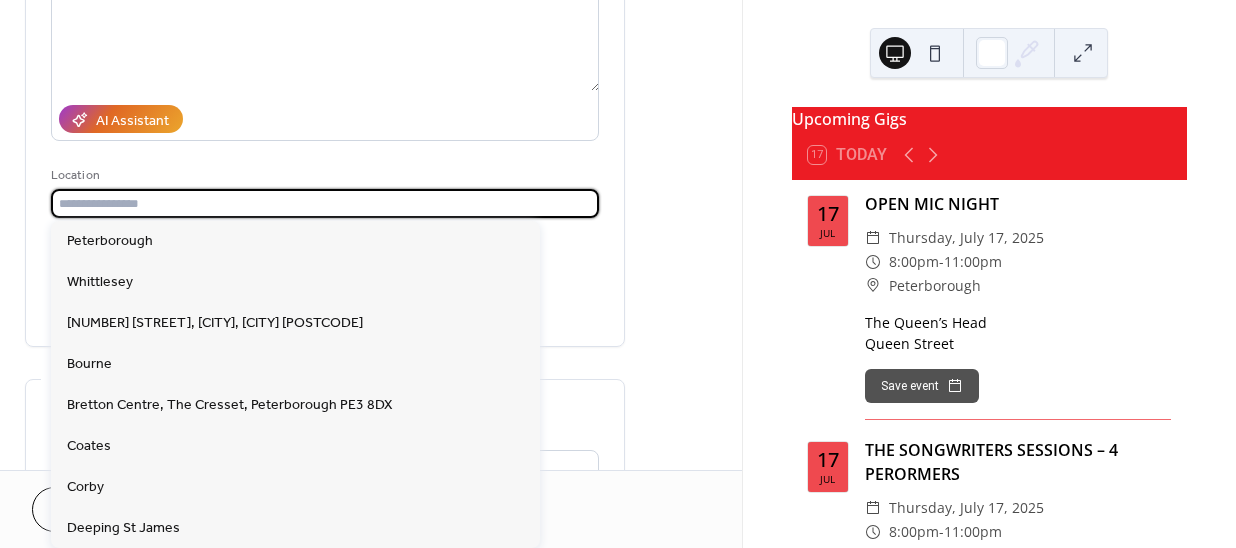 type on "**********" 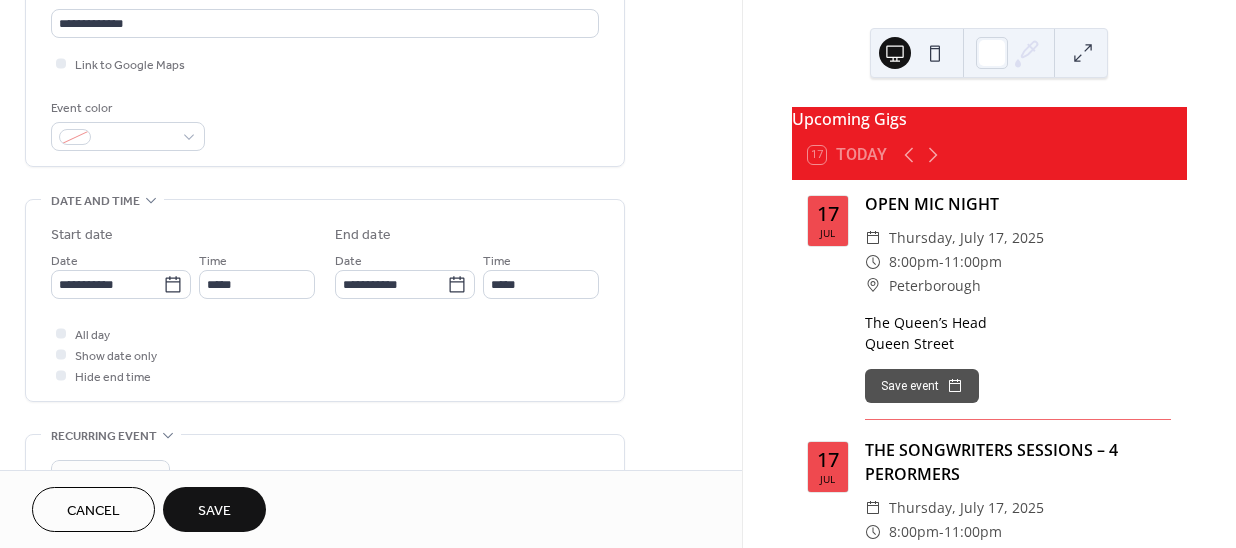scroll, scrollTop: 454, scrollLeft: 0, axis: vertical 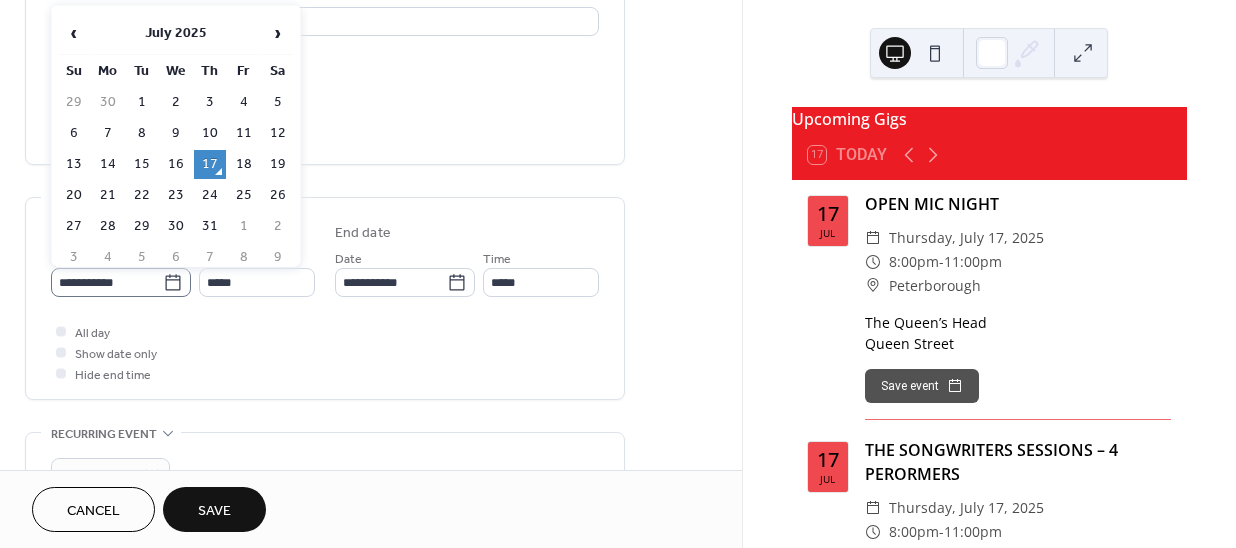 click 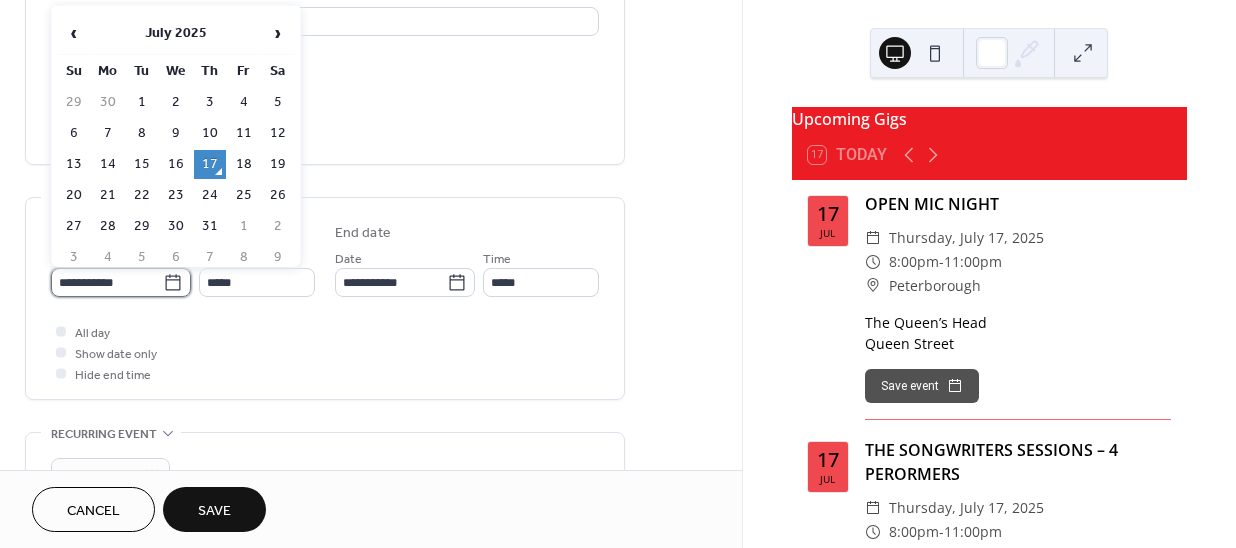 click on "**********" at bounding box center [107, 282] 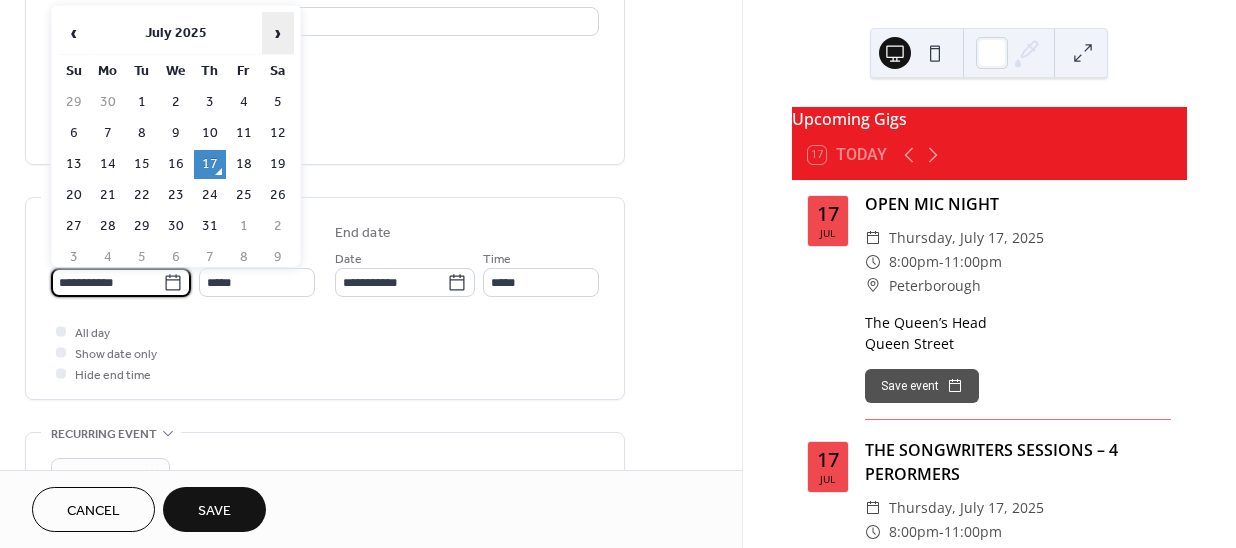 drag, startPoint x: 279, startPoint y: 26, endPoint x: 280, endPoint y: 36, distance: 10.049875 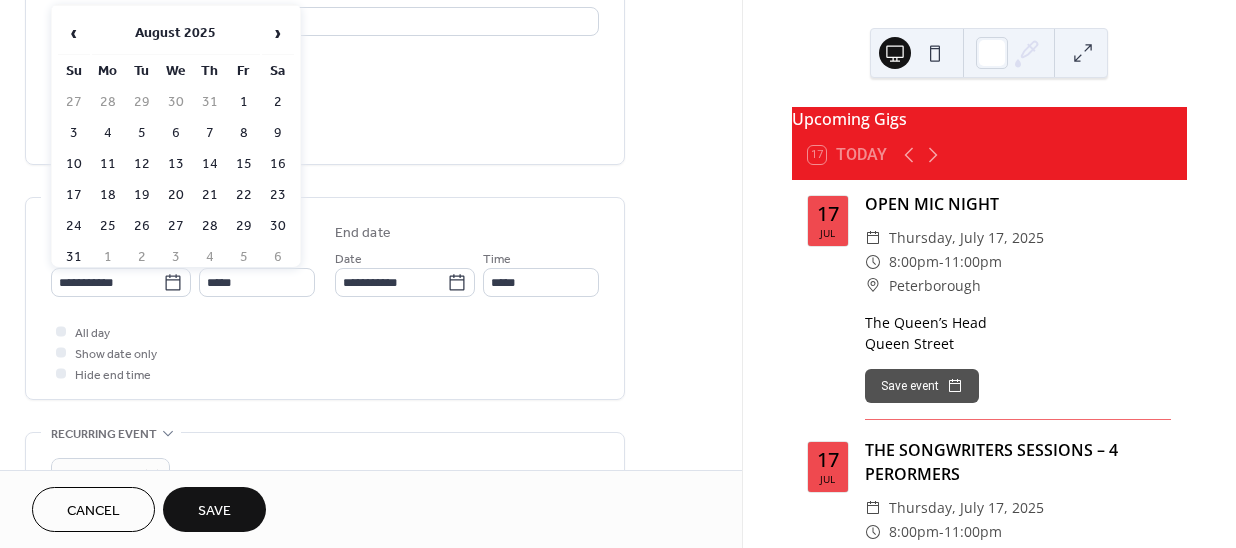 drag, startPoint x: 277, startPoint y: 157, endPoint x: 257, endPoint y: 238, distance: 83.43261 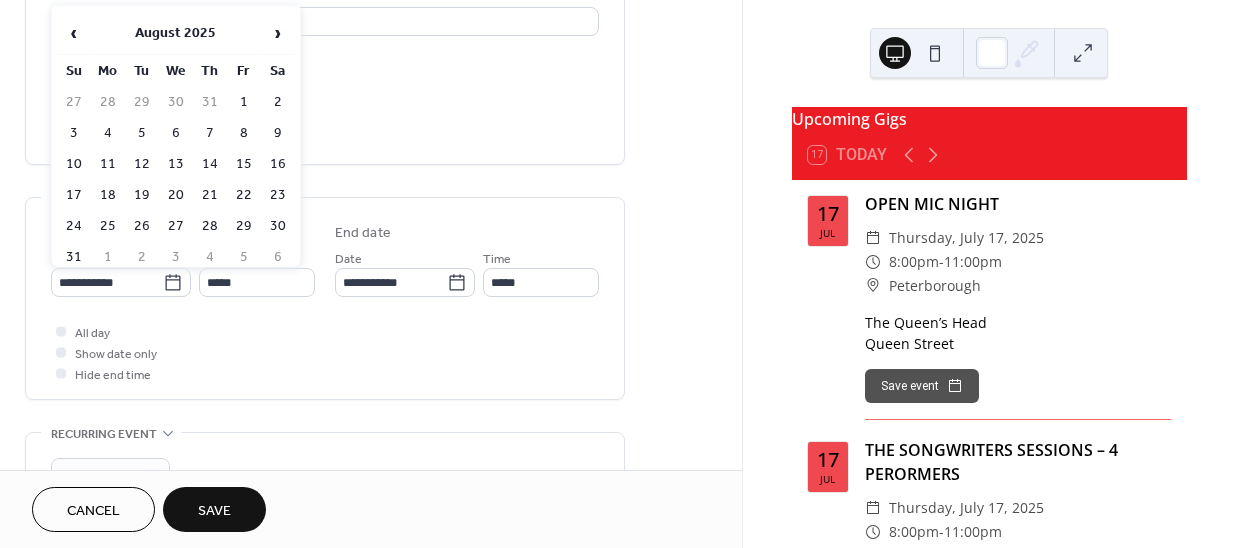 click on "16" at bounding box center (278, 164) 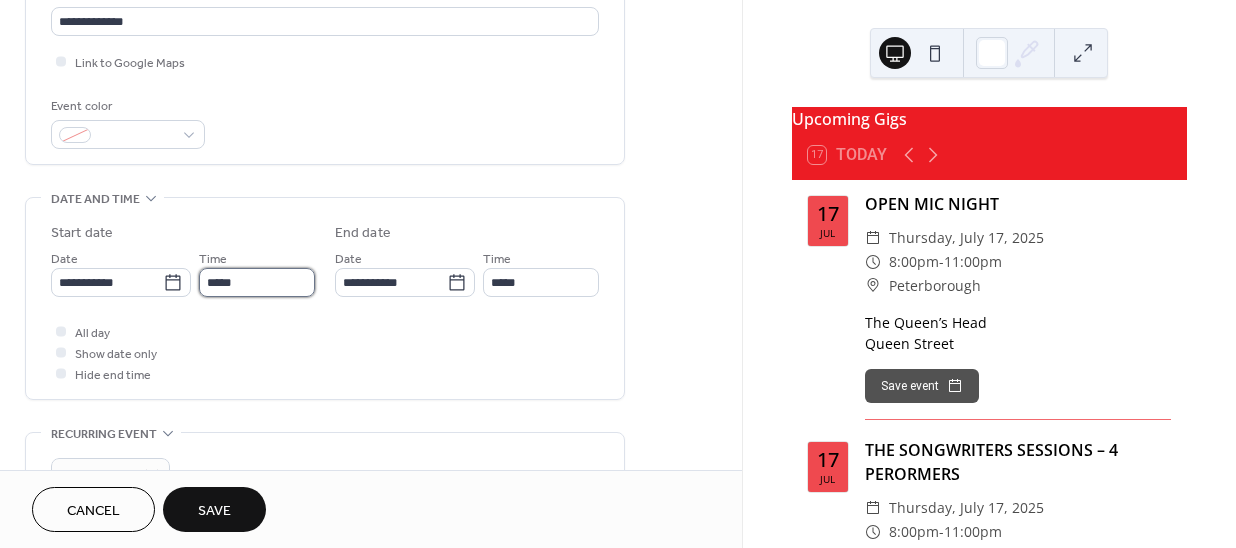 click on "*****" at bounding box center [257, 282] 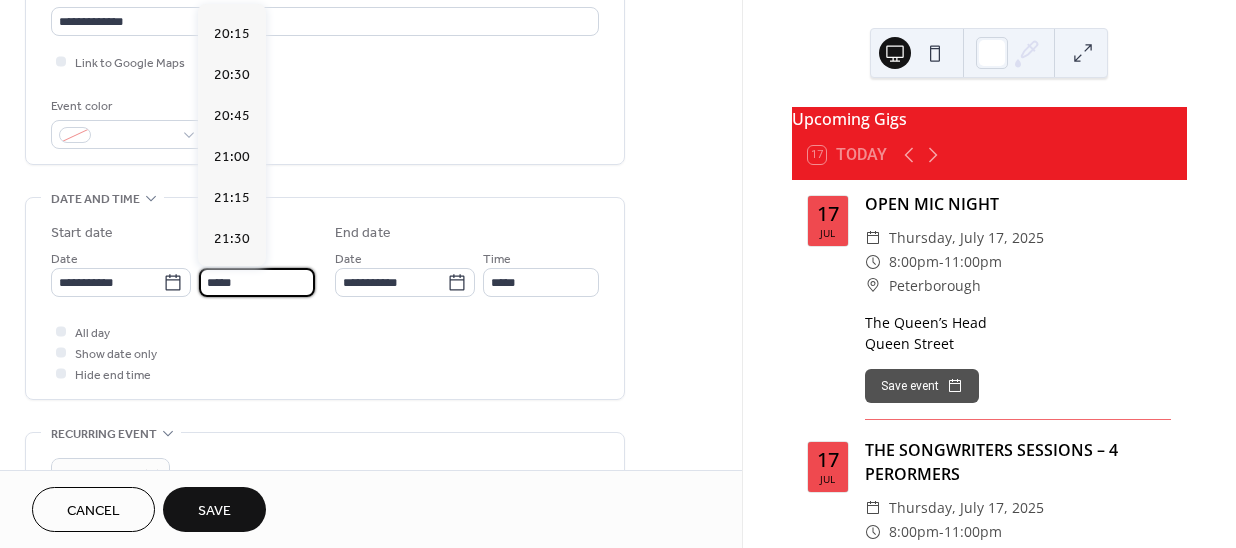 scroll, scrollTop: 3314, scrollLeft: 0, axis: vertical 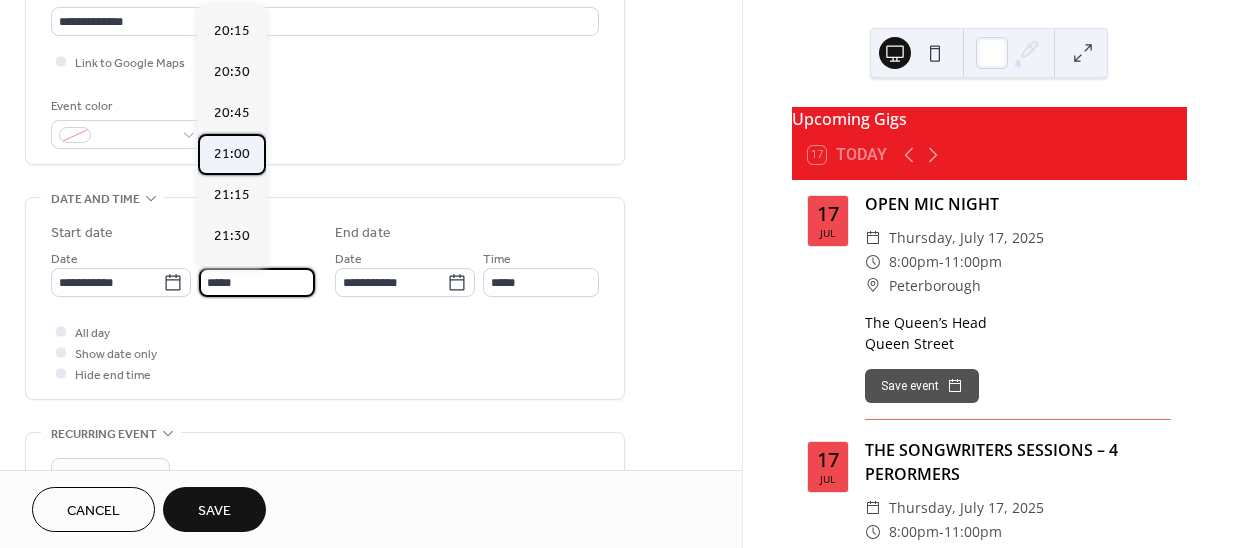 click on "21:00" at bounding box center [232, 154] 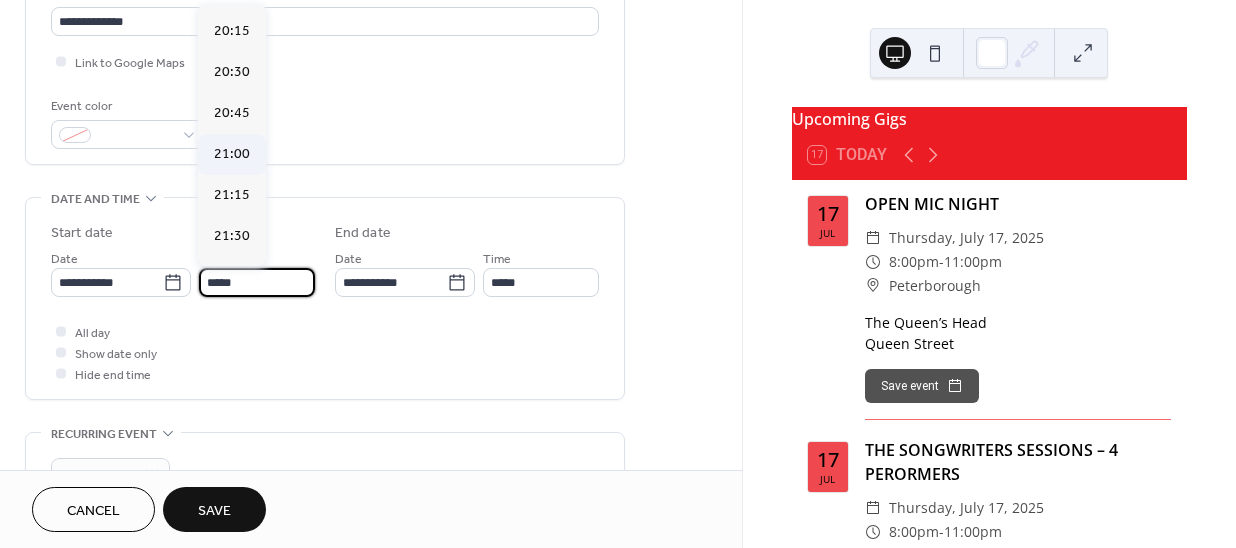 type on "*****" 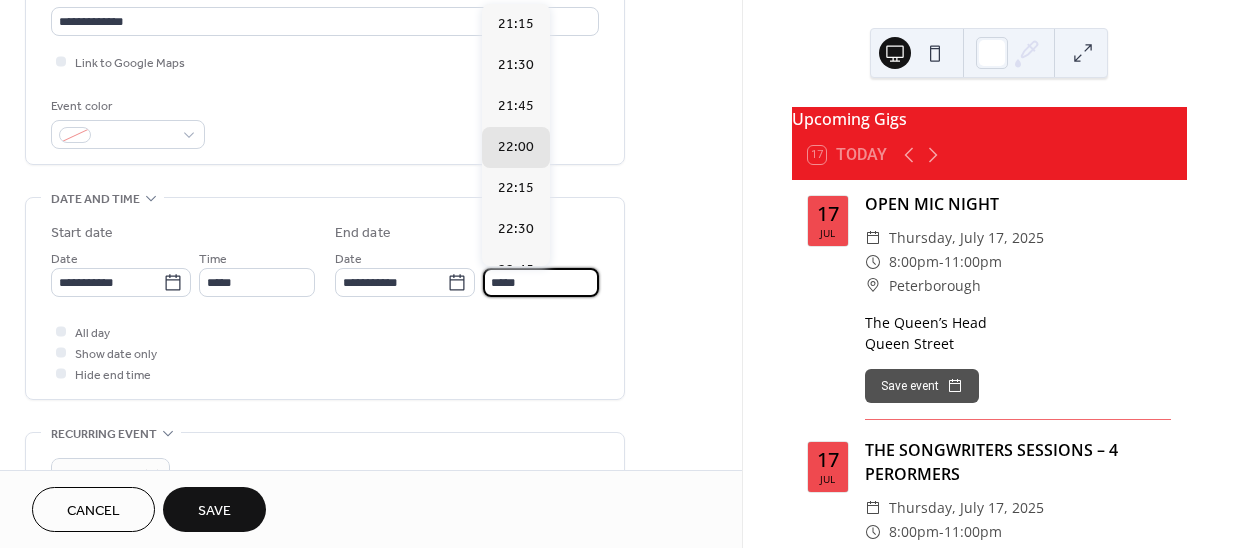 click on "*****" at bounding box center [541, 282] 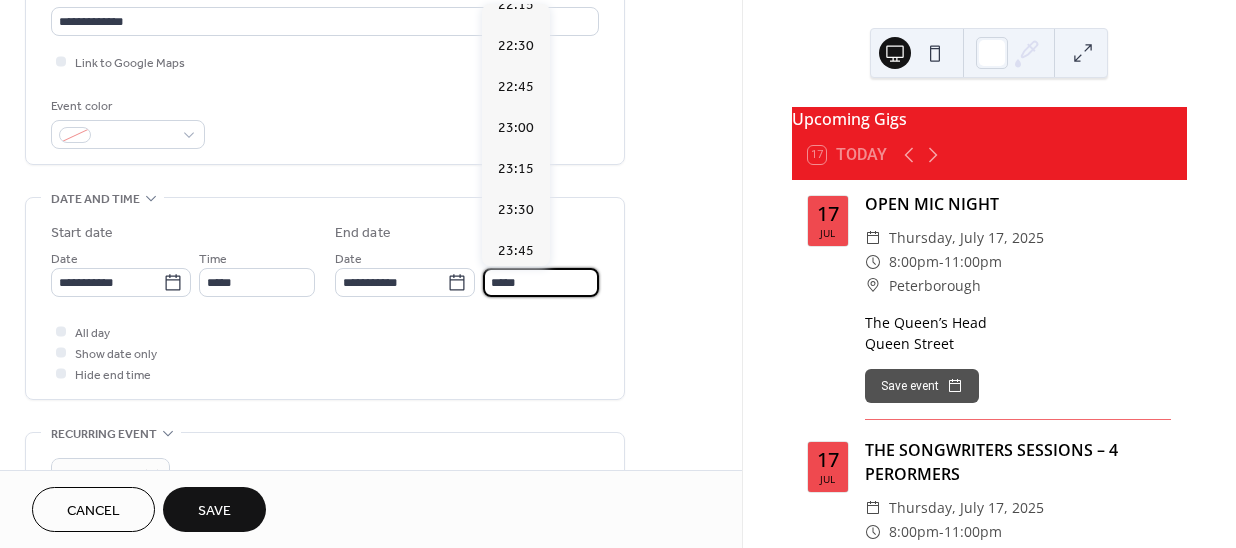 scroll, scrollTop: 184, scrollLeft: 0, axis: vertical 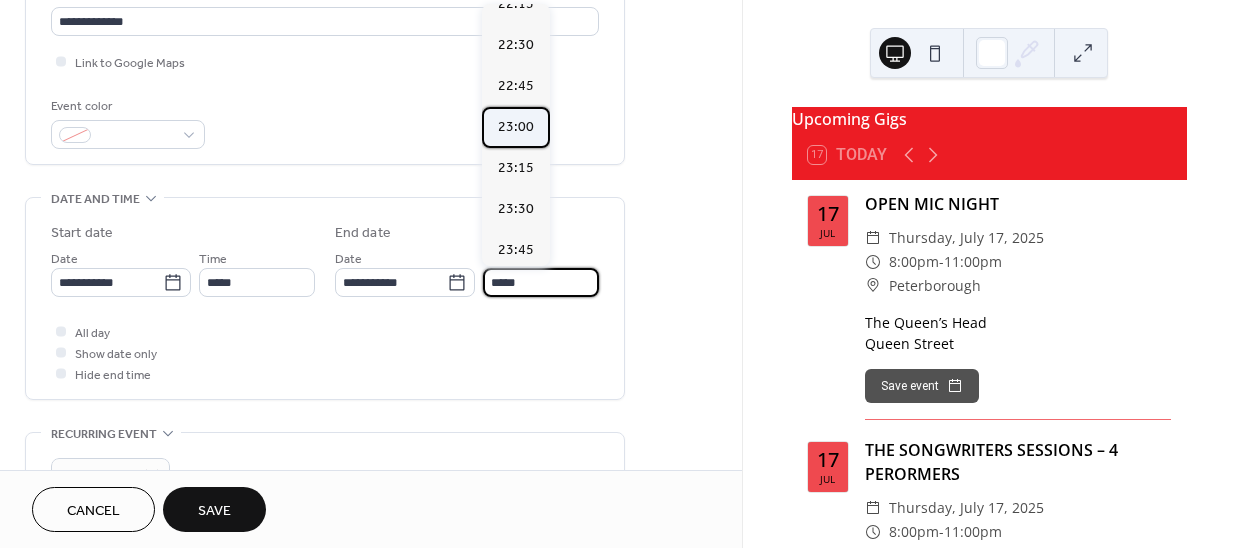 click on "23:00" at bounding box center (516, 127) 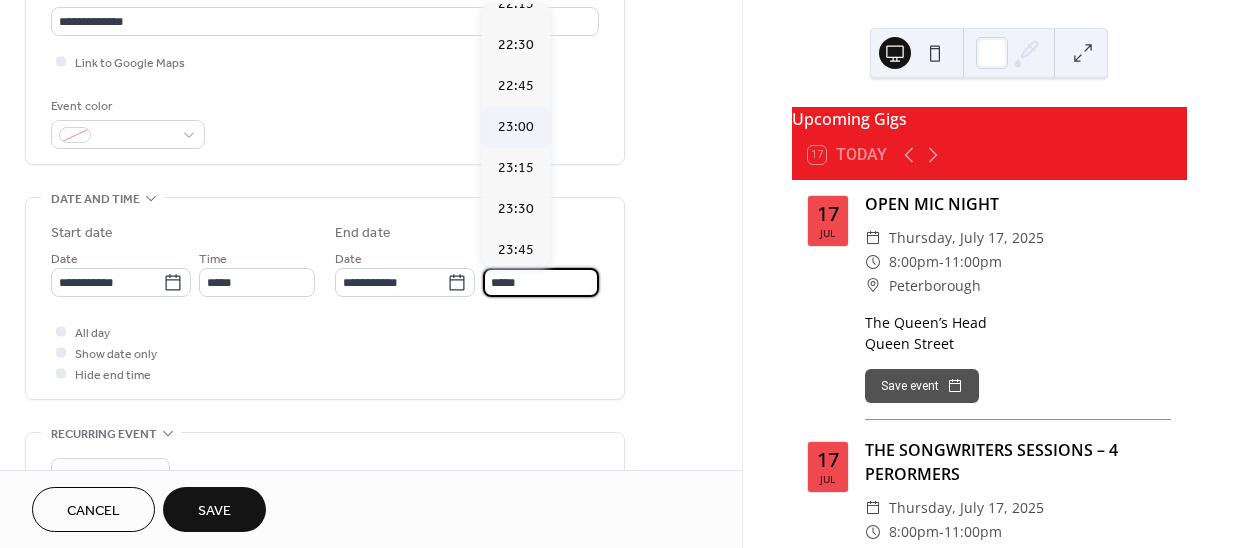 type on "*****" 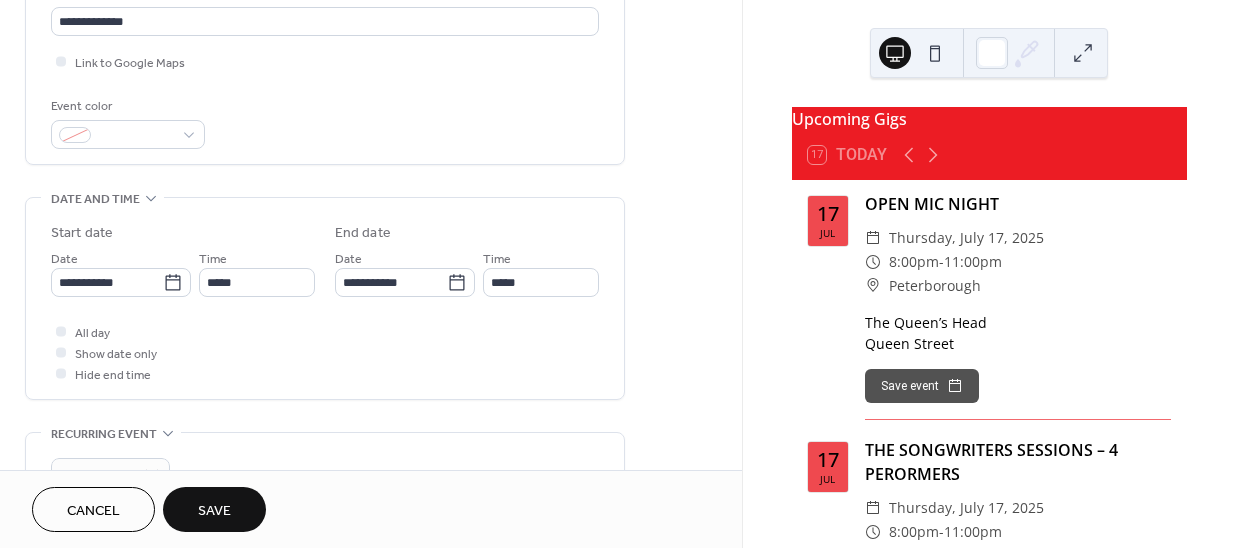 click on "Save" at bounding box center (214, 511) 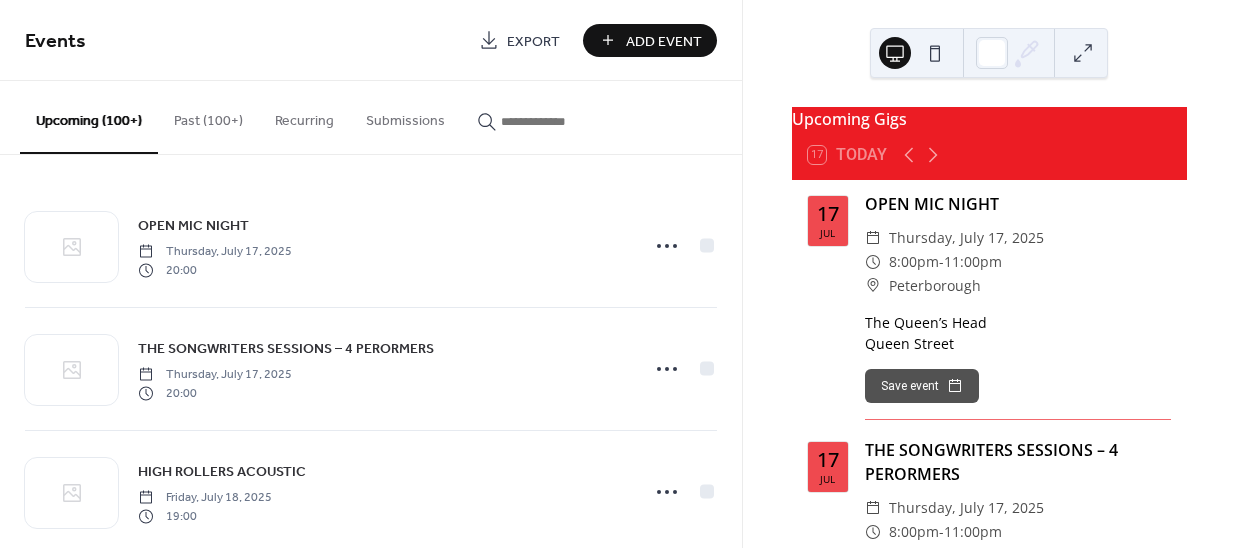 click on "Add Event" at bounding box center [664, 41] 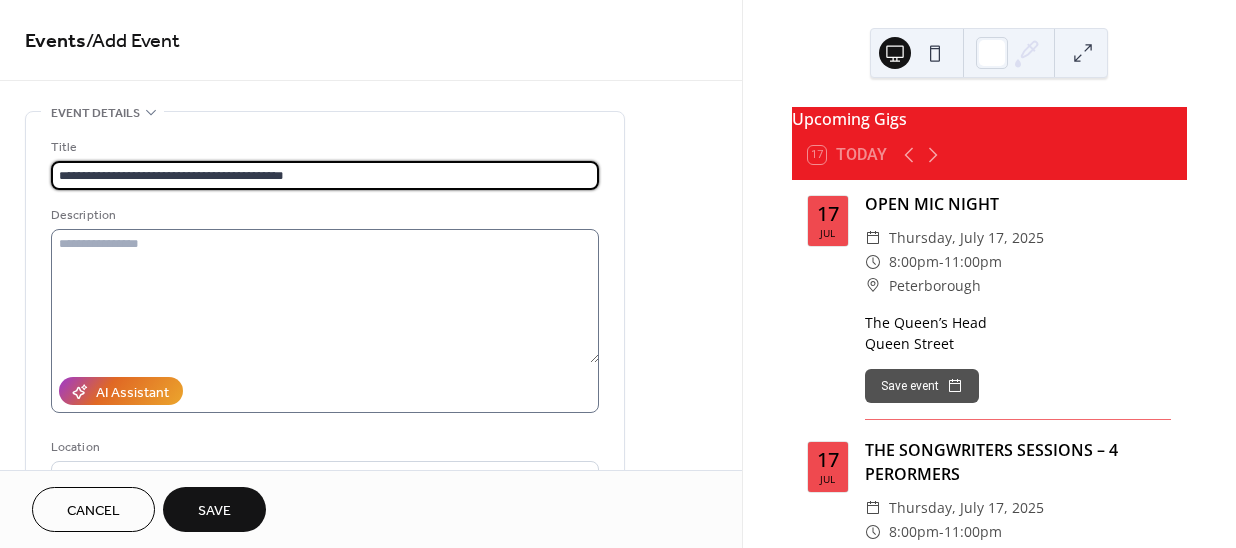 type on "**********" 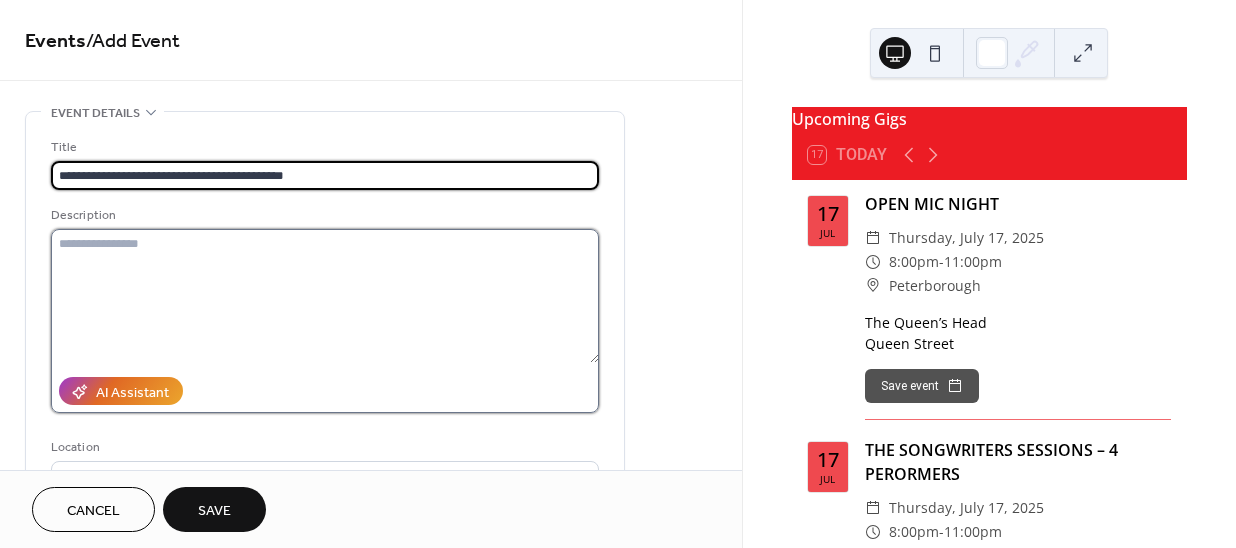 click at bounding box center [325, 296] 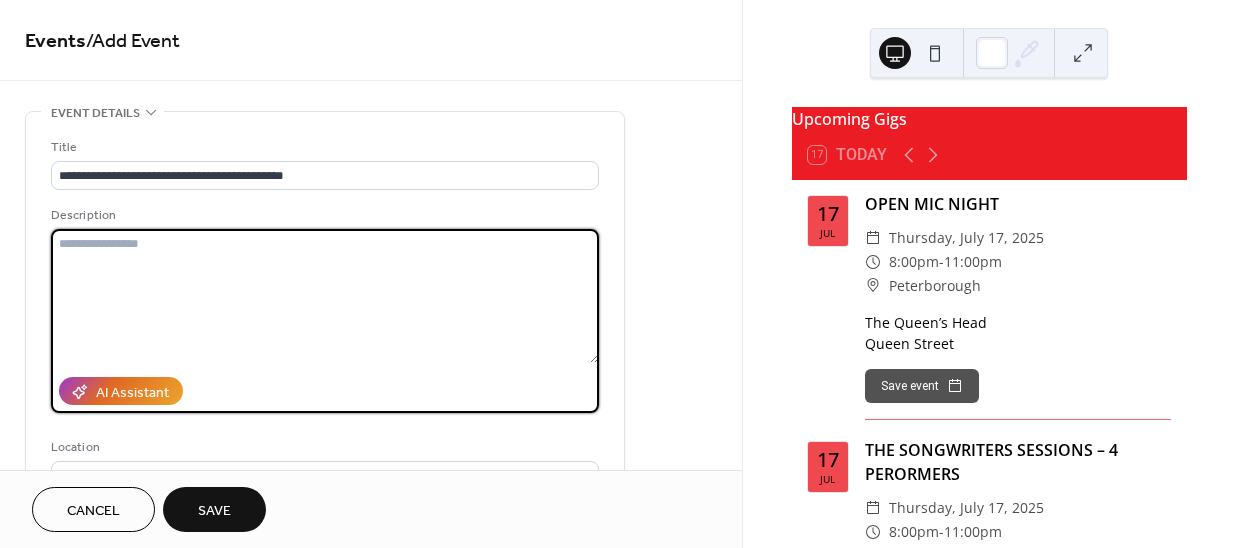 paste on "**********" 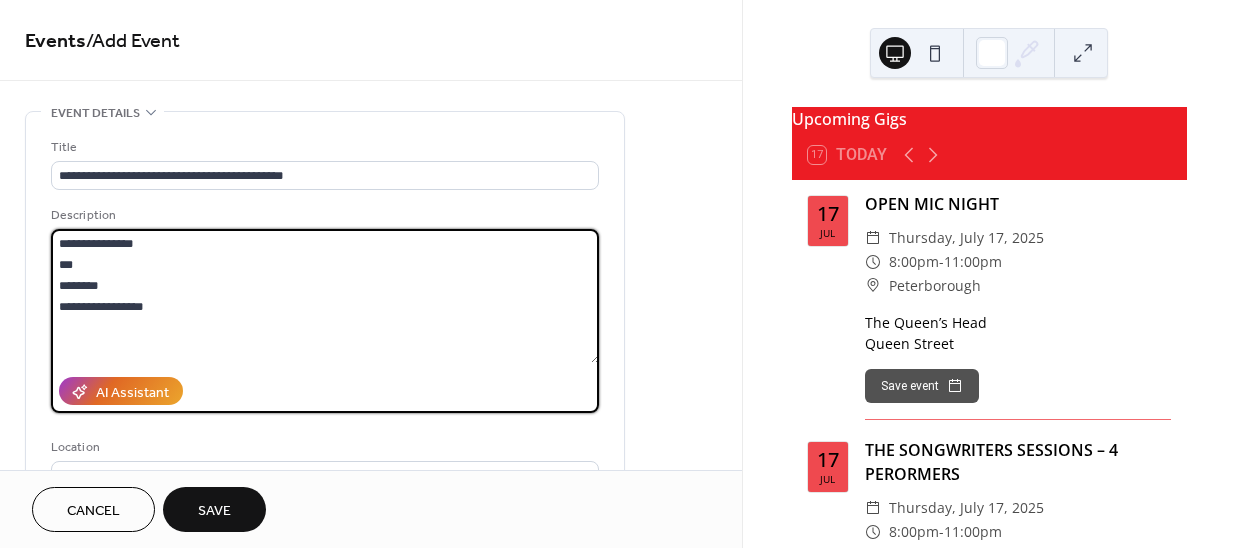 click on "**********" at bounding box center (325, 296) 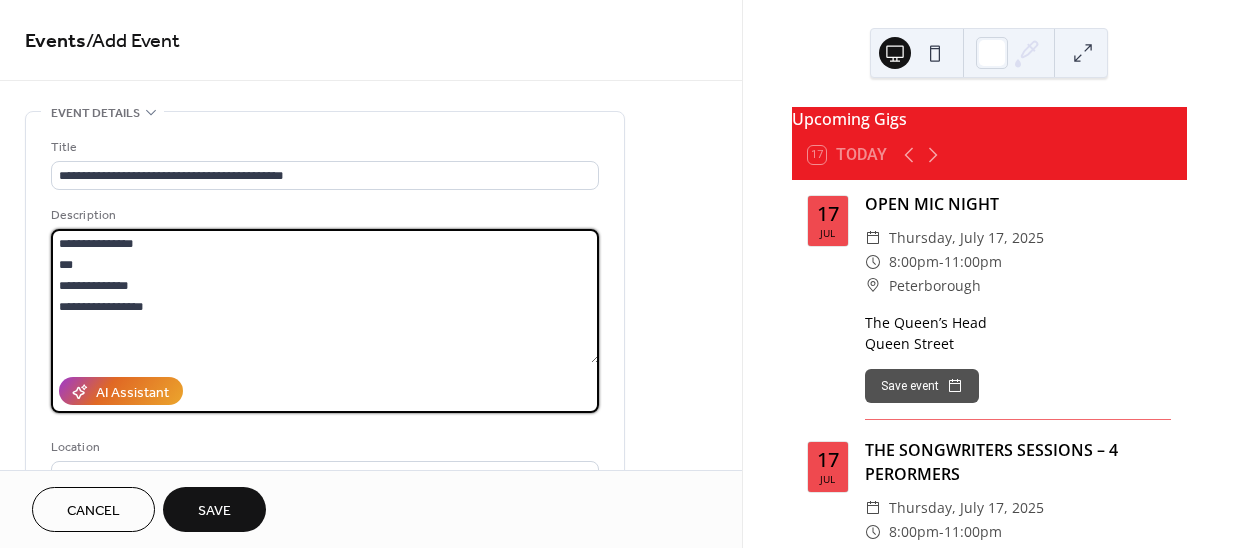 drag, startPoint x: 89, startPoint y: 256, endPoint x: 58, endPoint y: 237, distance: 36.359318 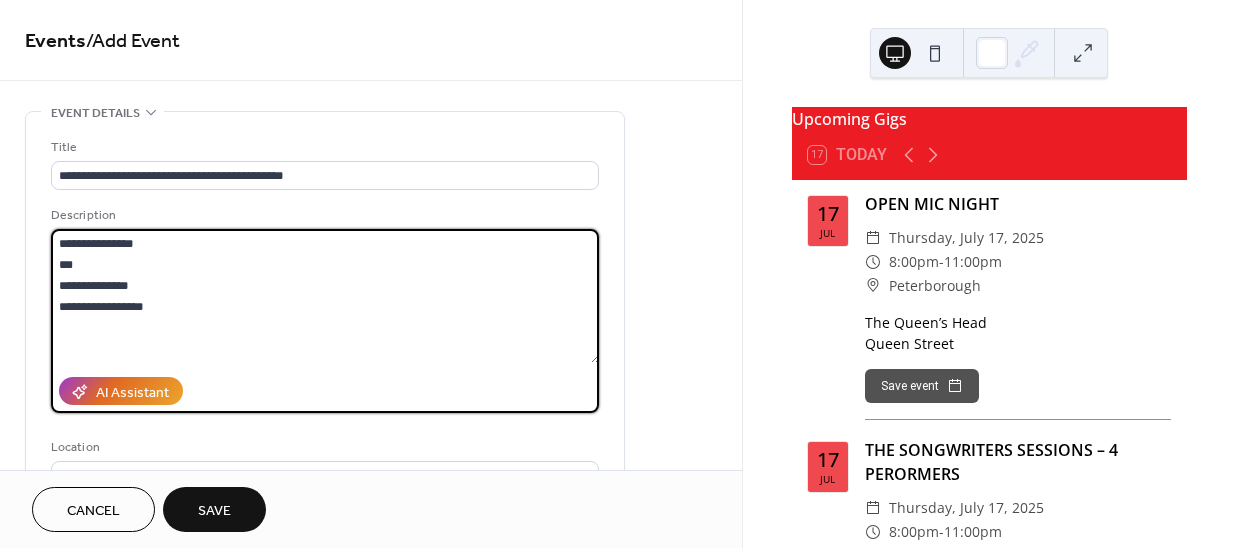 click on "**********" at bounding box center [325, 296] 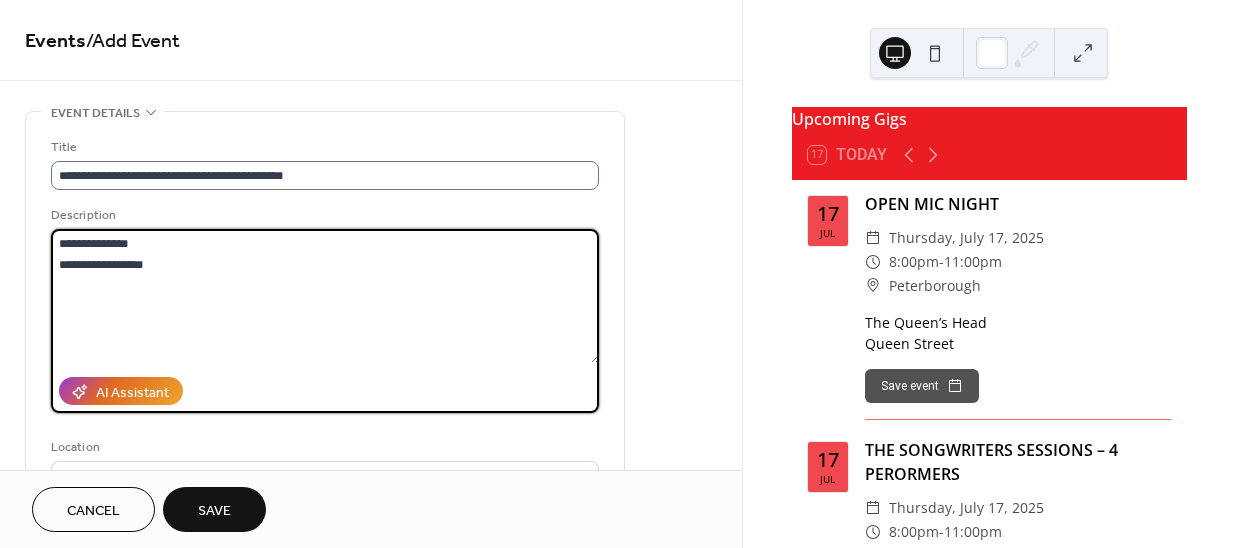 type on "**********" 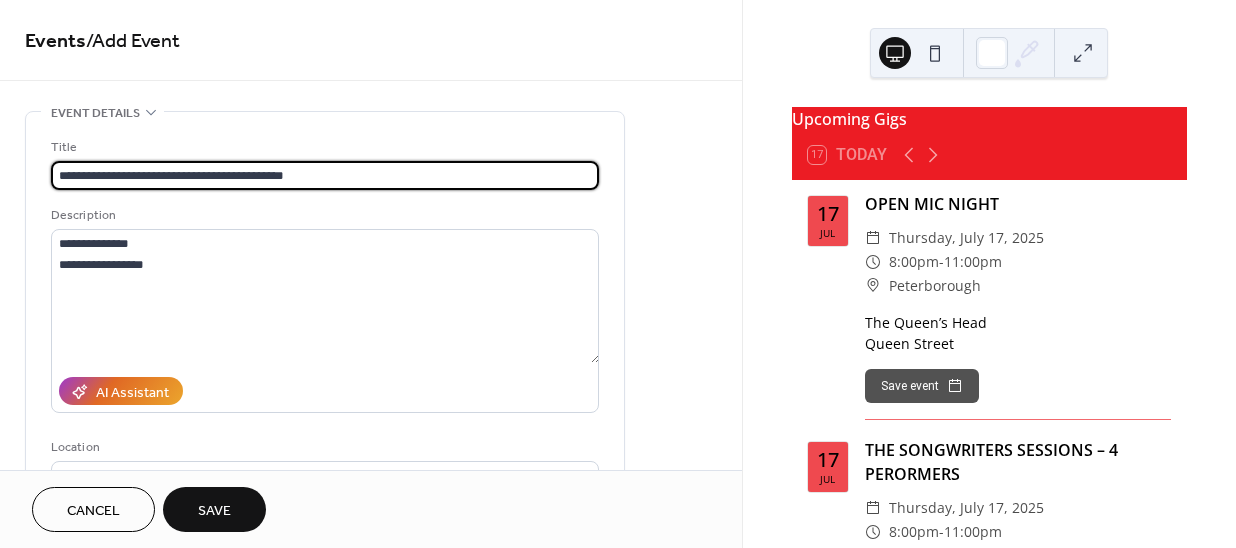 drag, startPoint x: 359, startPoint y: 173, endPoint x: 166, endPoint y: 167, distance: 193.09325 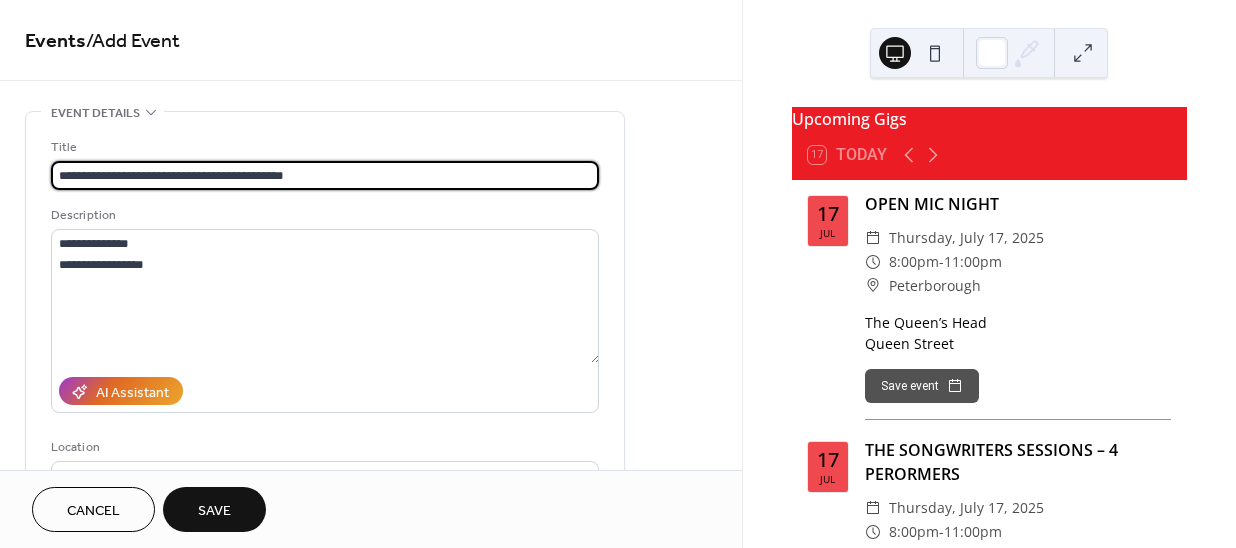 click on "**********" at bounding box center [325, 175] 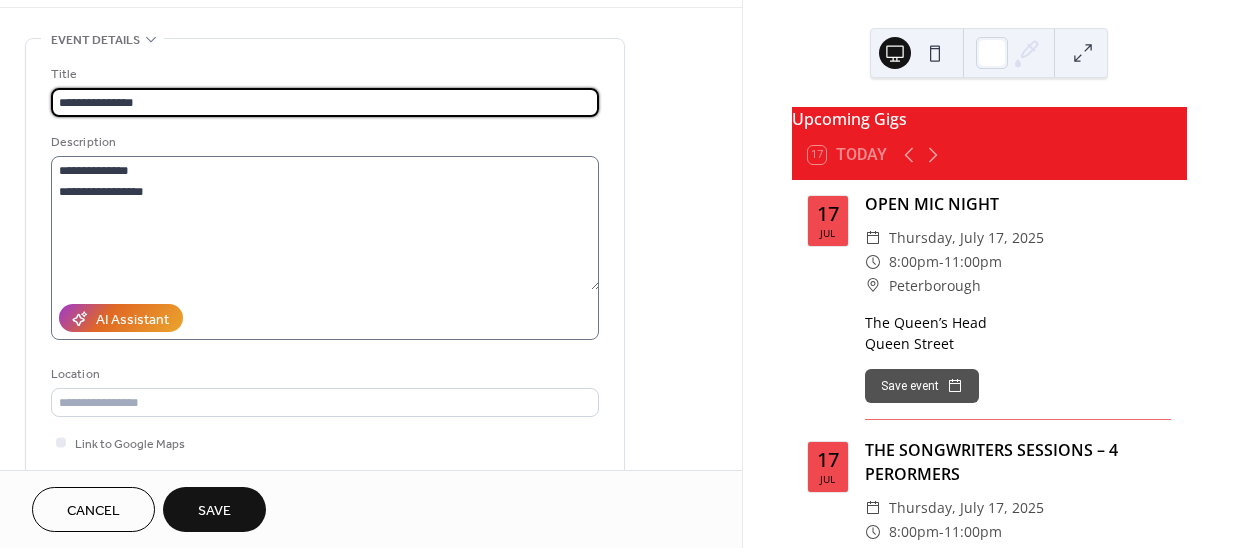 scroll, scrollTop: 181, scrollLeft: 0, axis: vertical 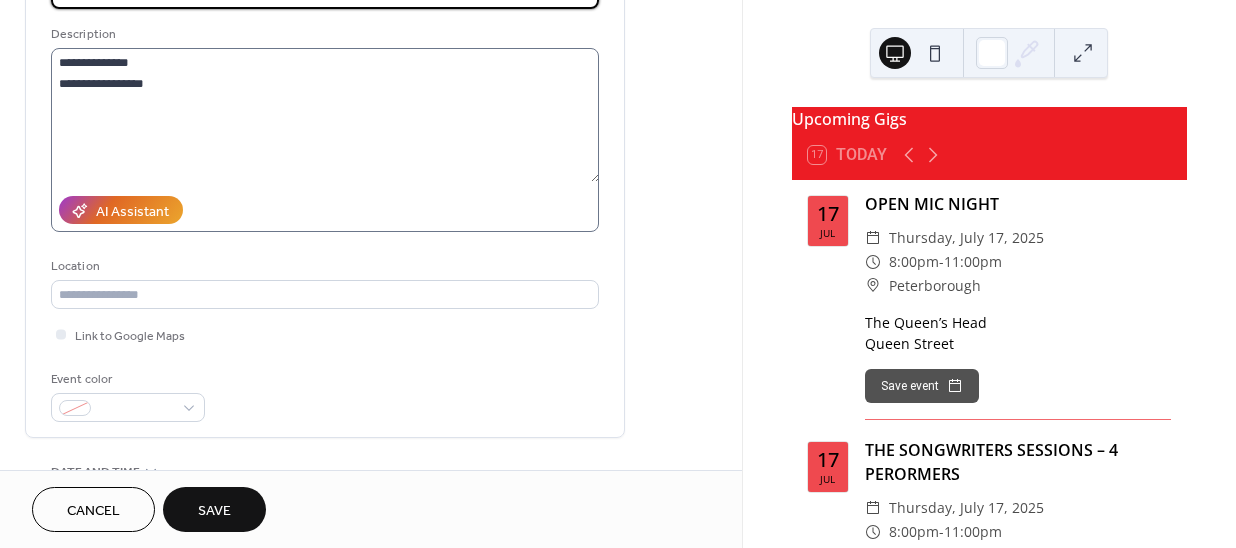 type on "**********" 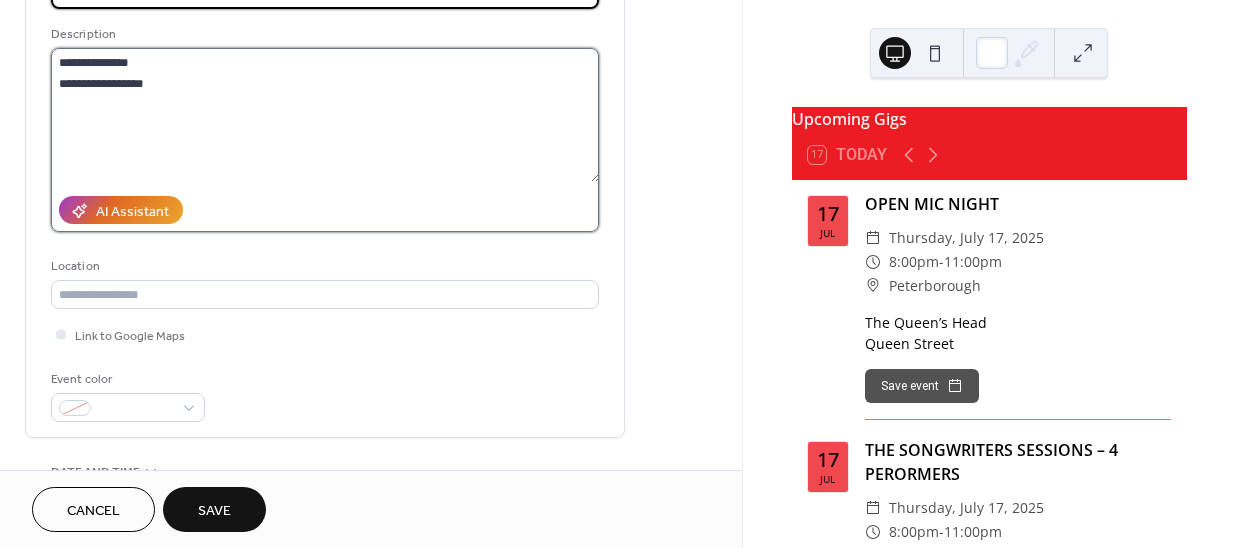 click on "**********" at bounding box center (325, 115) 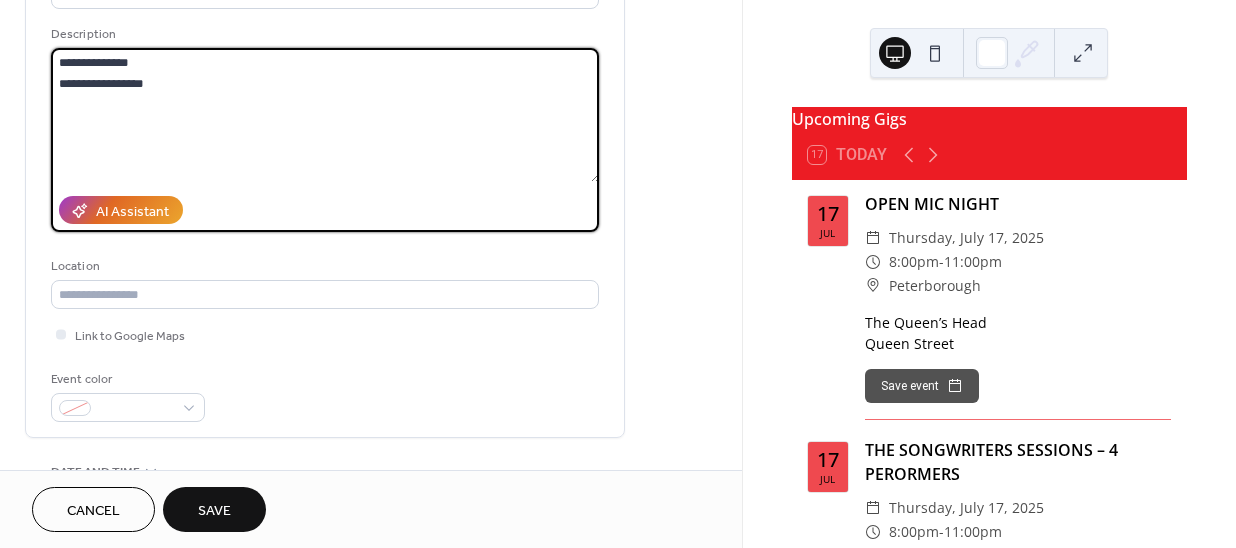 click on "**********" at bounding box center (325, 115) 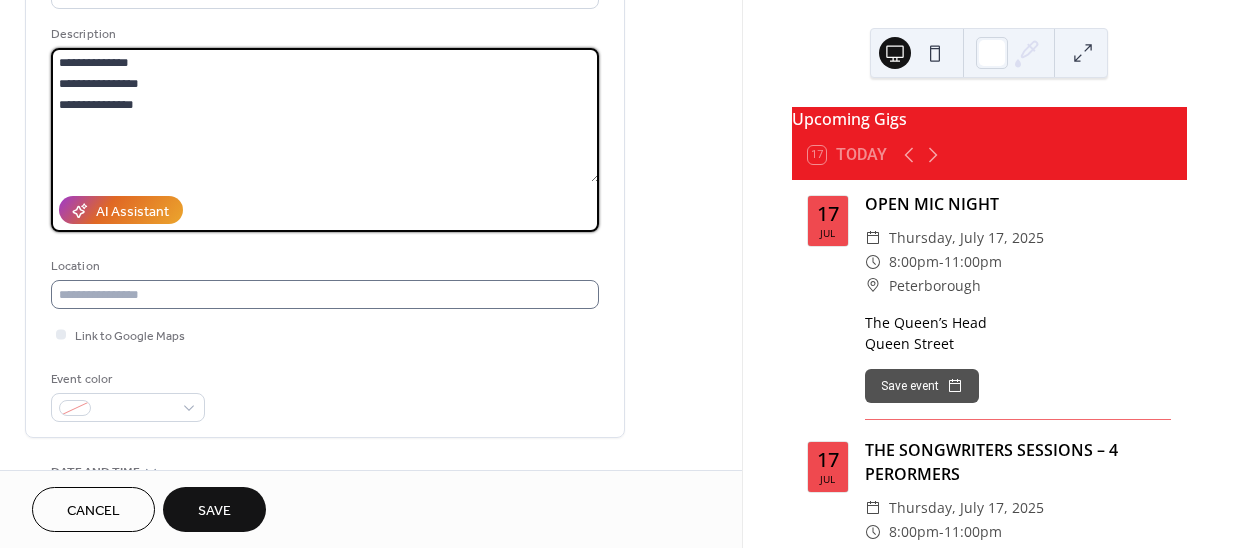 type on "**********" 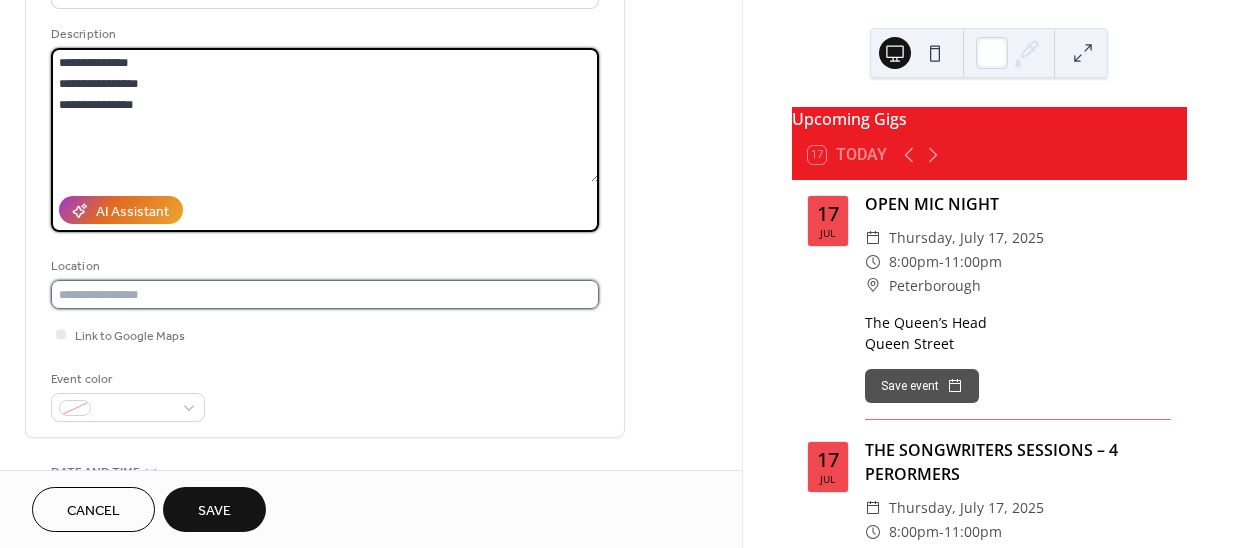 click at bounding box center [325, 294] 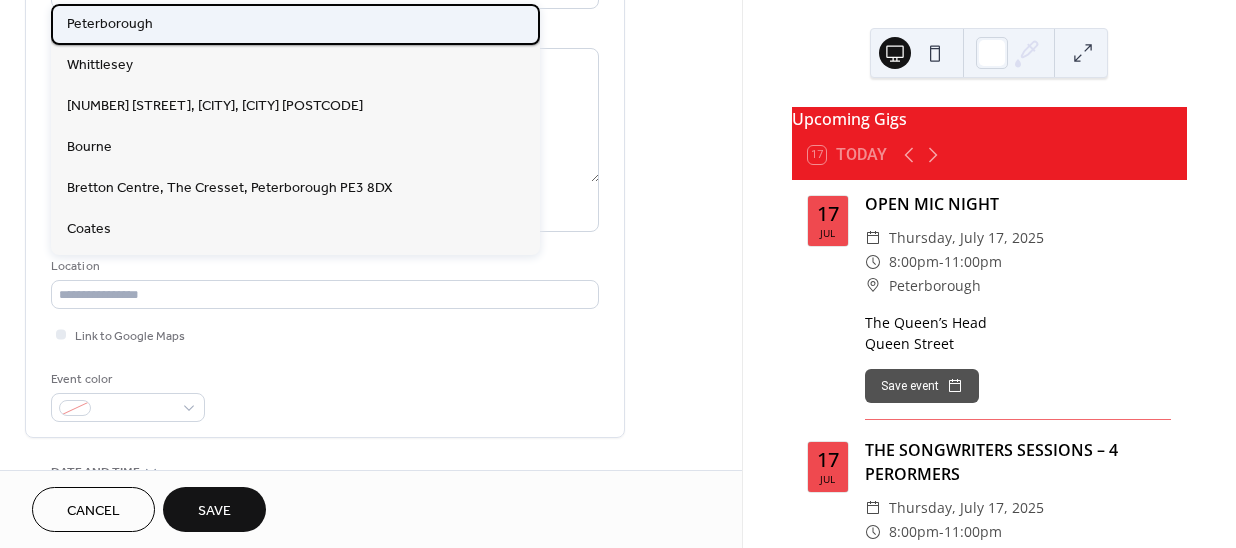 click on "Peterborough" at bounding box center [110, 24] 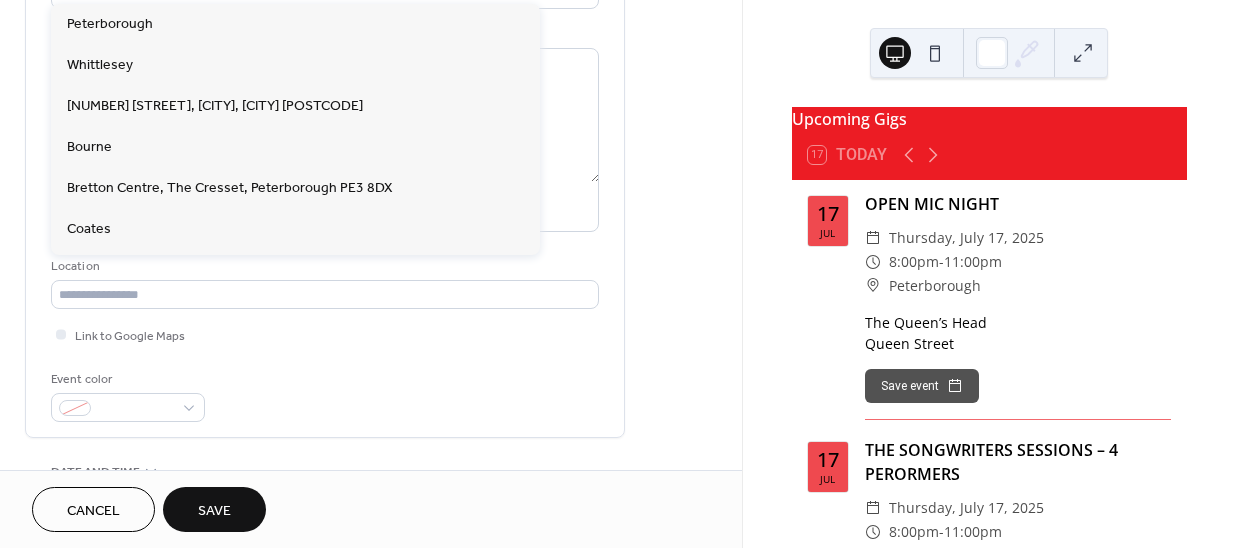 type on "**********" 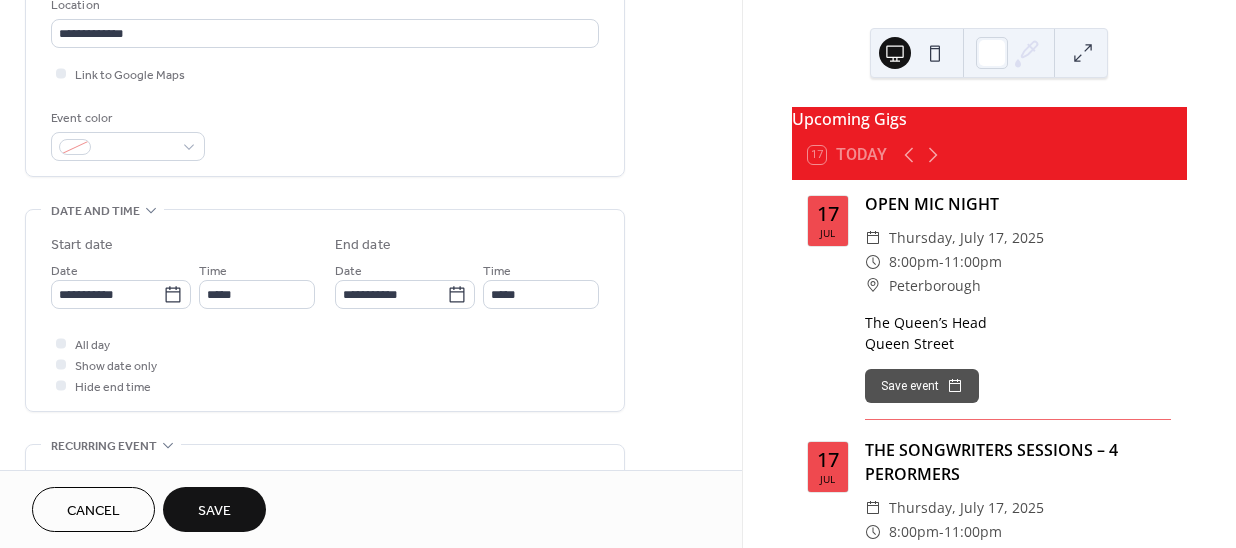 scroll, scrollTop: 454, scrollLeft: 0, axis: vertical 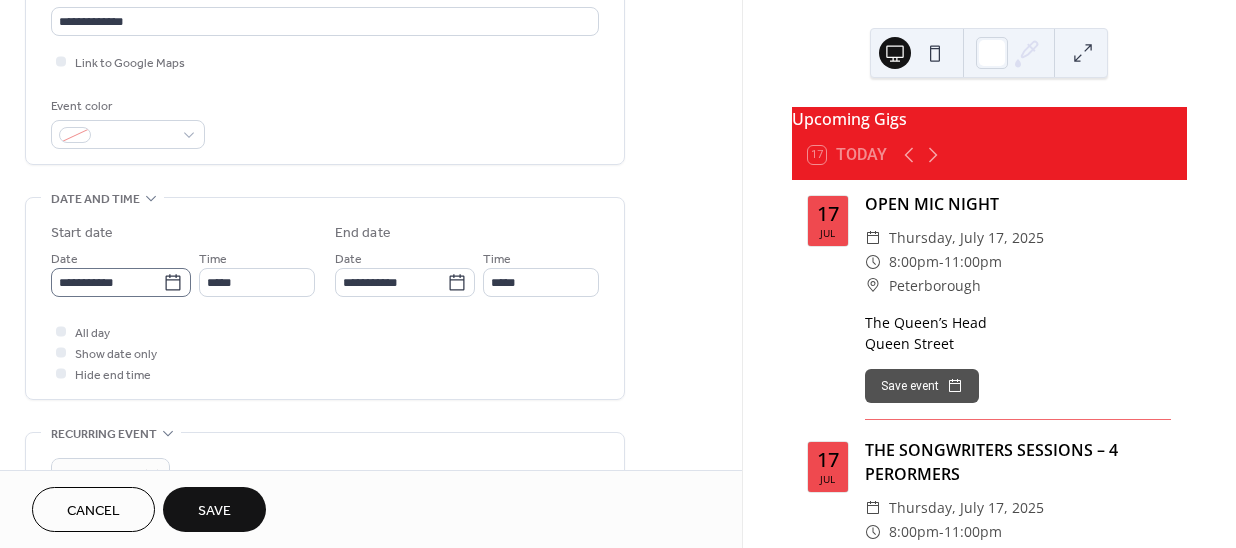 click 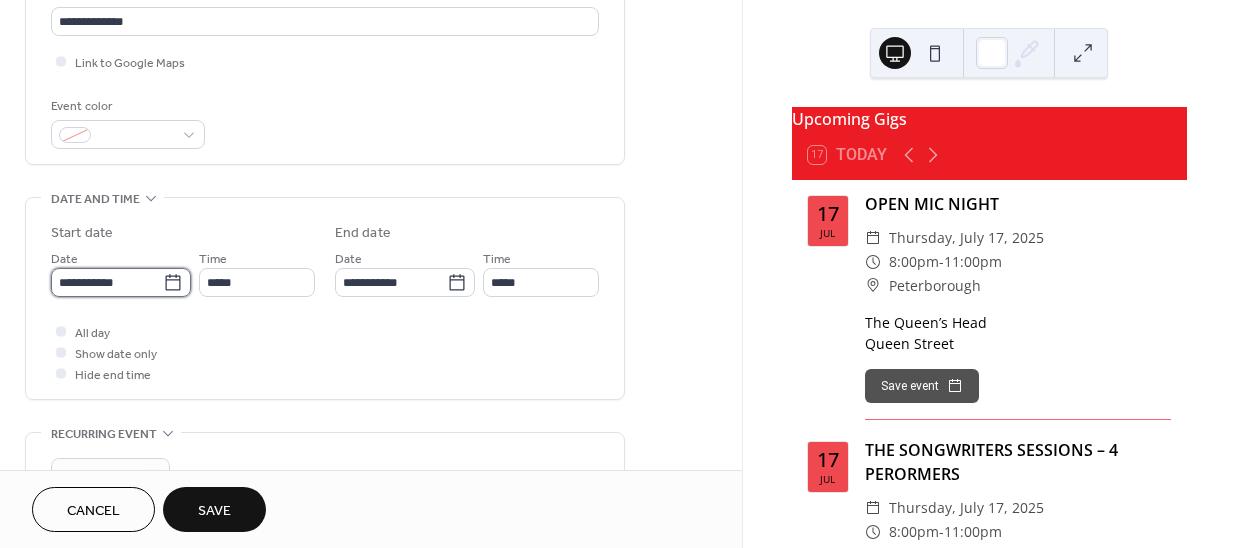 click on "**********" at bounding box center (107, 282) 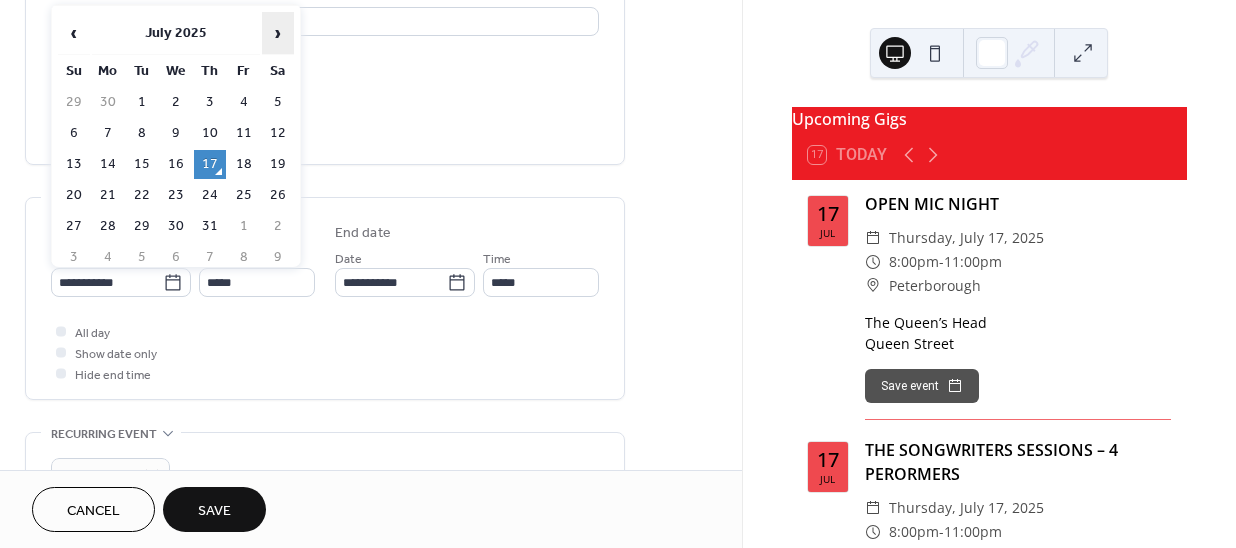 click on "›" at bounding box center (278, 33) 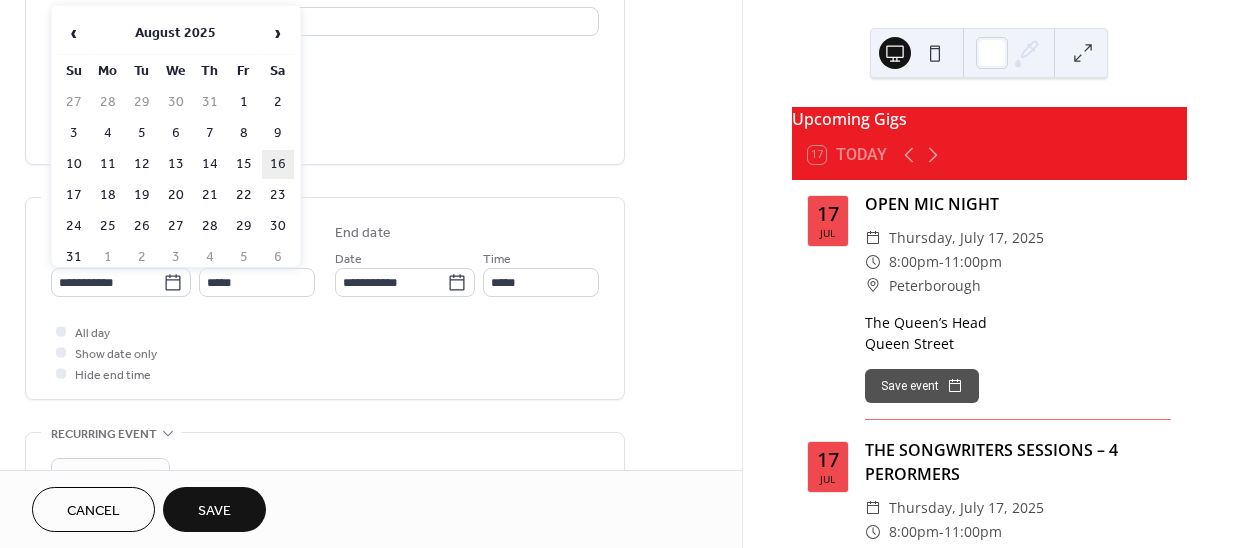 click on "16" at bounding box center (278, 164) 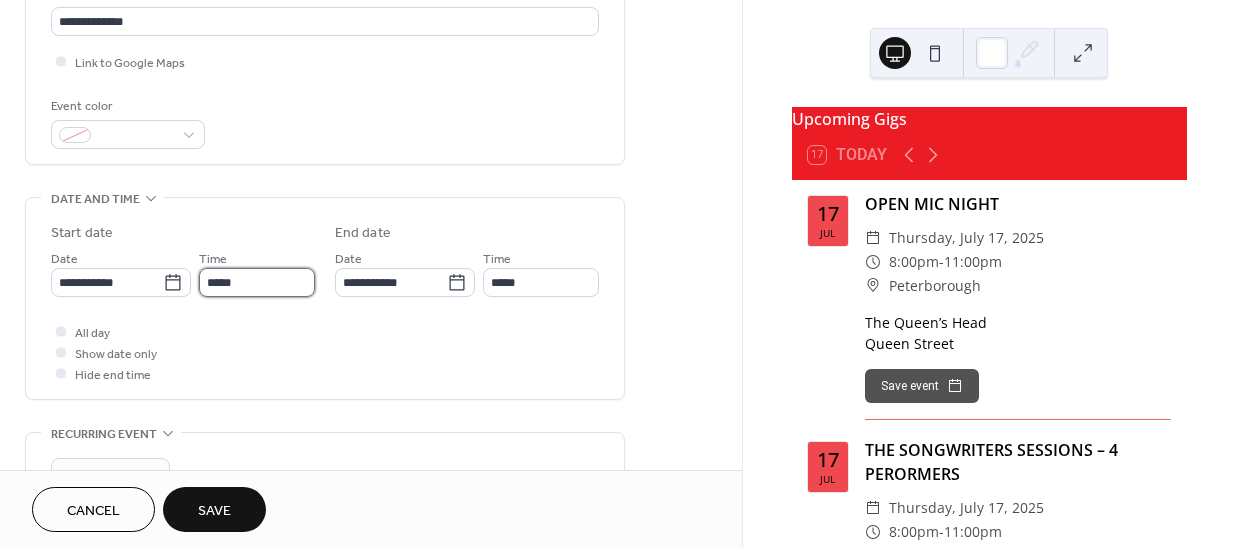 drag, startPoint x: 241, startPoint y: 284, endPoint x: 238, endPoint y: 273, distance: 11.401754 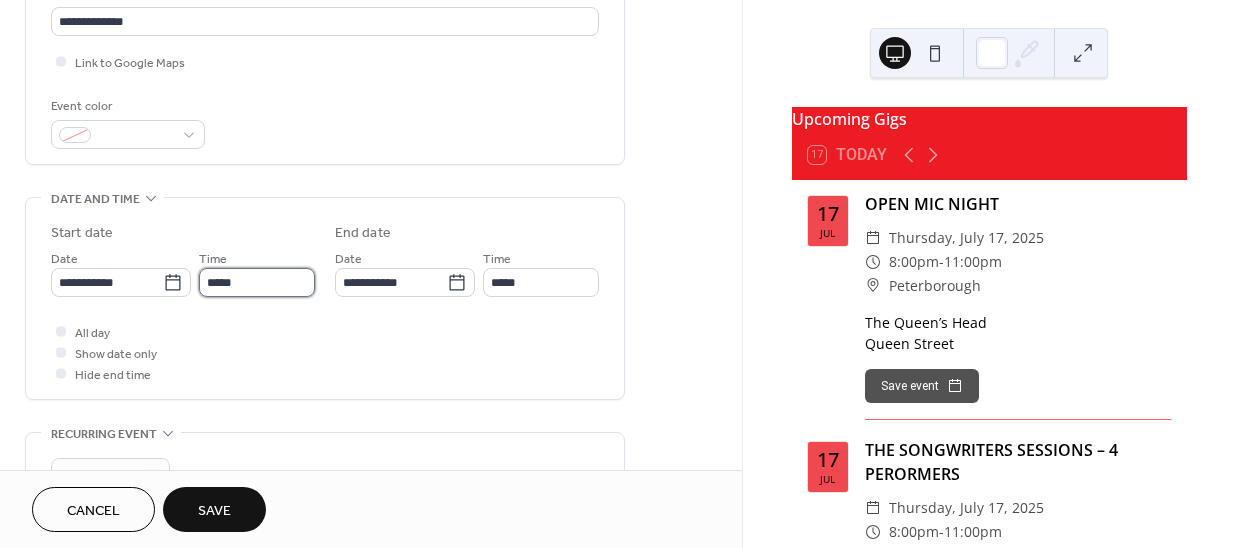 click on "*****" at bounding box center (257, 282) 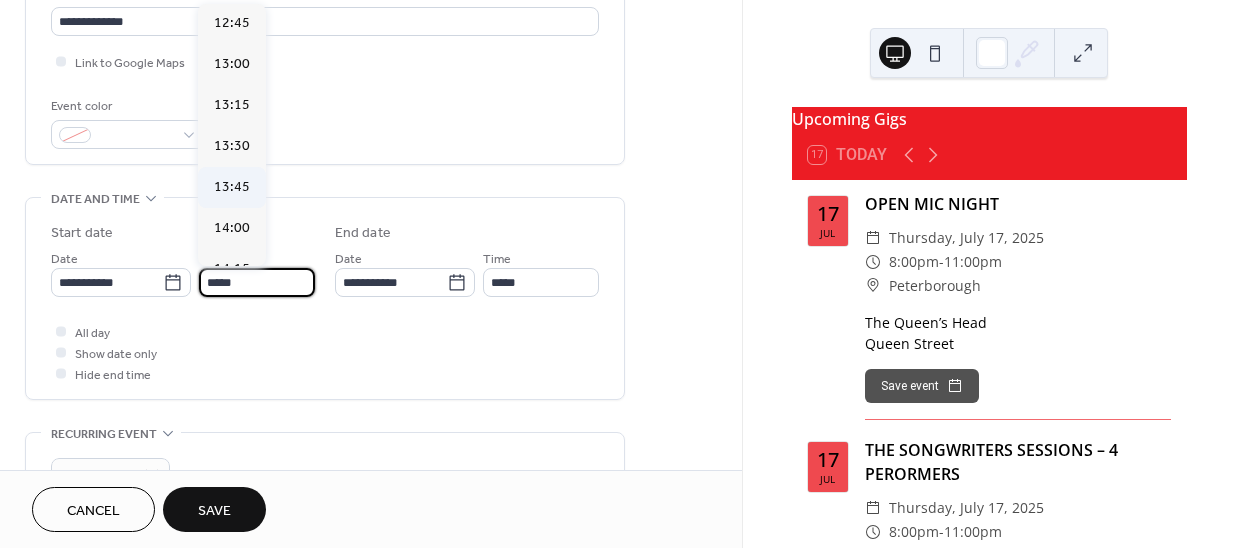 scroll, scrollTop: 2132, scrollLeft: 0, axis: vertical 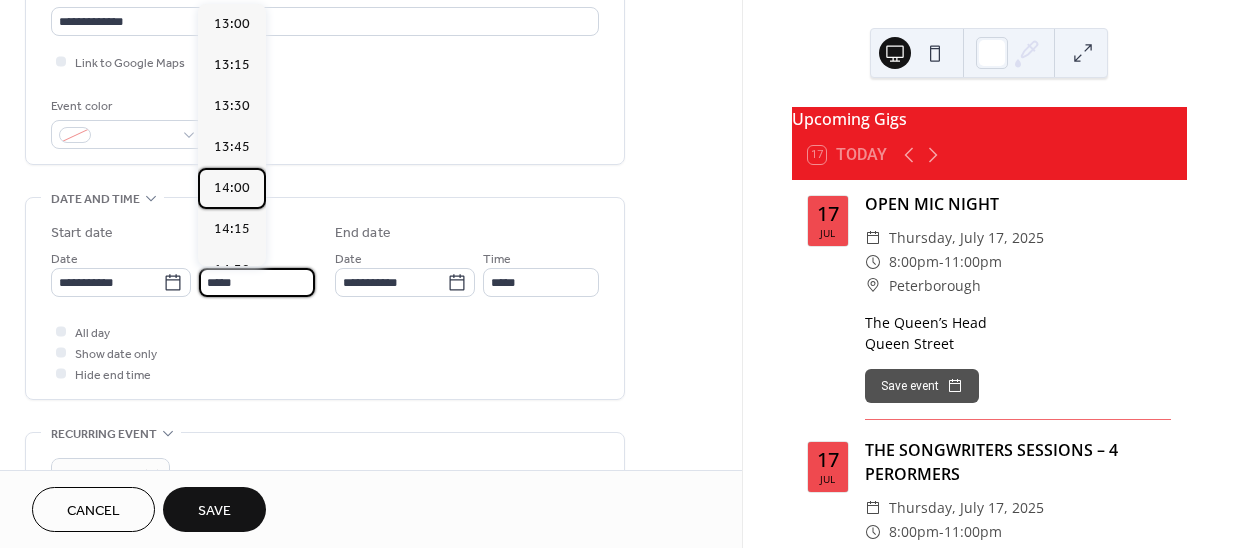 click on "14:00" at bounding box center [232, 188] 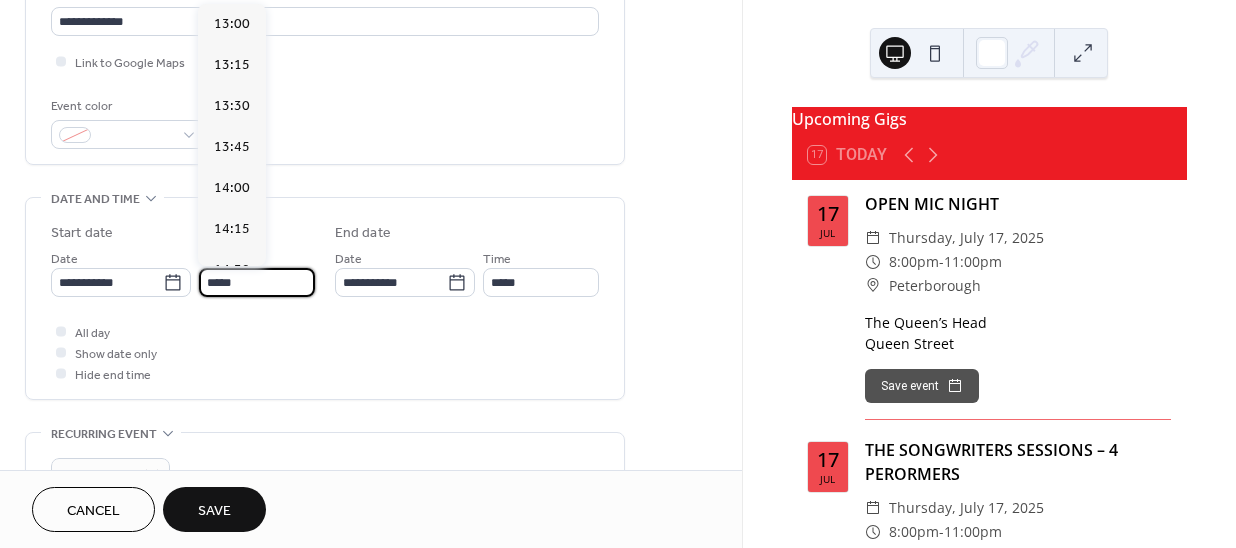 type on "*****" 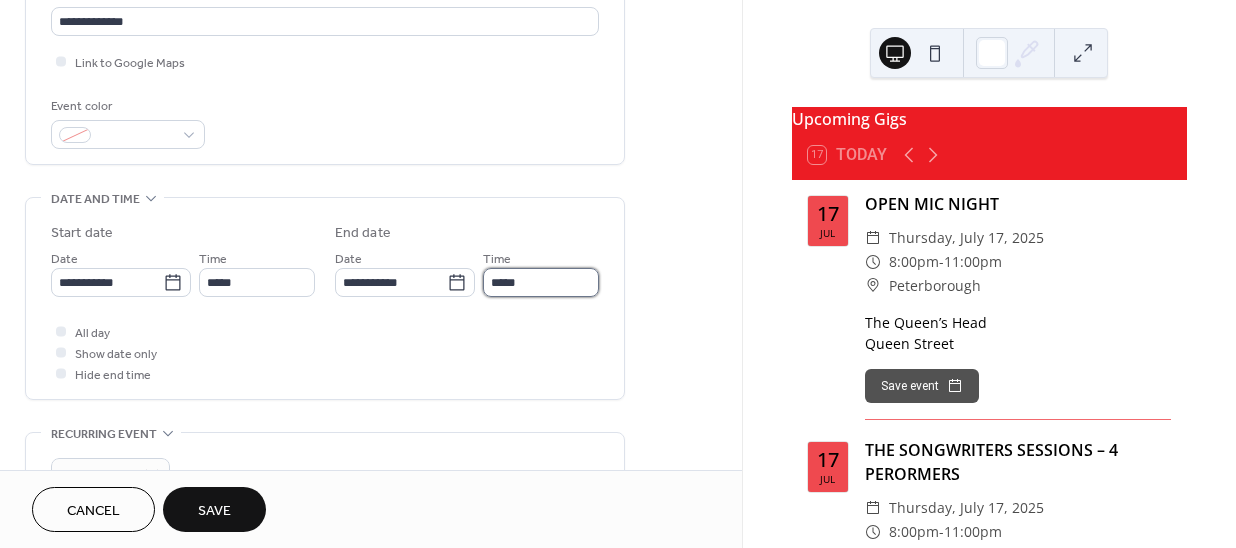 click on "*****" at bounding box center [541, 282] 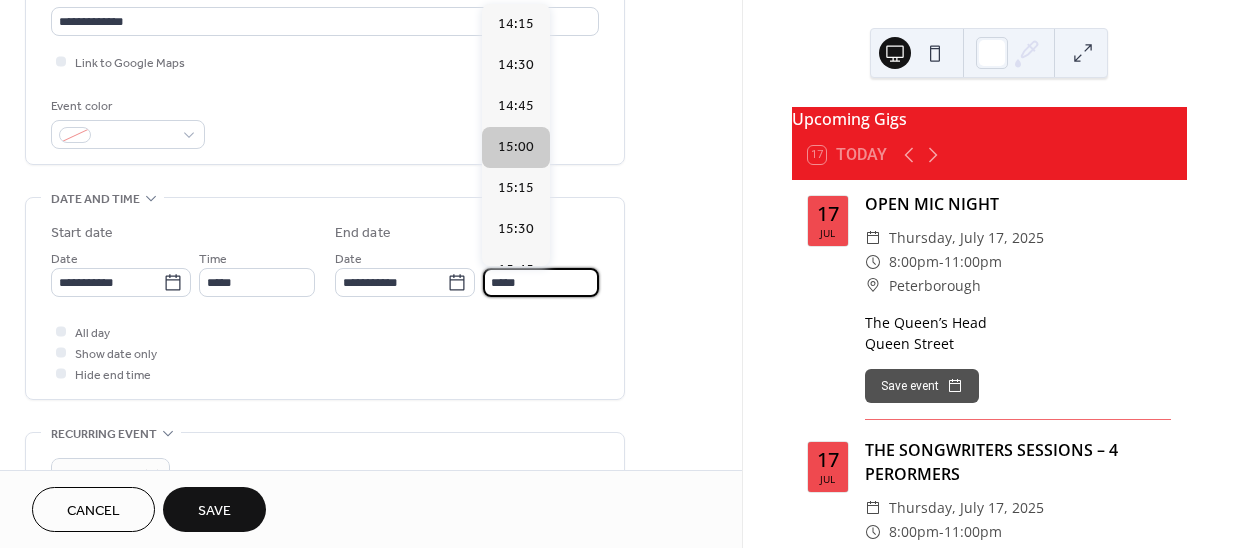 scroll, scrollTop: 90, scrollLeft: 0, axis: vertical 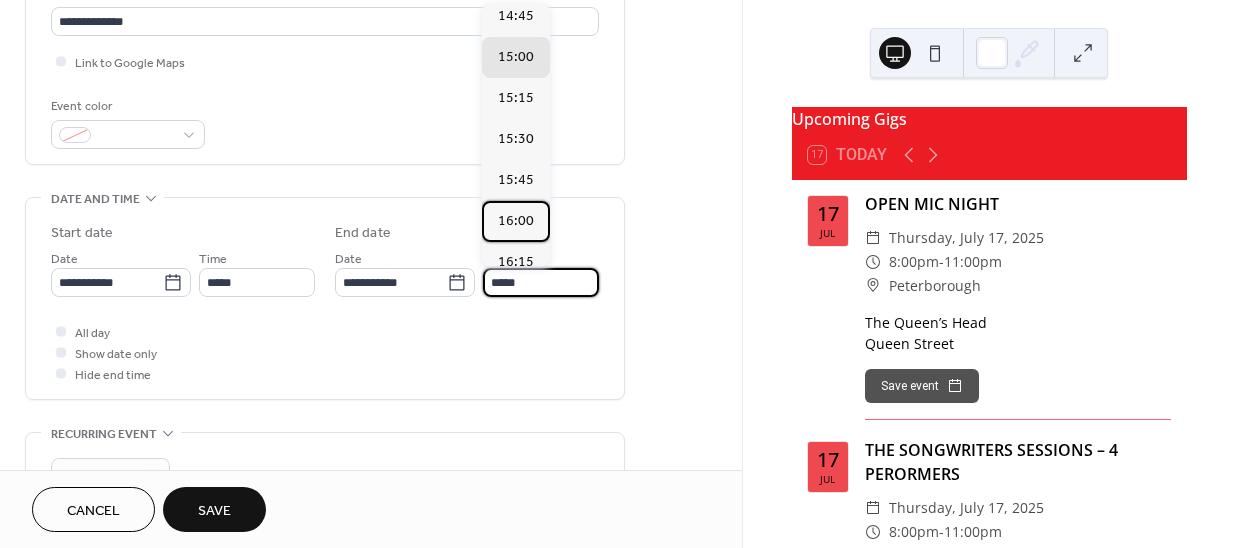 click on "16:00" at bounding box center [516, 221] 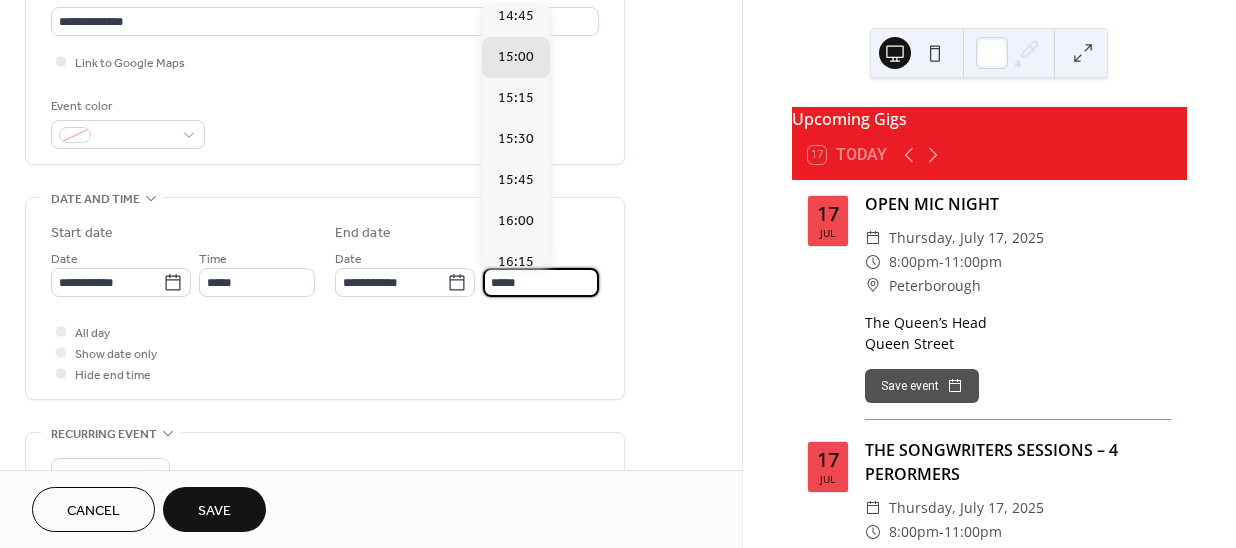 type on "*****" 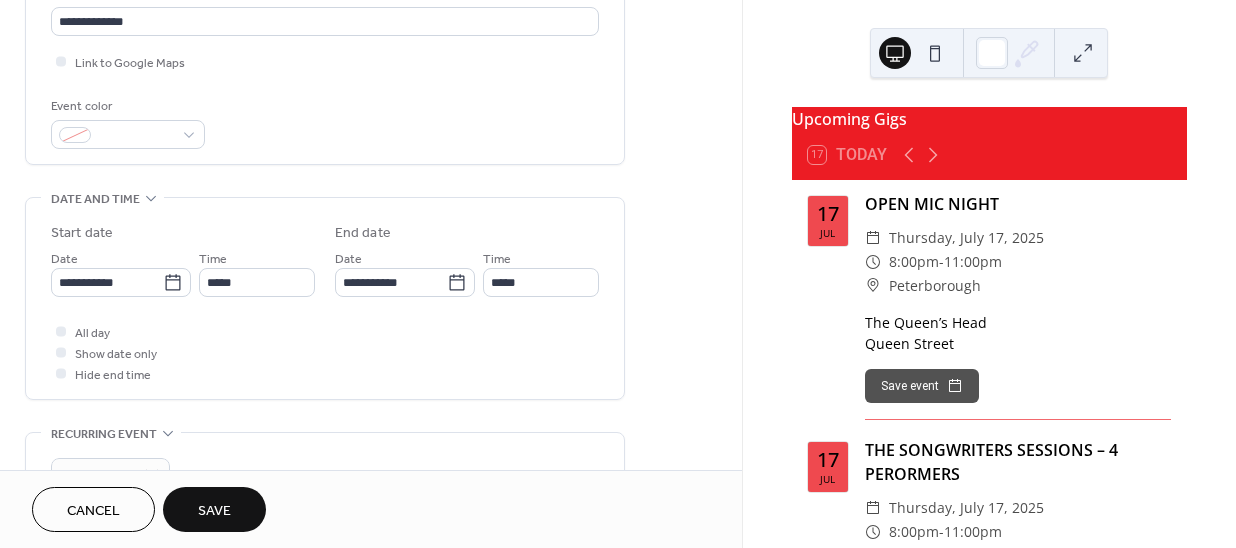click on "Save" at bounding box center (214, 511) 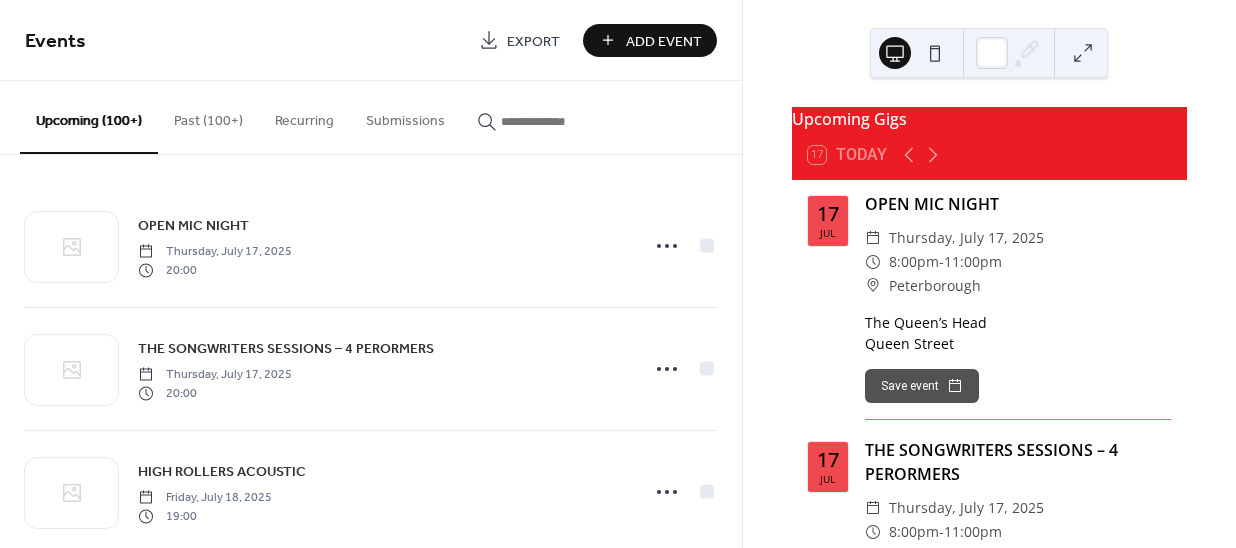 drag, startPoint x: 640, startPoint y: 36, endPoint x: 635, endPoint y: 46, distance: 11.18034 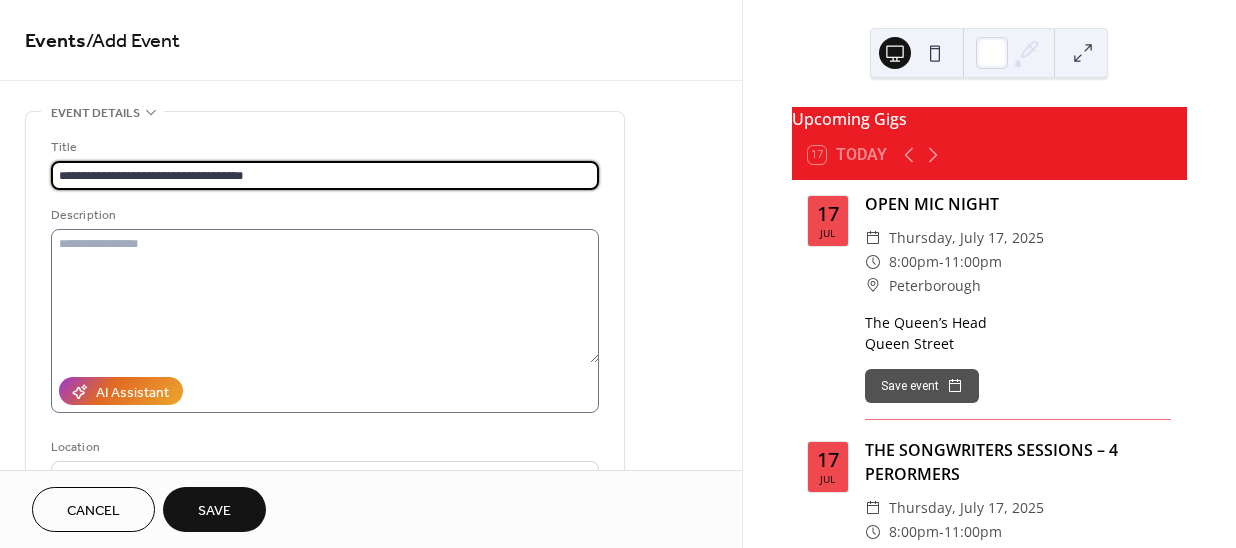 type on "**********" 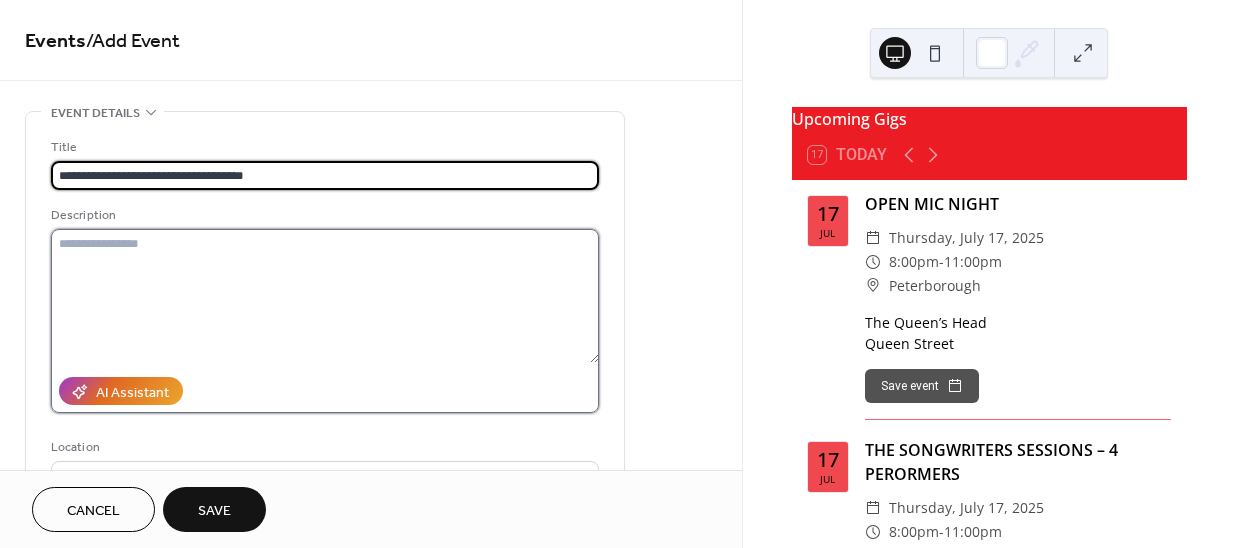 click at bounding box center [325, 296] 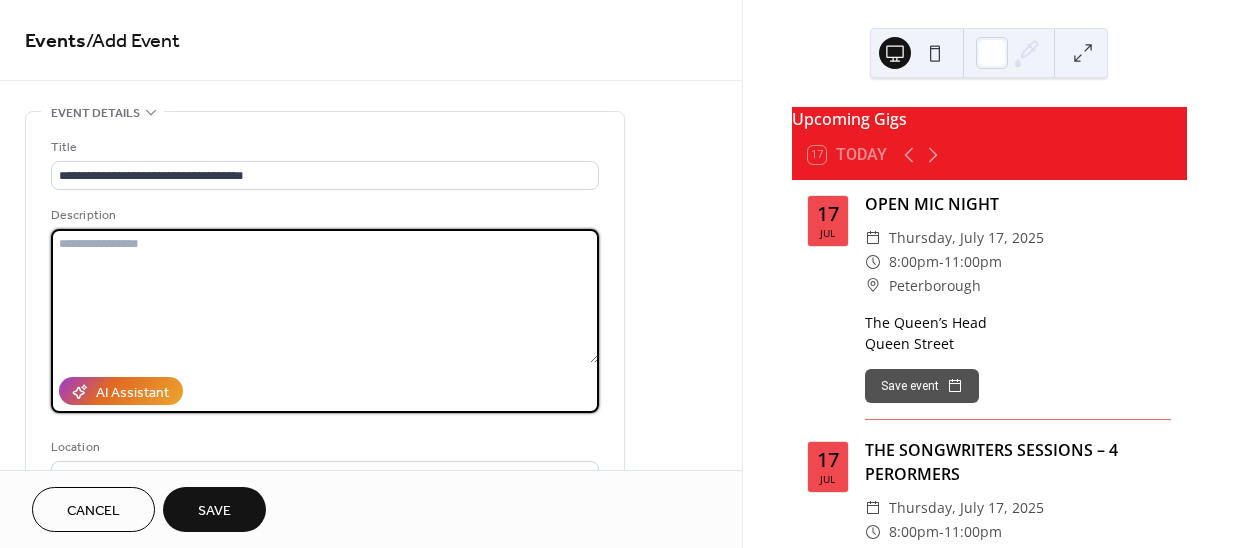 paste on "**********" 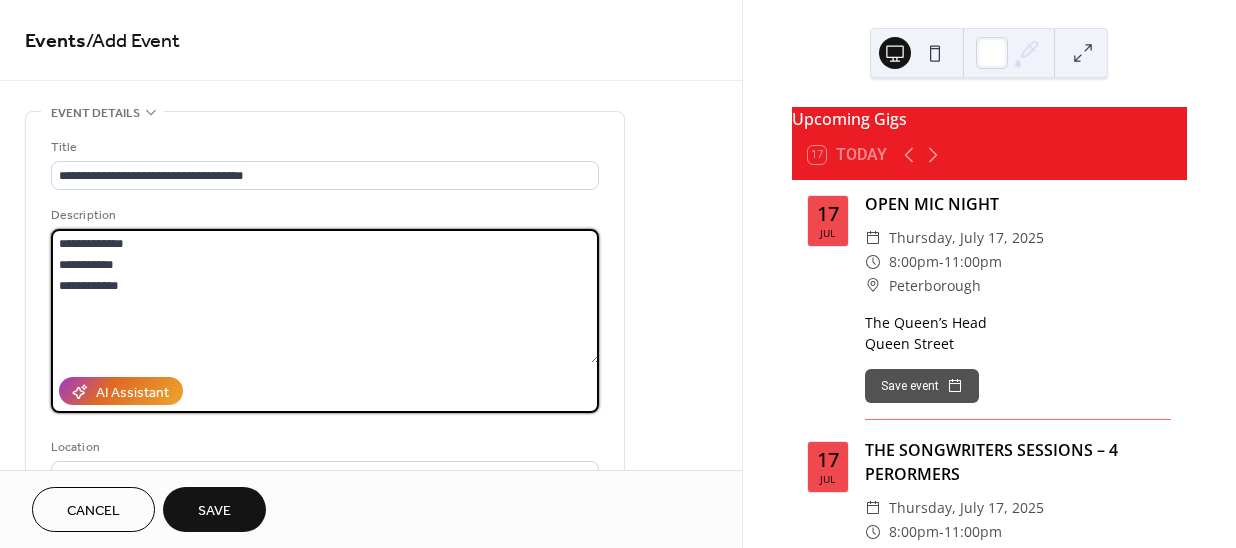 click on "**********" at bounding box center (371, 720) 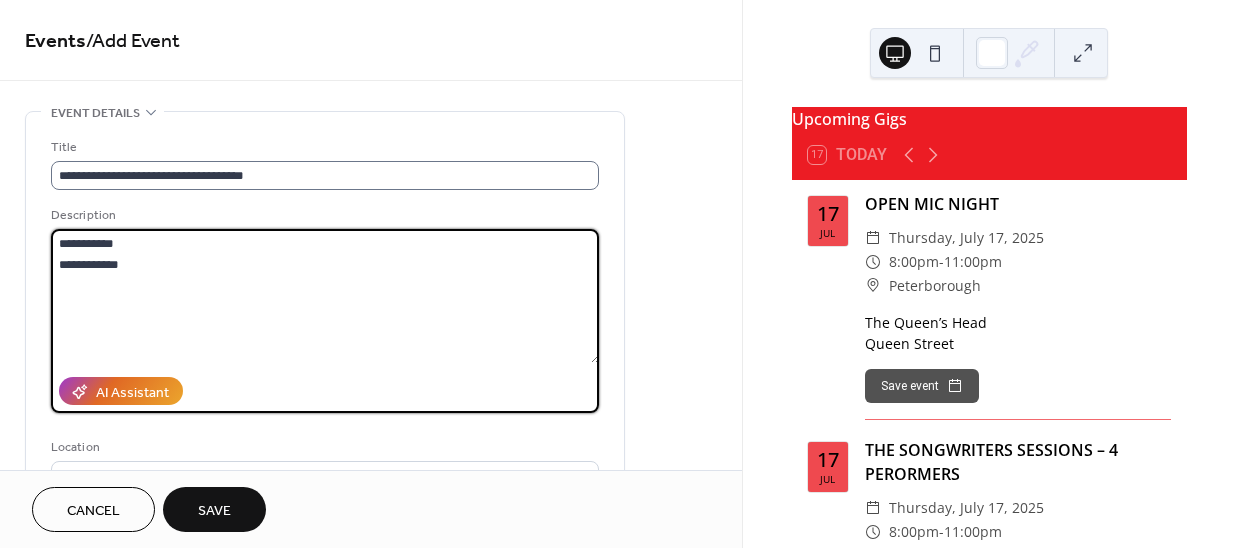 type on "**********" 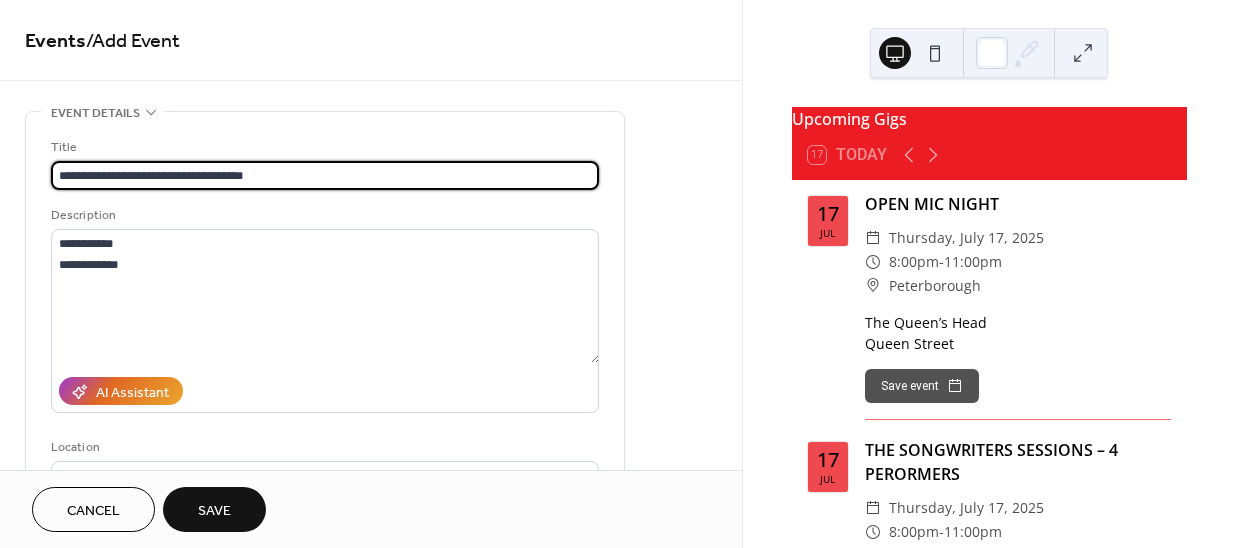 drag, startPoint x: 192, startPoint y: 167, endPoint x: 144, endPoint y: 166, distance: 48.010414 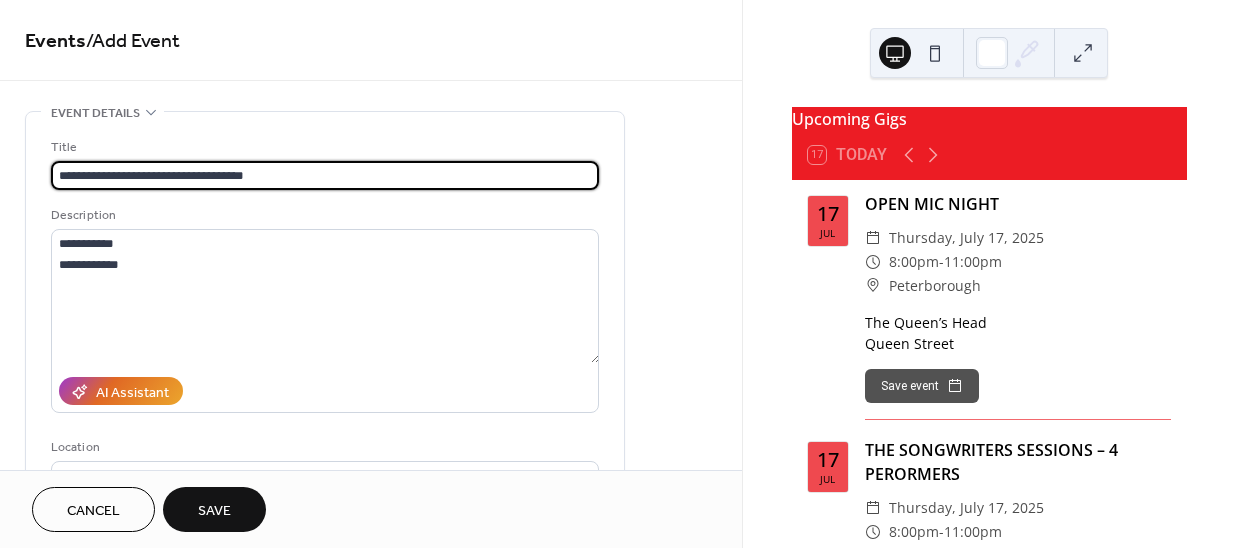 click on "**********" at bounding box center (325, 175) 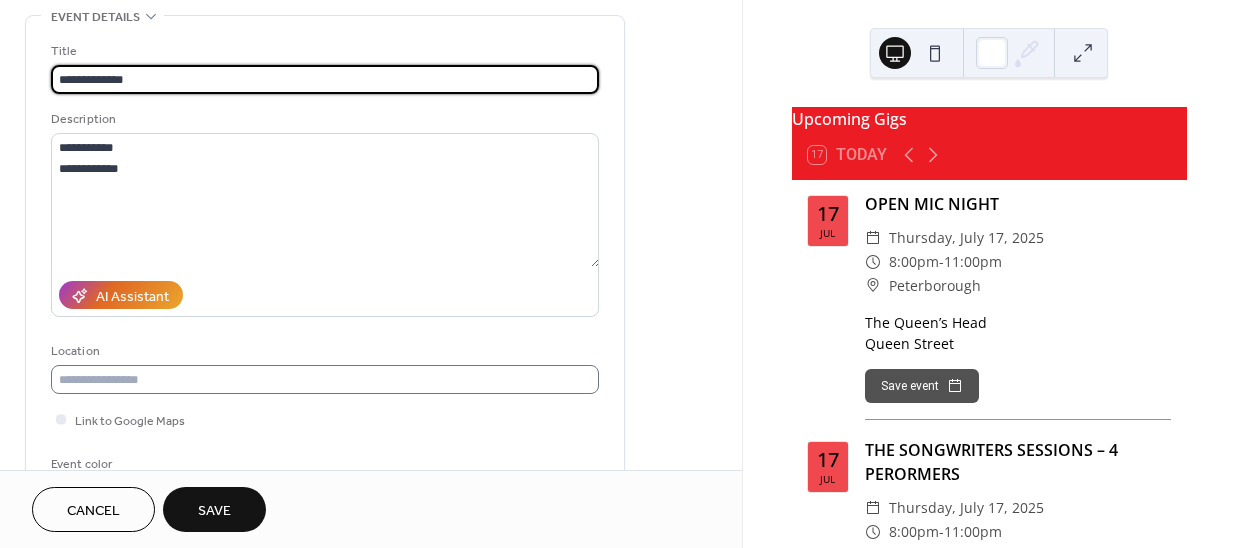 scroll, scrollTop: 181, scrollLeft: 0, axis: vertical 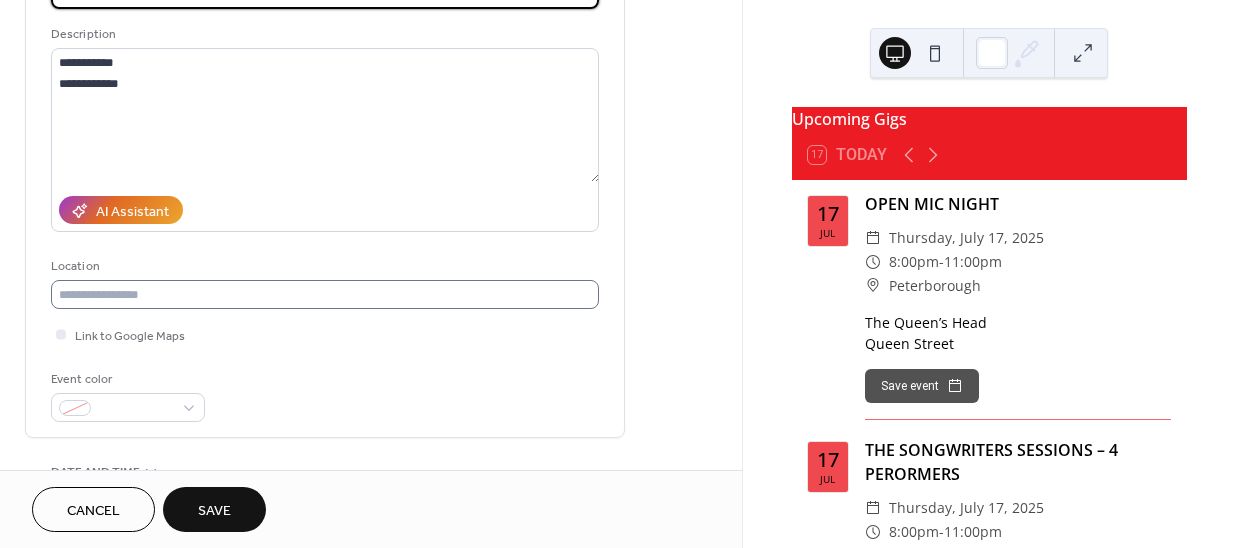 type on "**********" 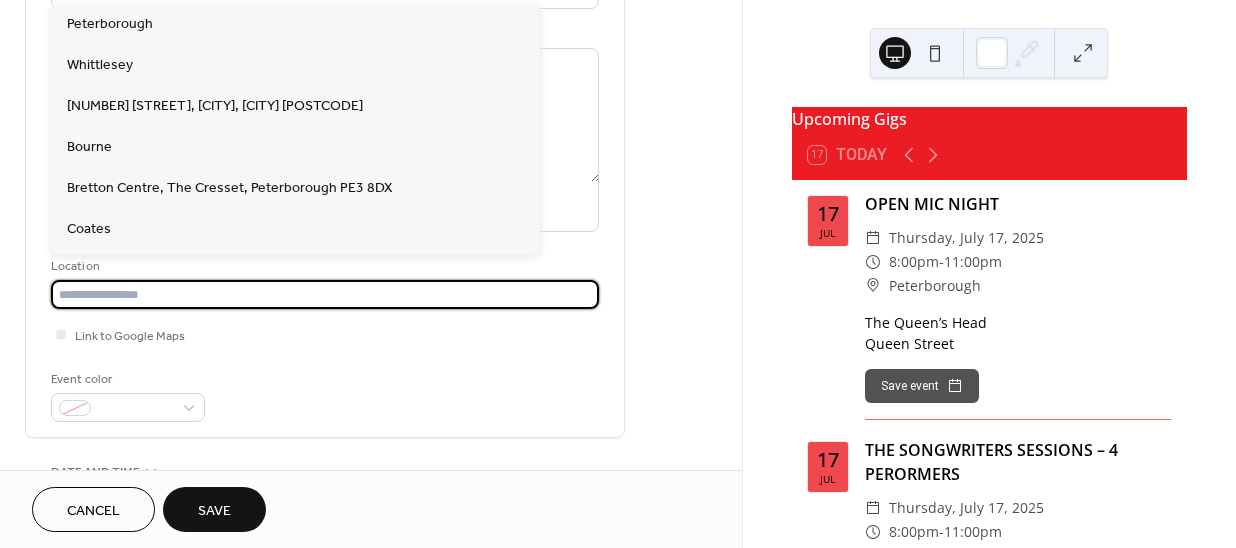 click at bounding box center (325, 294) 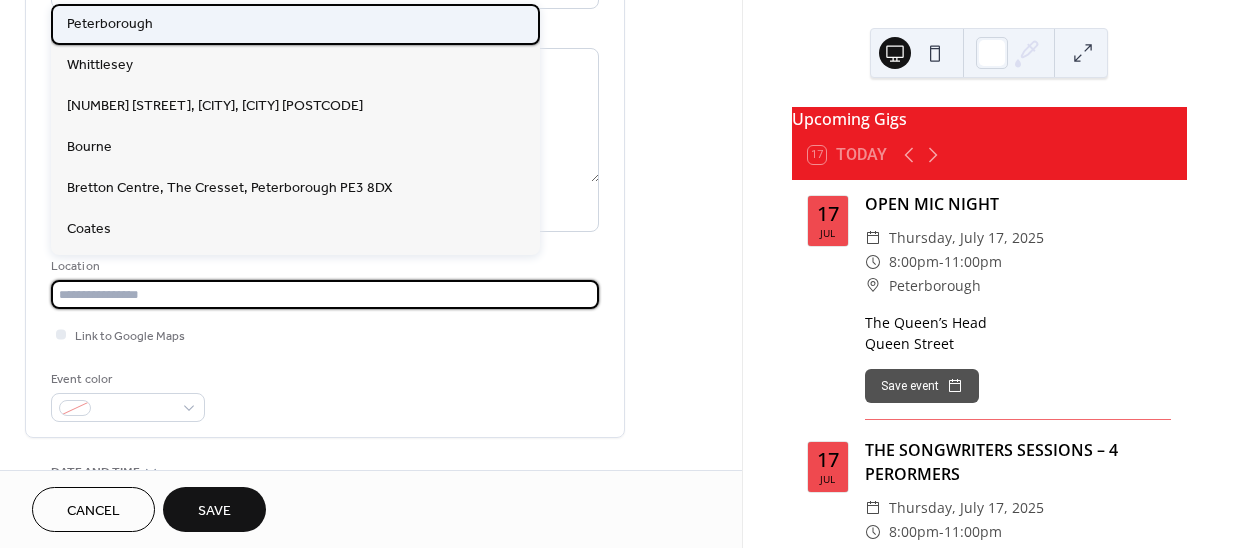 click on "Peterborough" at bounding box center (110, 24) 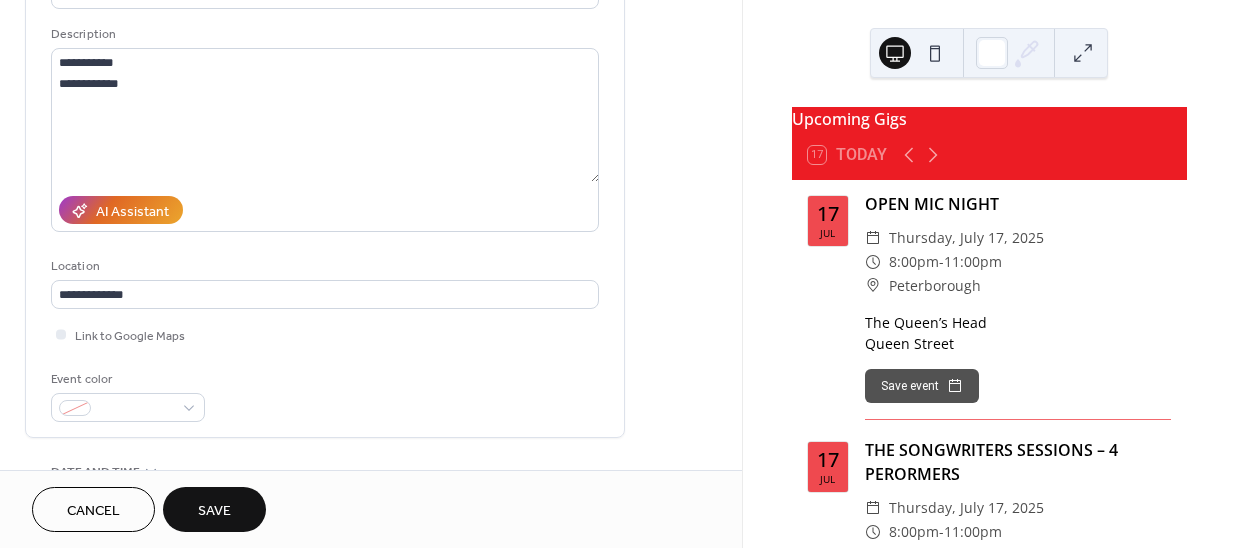 type on "**********" 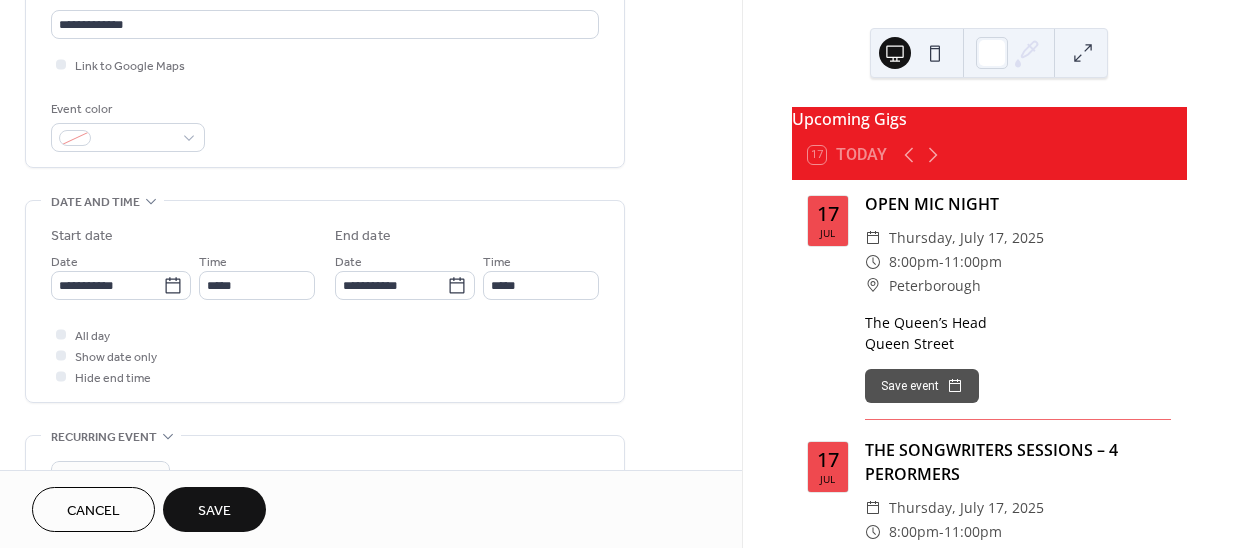 scroll, scrollTop: 454, scrollLeft: 0, axis: vertical 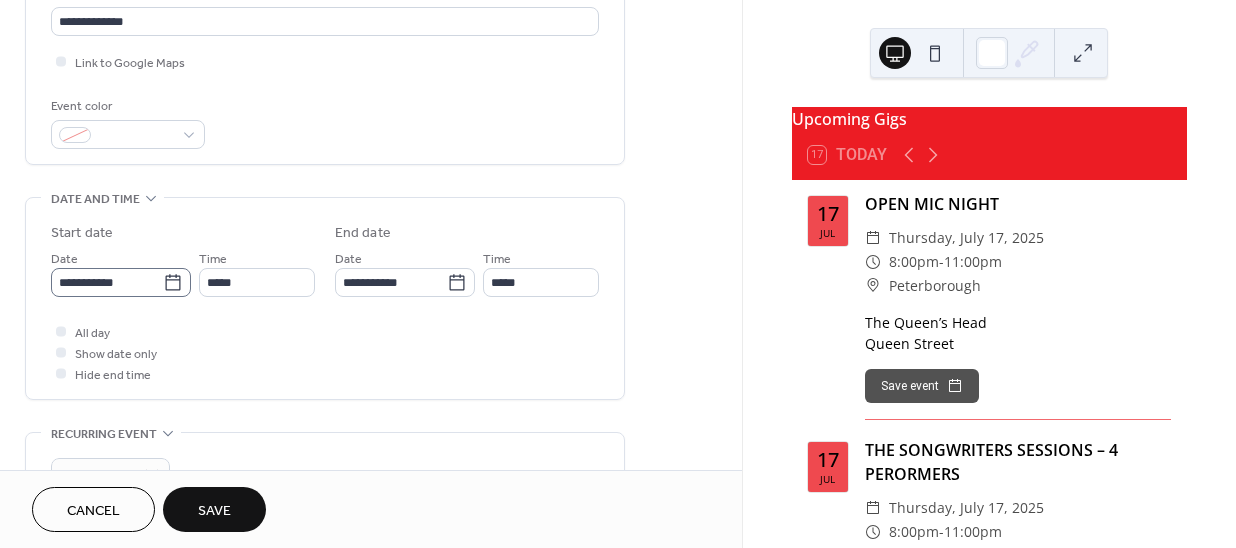 click 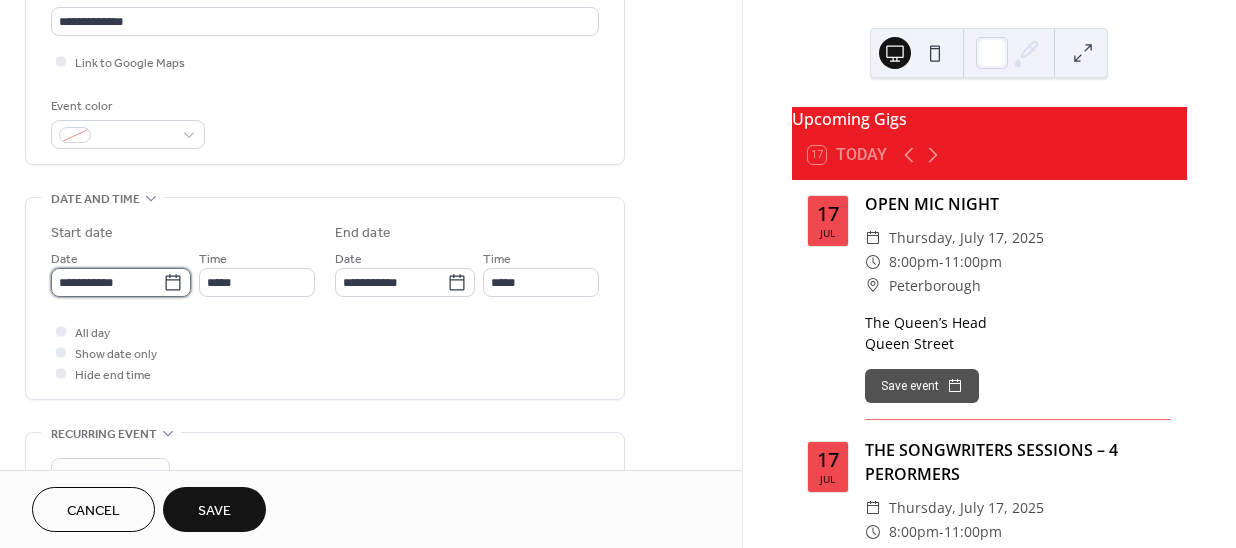 click on "**********" at bounding box center (107, 282) 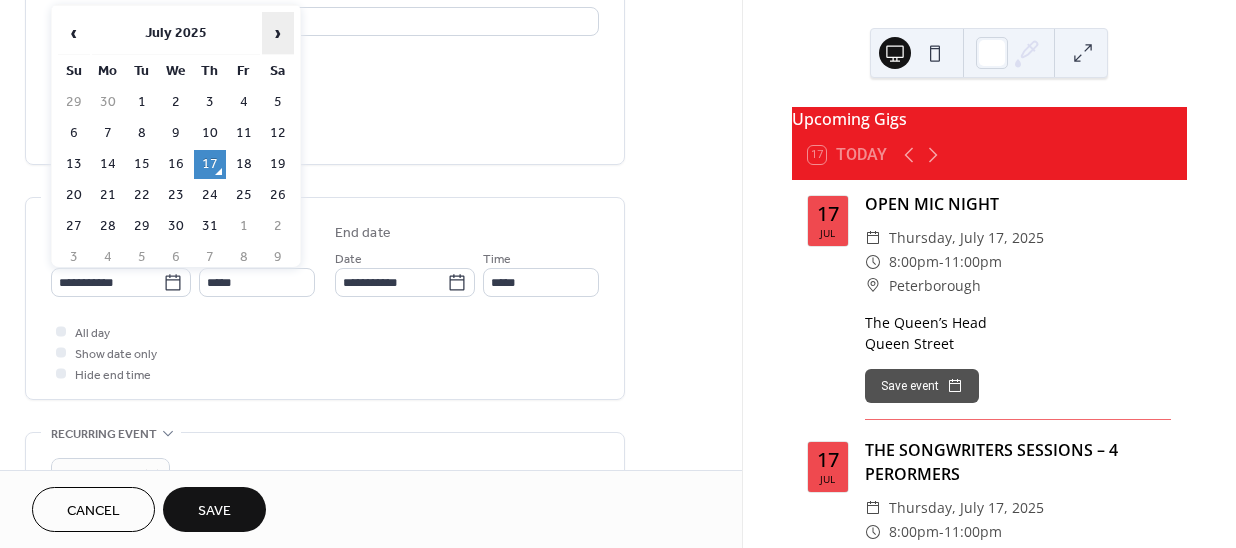 click on "›" at bounding box center [278, 33] 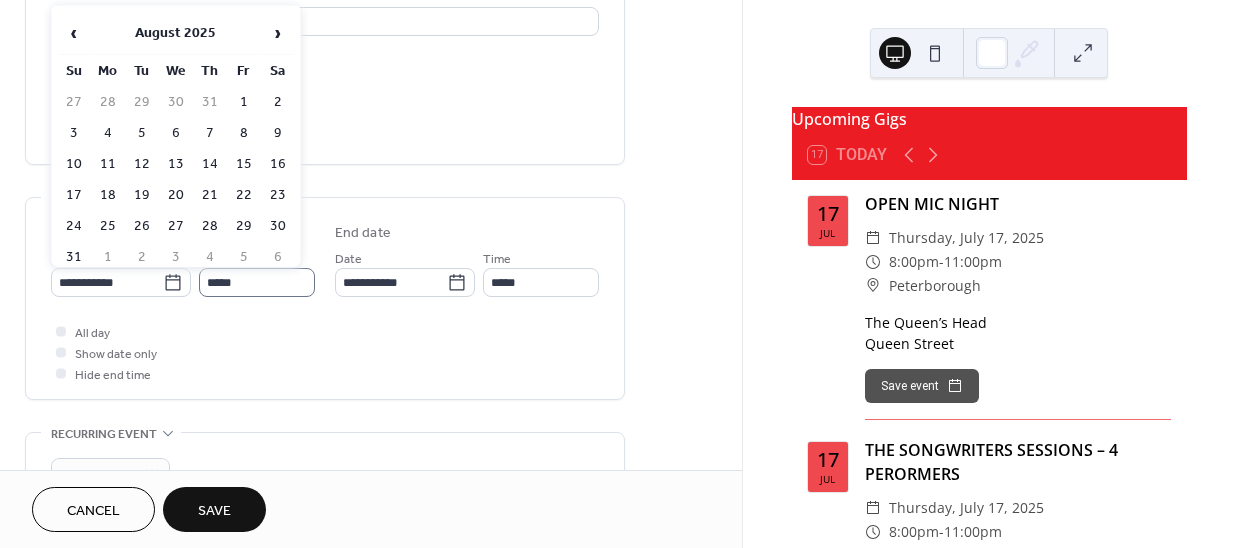 drag, startPoint x: 279, startPoint y: 153, endPoint x: 252, endPoint y: 268, distance: 118.12705 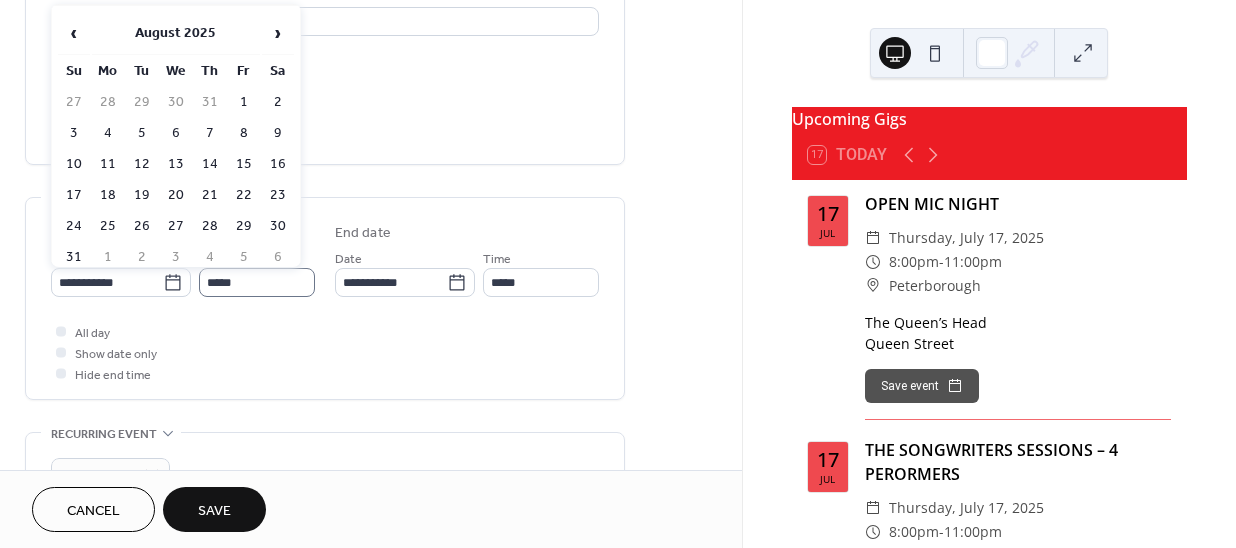 click on "16" at bounding box center (278, 164) 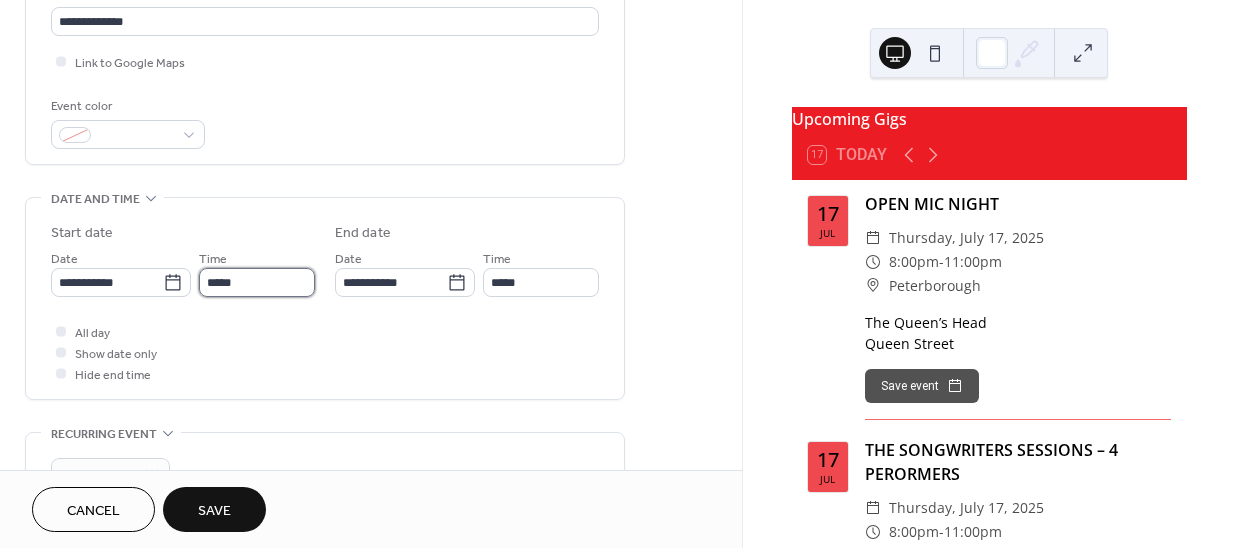 click on "*****" at bounding box center [257, 282] 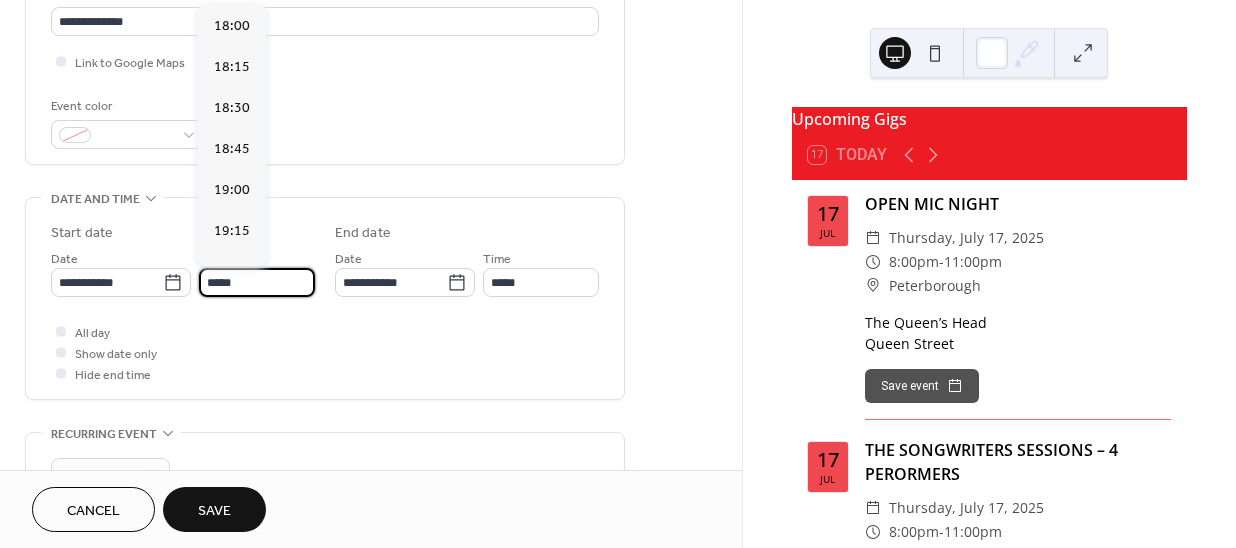 scroll, scrollTop: 3223, scrollLeft: 0, axis: vertical 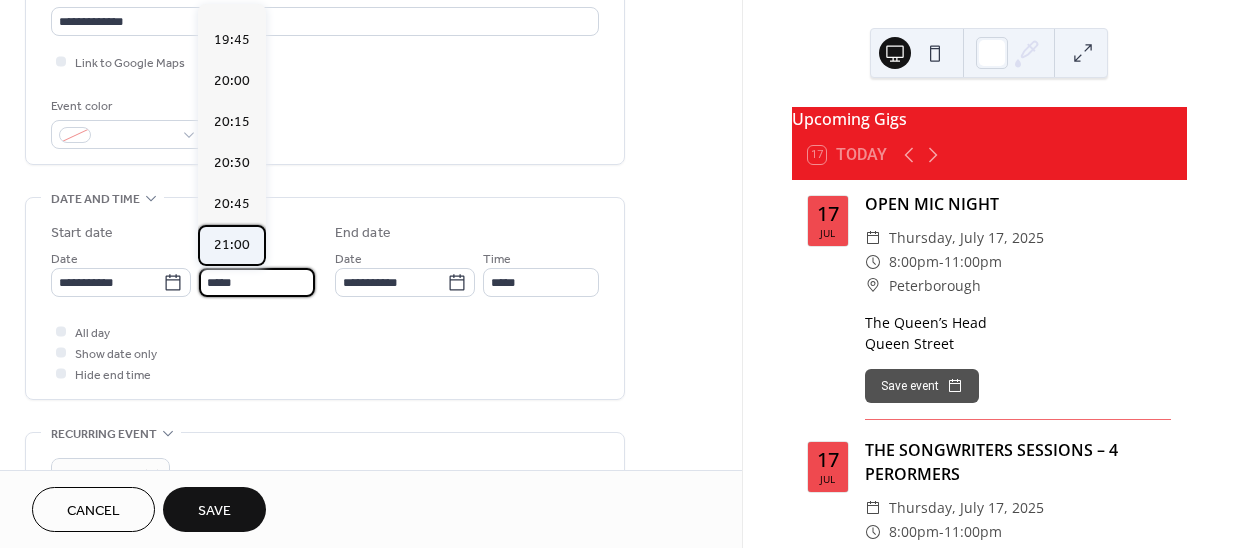 click on "21:00" at bounding box center [232, 245] 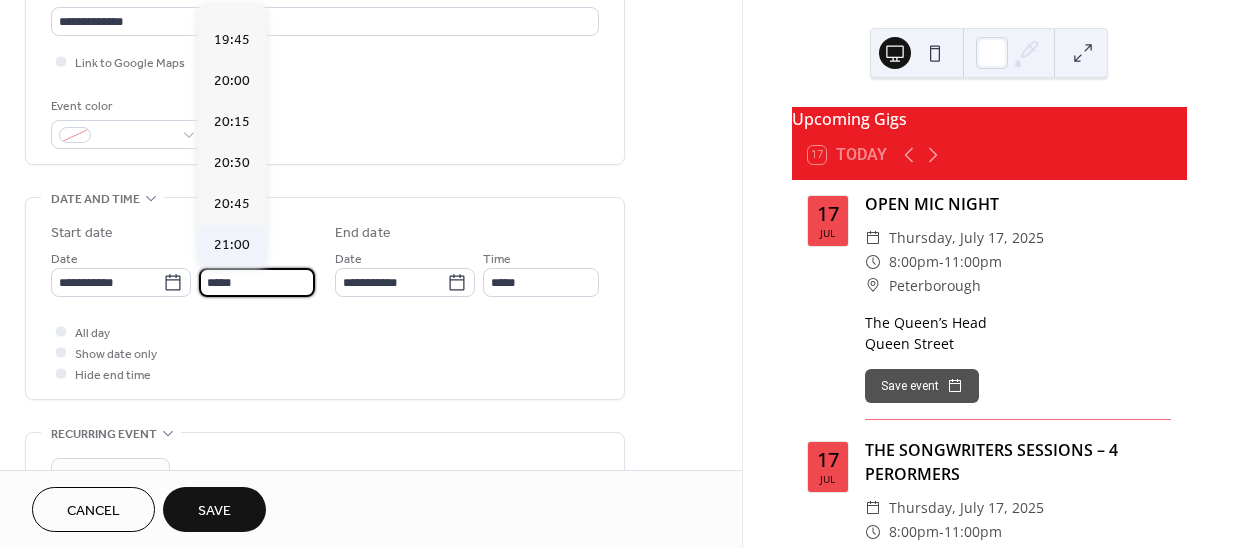 type on "*****" 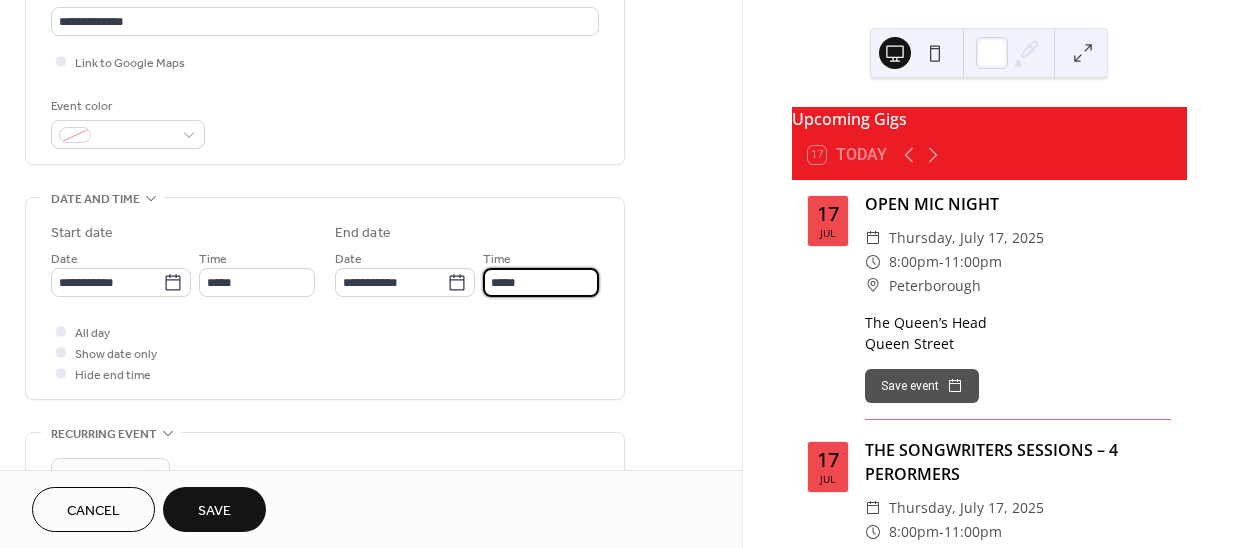 click on "*****" at bounding box center (541, 282) 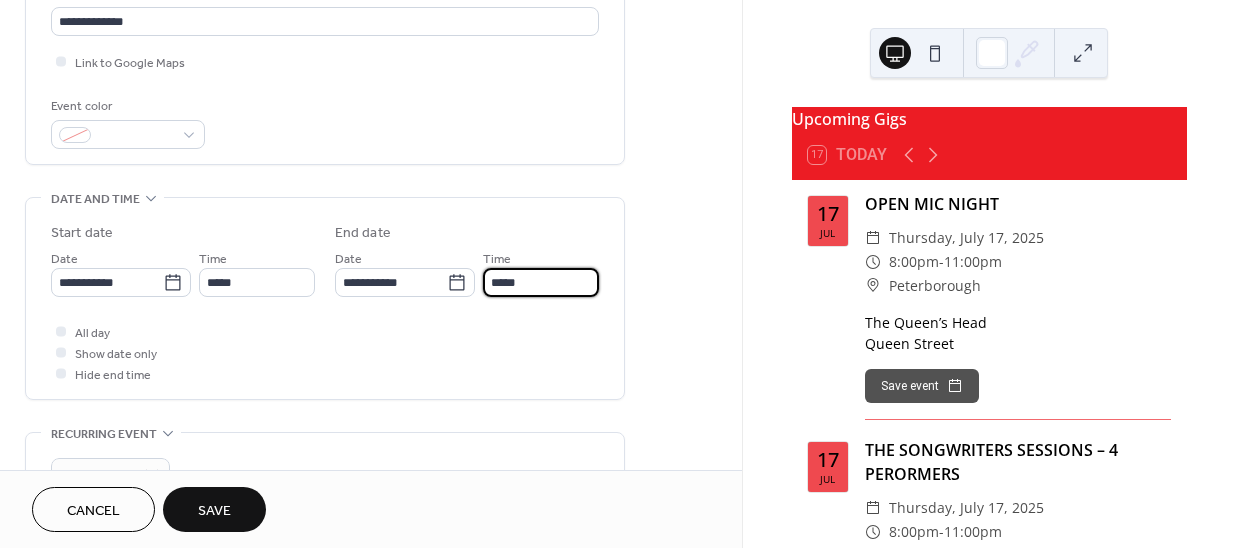 click on "*****" at bounding box center (541, 282) 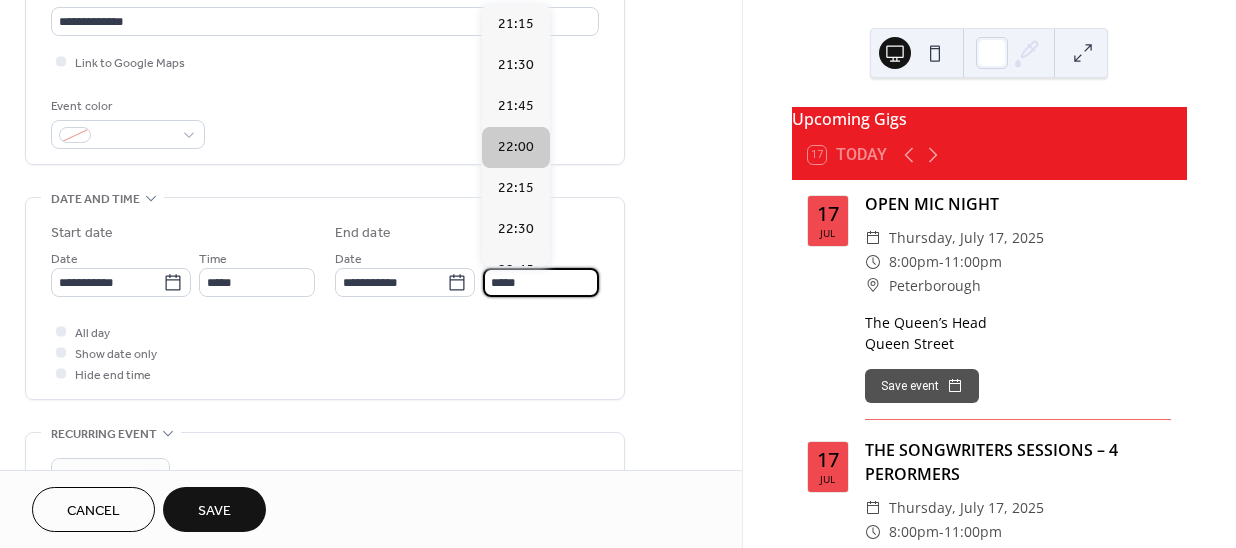 scroll, scrollTop: 181, scrollLeft: 0, axis: vertical 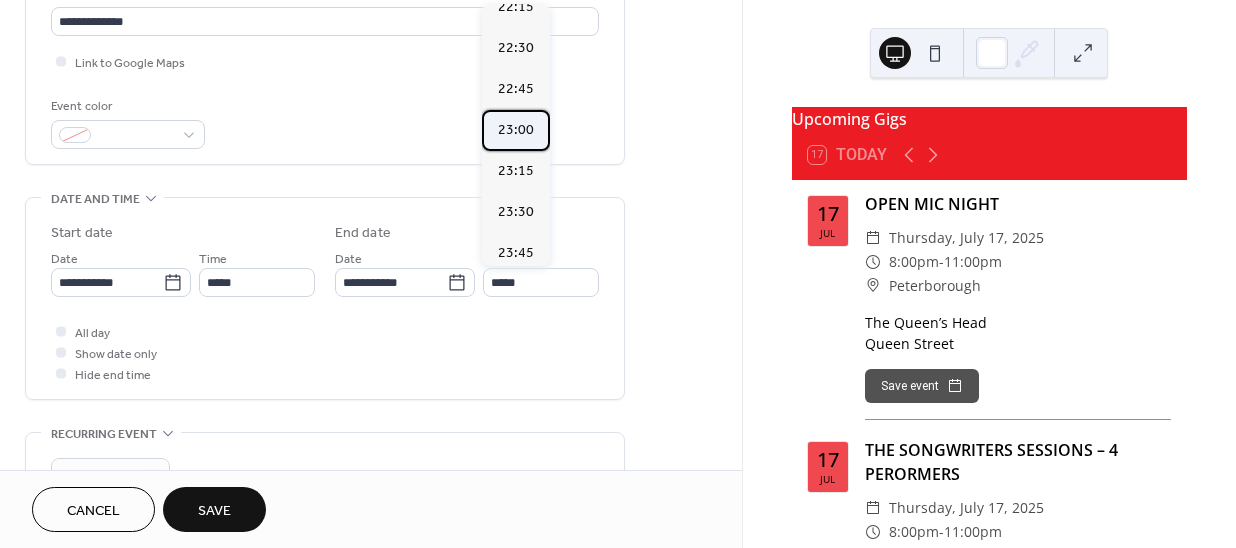 click on "23:00" at bounding box center (516, 130) 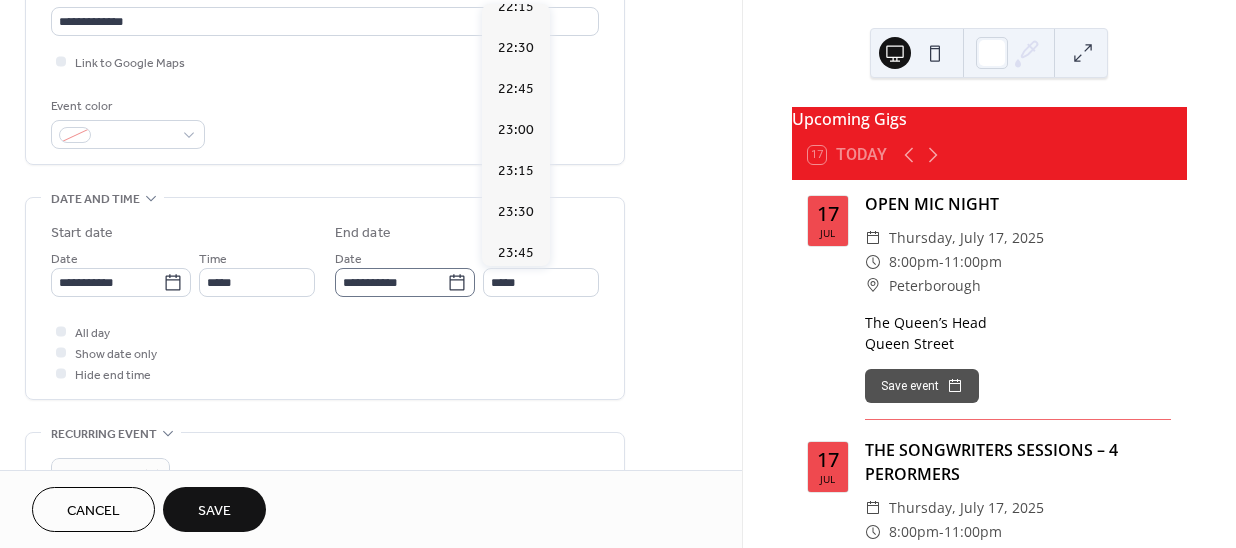 drag, startPoint x: 516, startPoint y: 127, endPoint x: 431, endPoint y: 273, distance: 168.94081 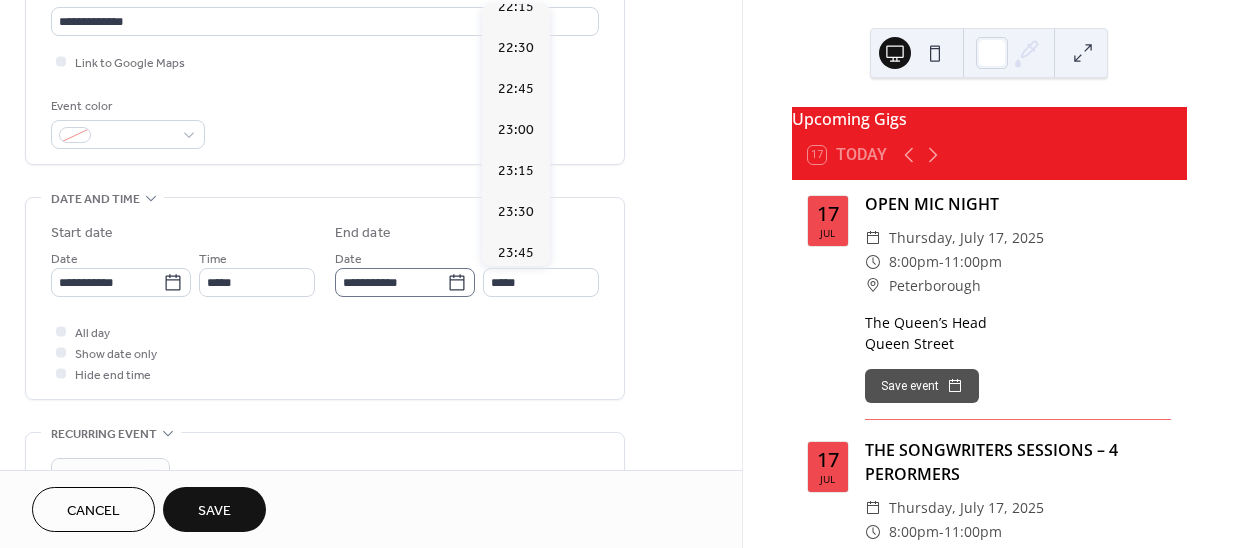 click on "Event color" at bounding box center [325, 122] 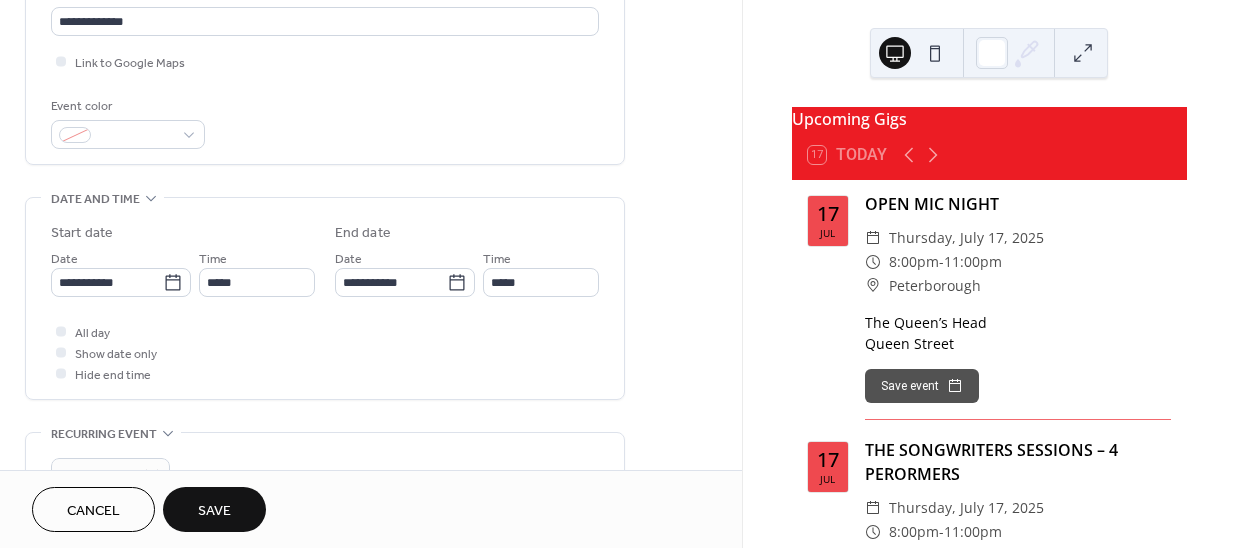 click on "Save" at bounding box center (214, 511) 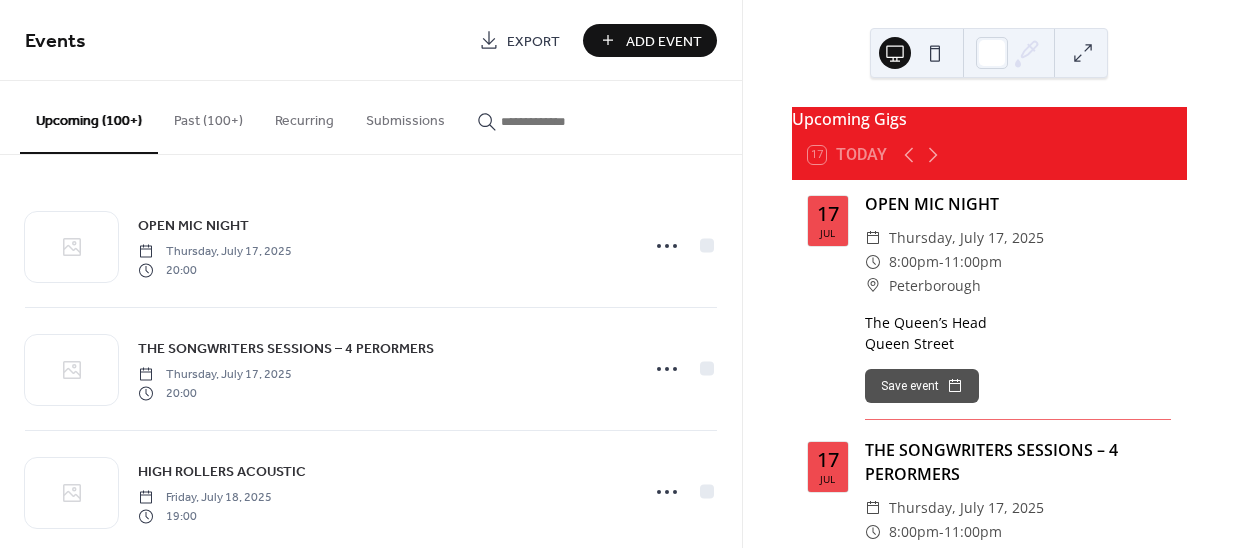click on "Add Event" at bounding box center [664, 41] 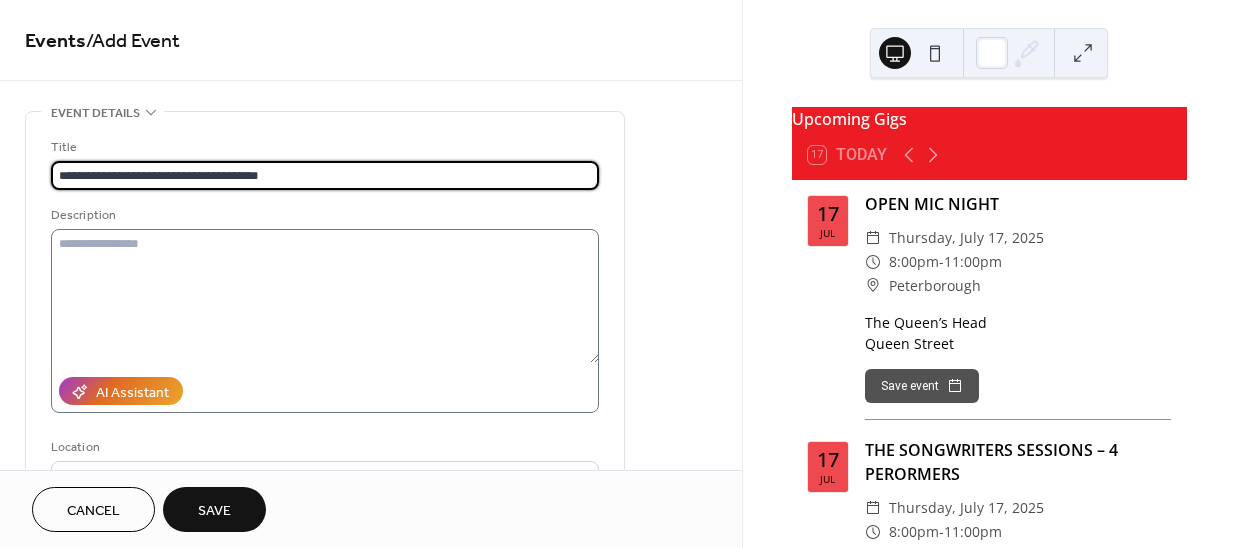 type on "**********" 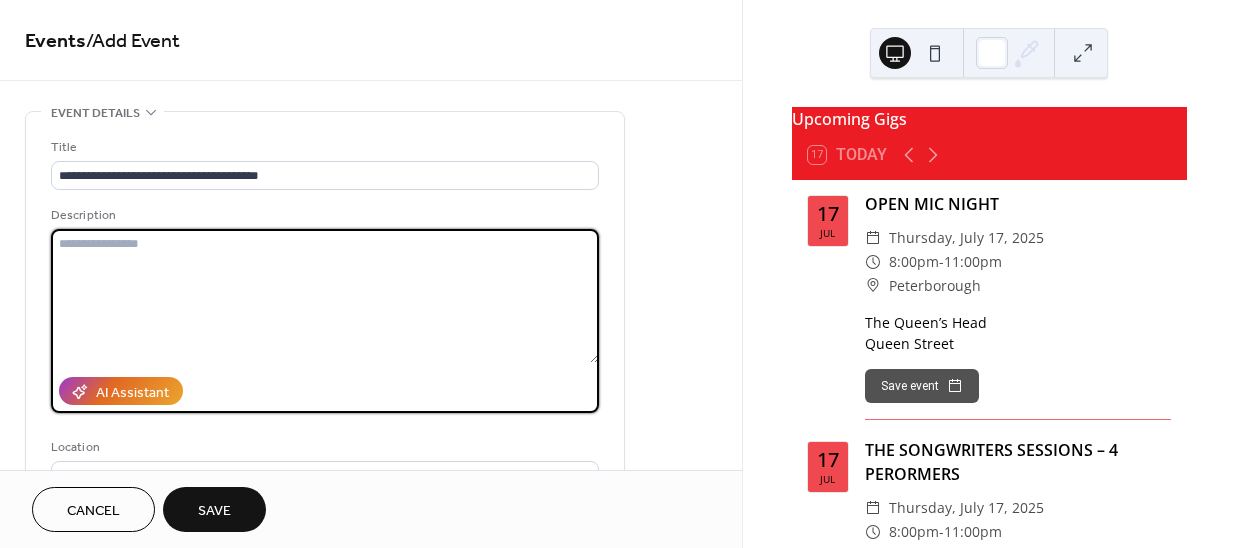 click at bounding box center [325, 296] 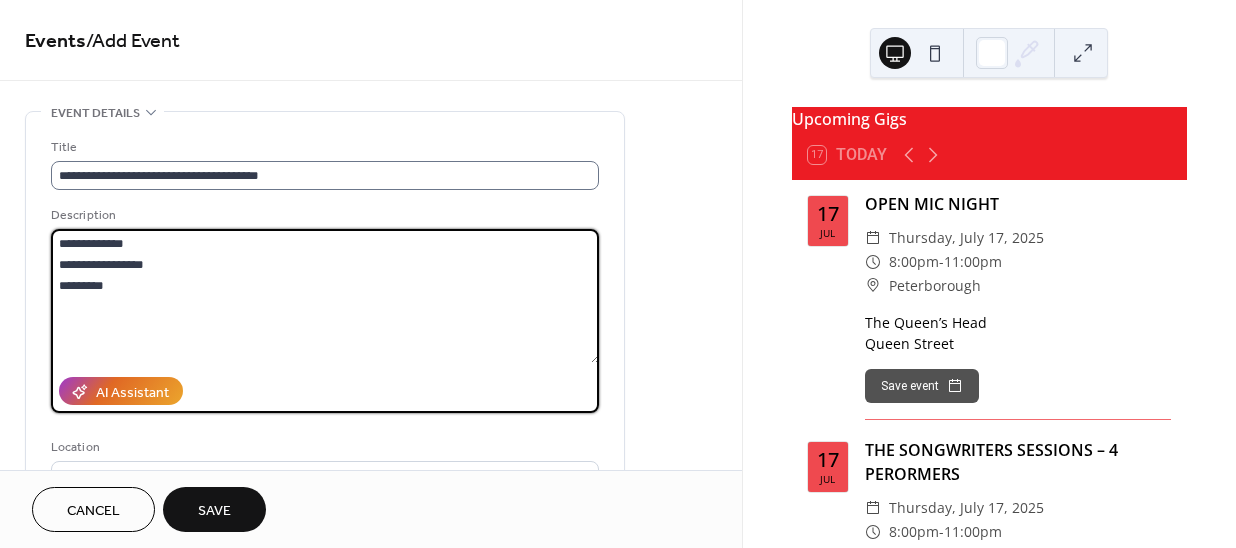 type on "**********" 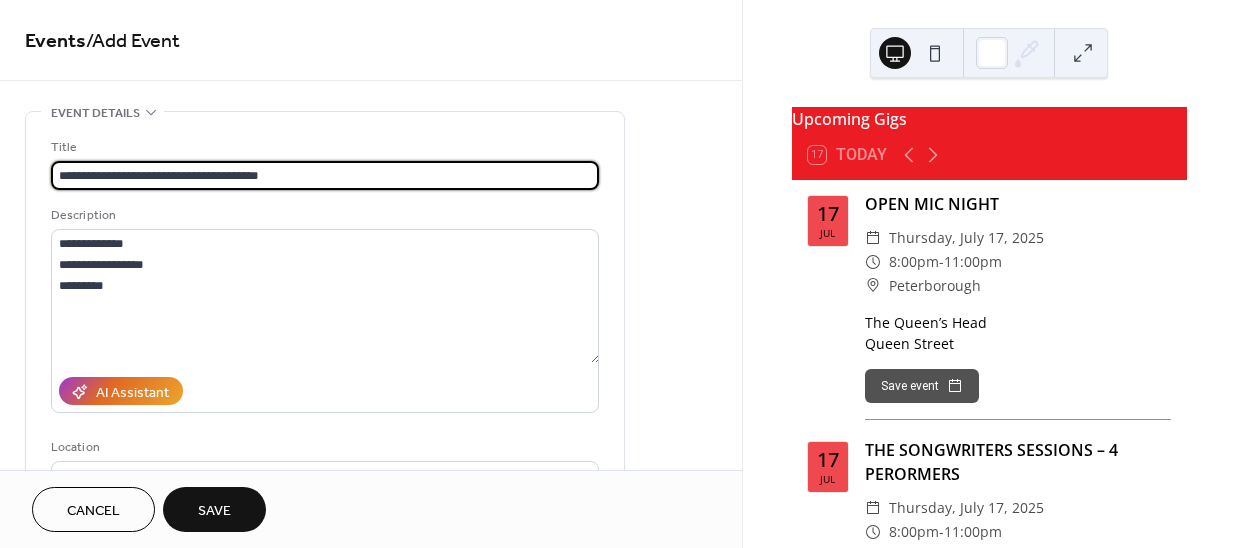 scroll, scrollTop: 0, scrollLeft: 0, axis: both 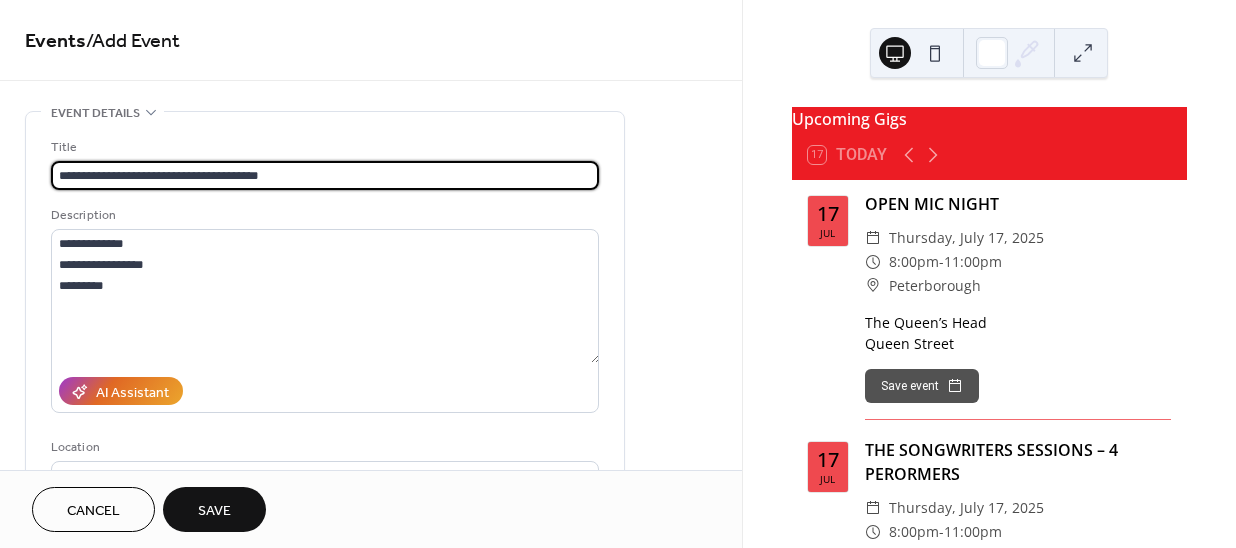 click on "**********" at bounding box center [325, 175] 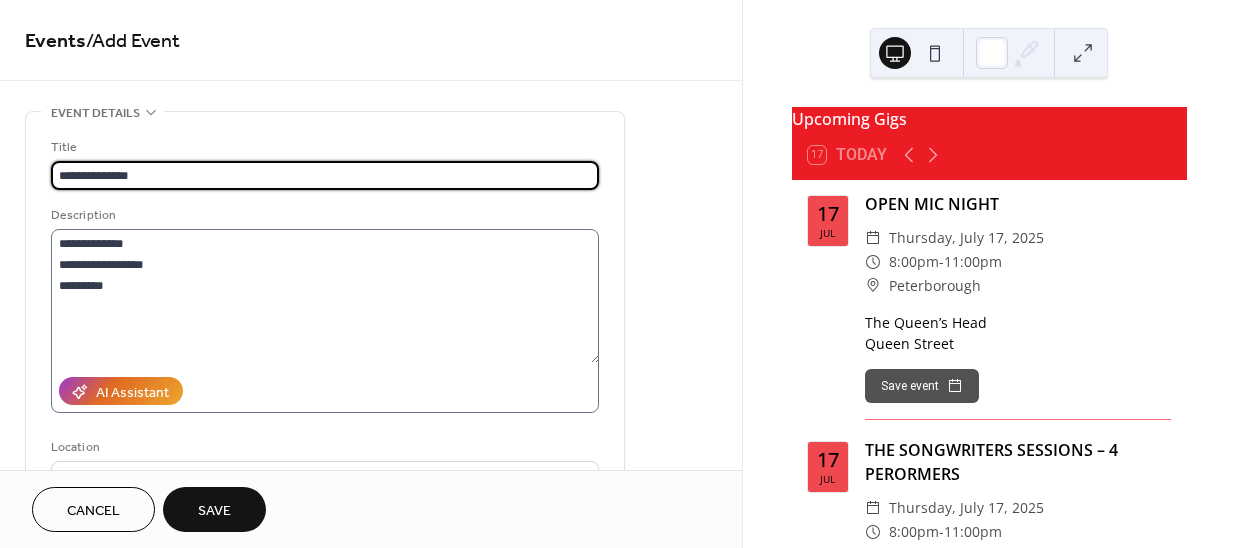 type on "**********" 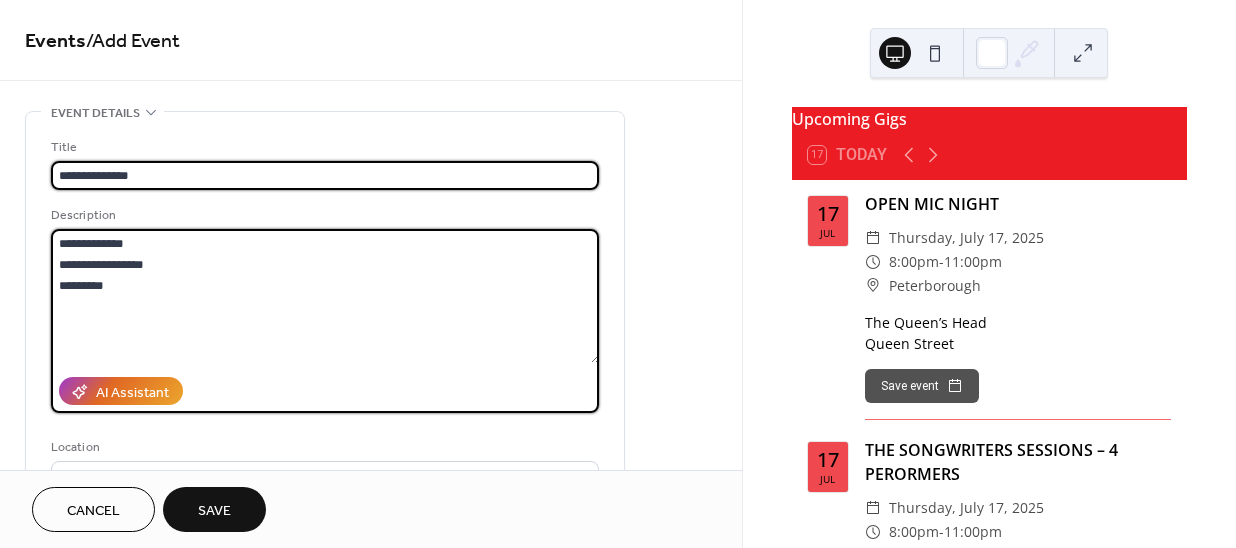 scroll, scrollTop: 0, scrollLeft: 0, axis: both 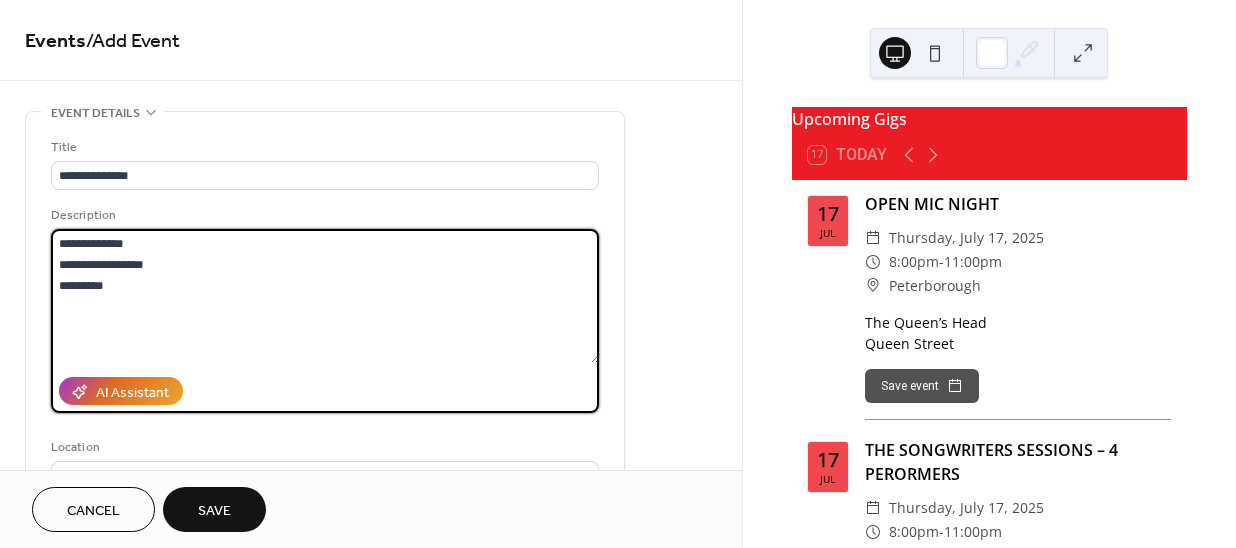 drag, startPoint x: 152, startPoint y: 241, endPoint x: 48, endPoint y: 237, distance: 104.0769 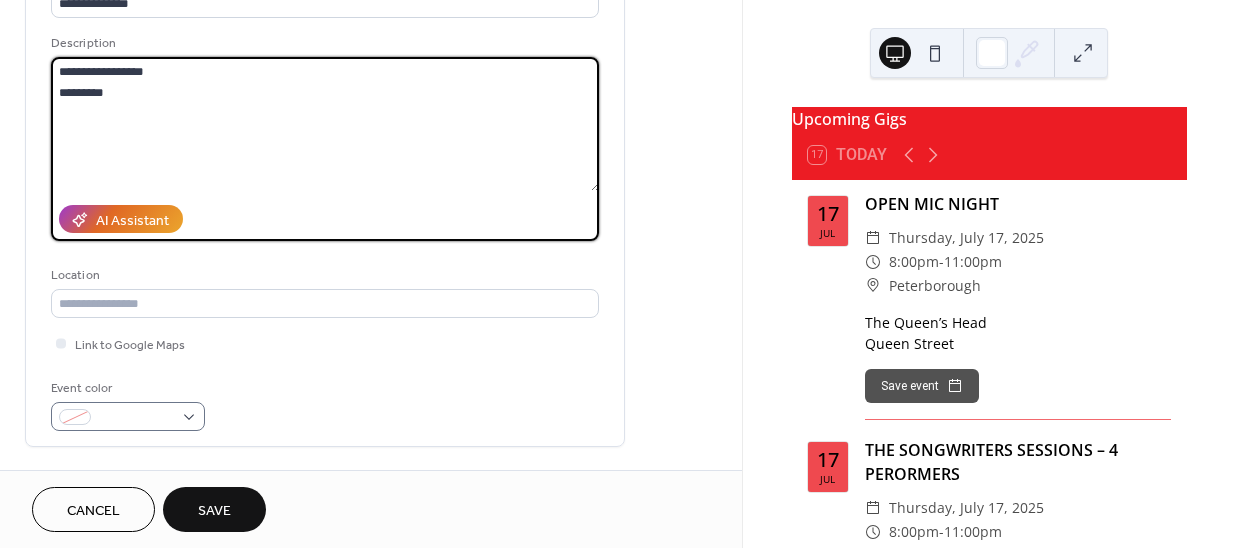 scroll, scrollTop: 181, scrollLeft: 0, axis: vertical 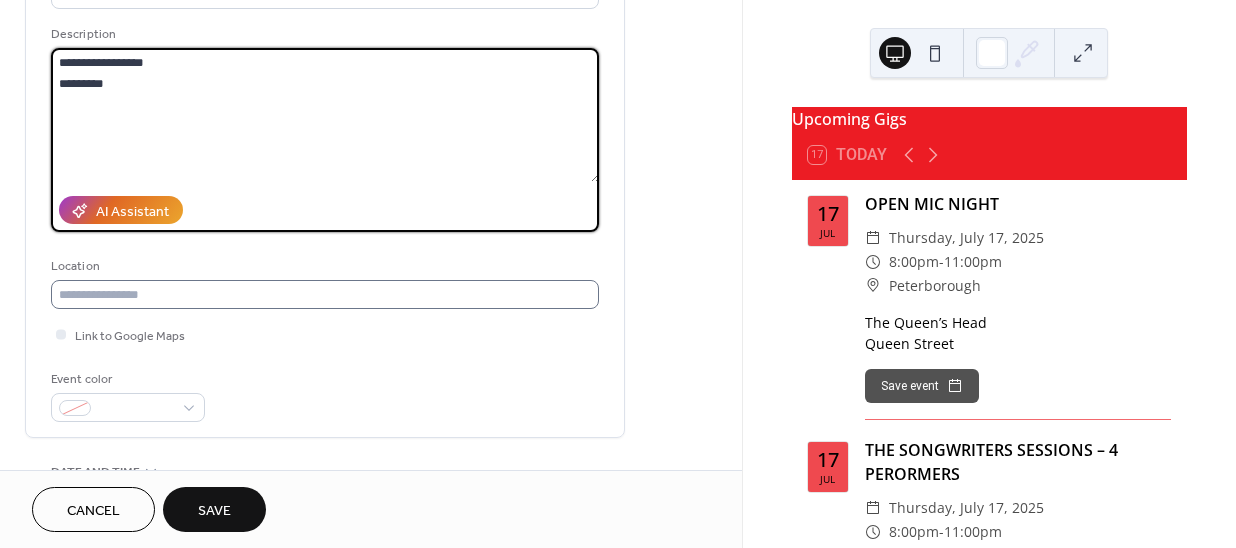 type on "**********" 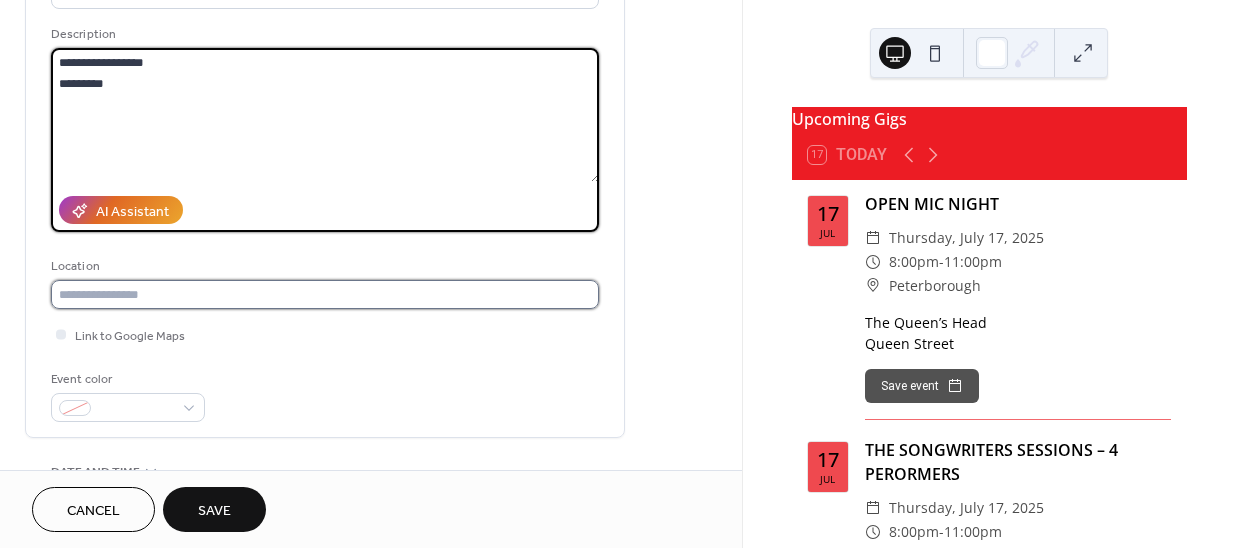 click at bounding box center [325, 294] 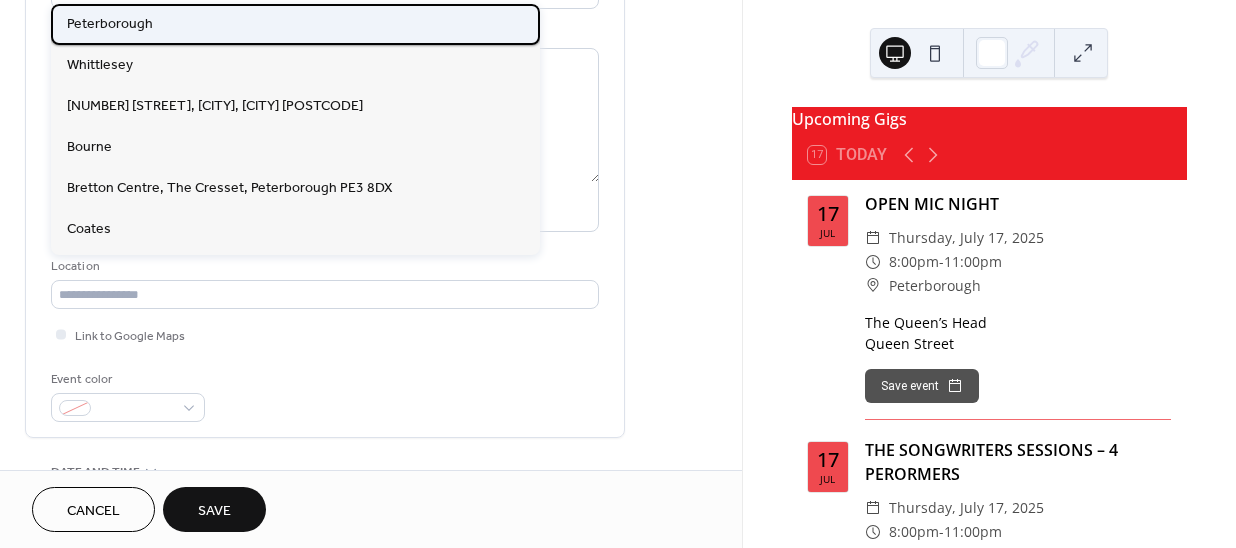 click on "Peterborough" at bounding box center [110, 24] 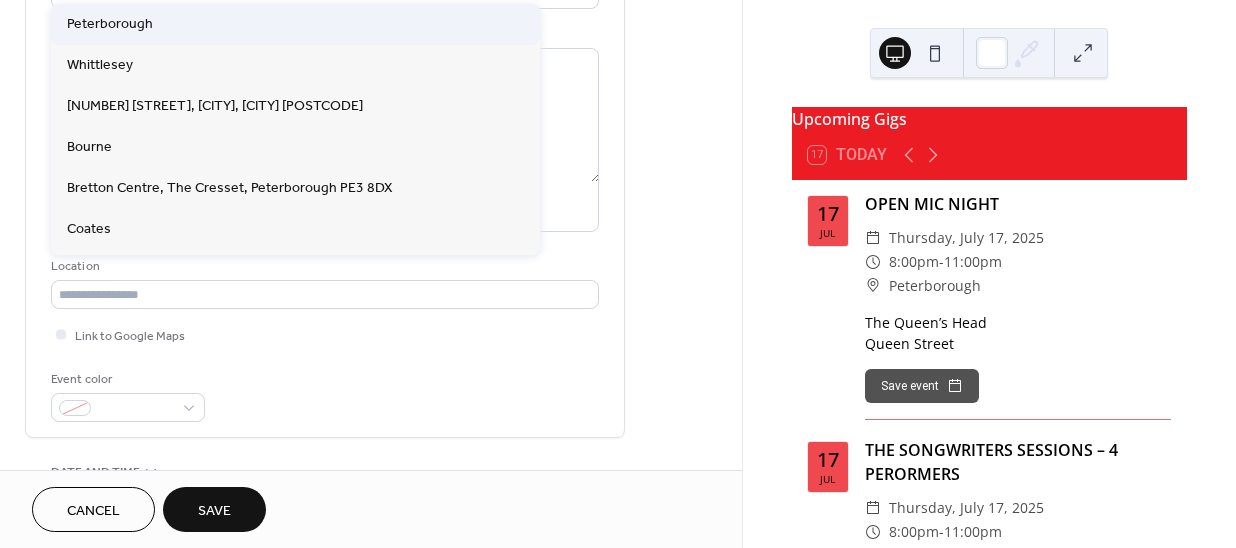 type on "**********" 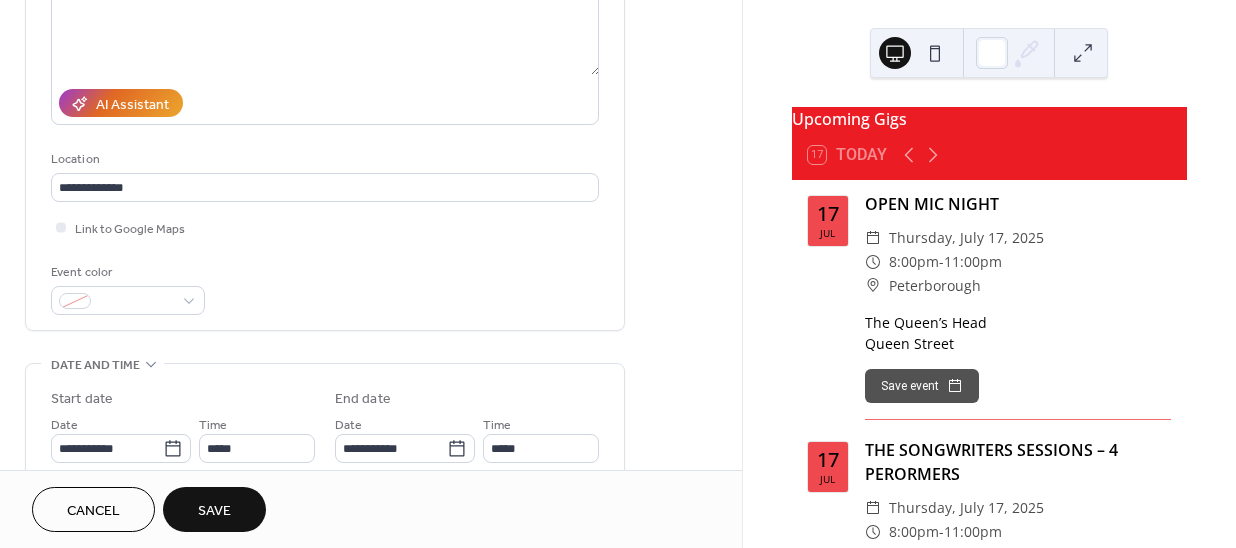 scroll, scrollTop: 363, scrollLeft: 0, axis: vertical 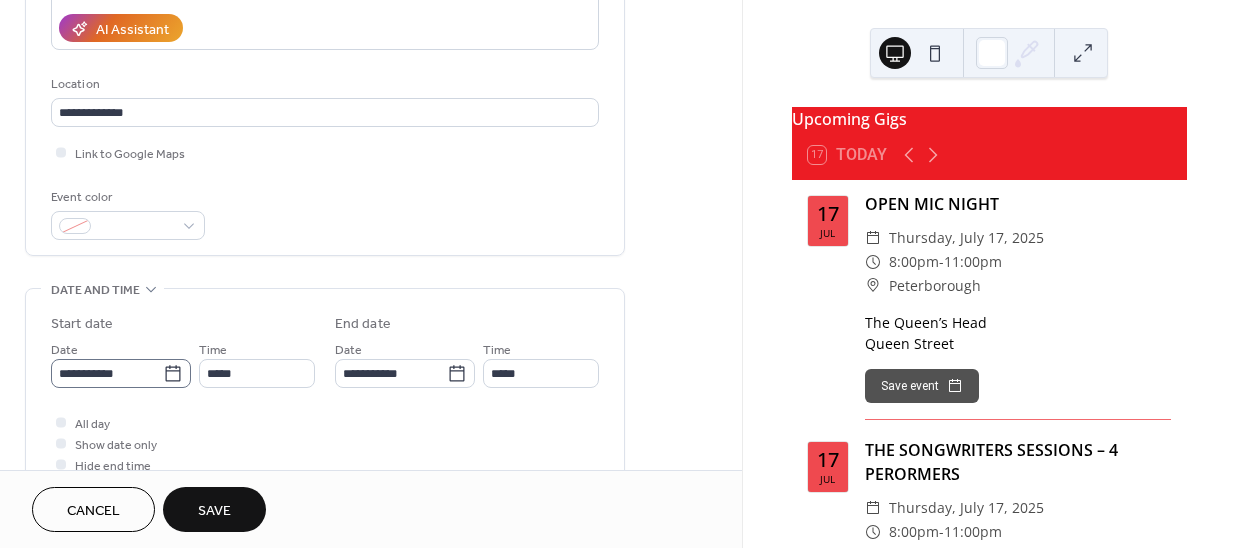 click 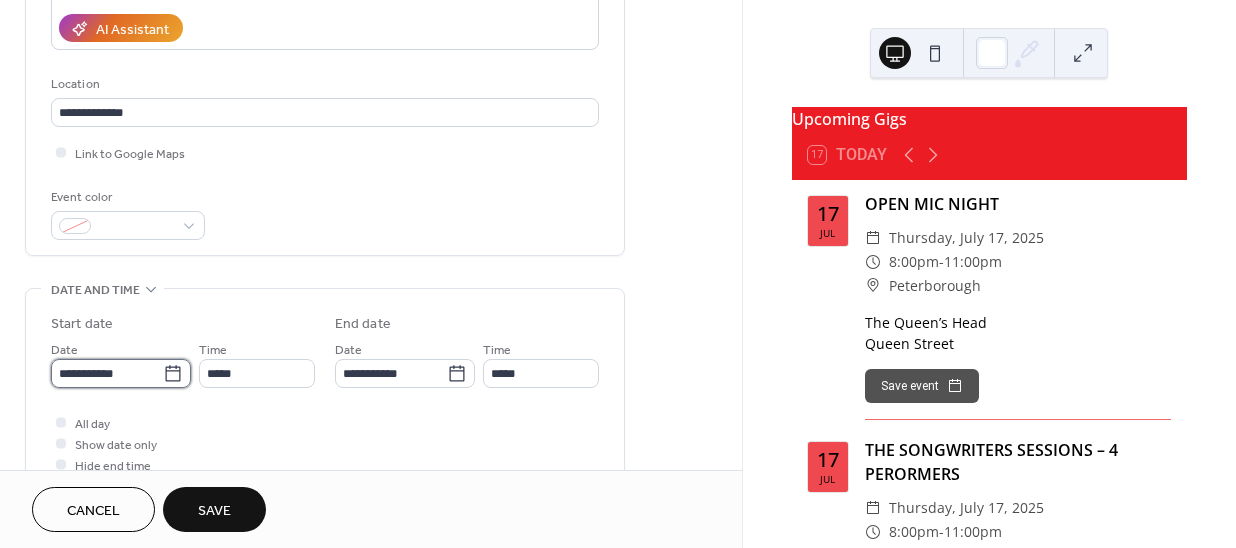 click on "**********" at bounding box center (107, 373) 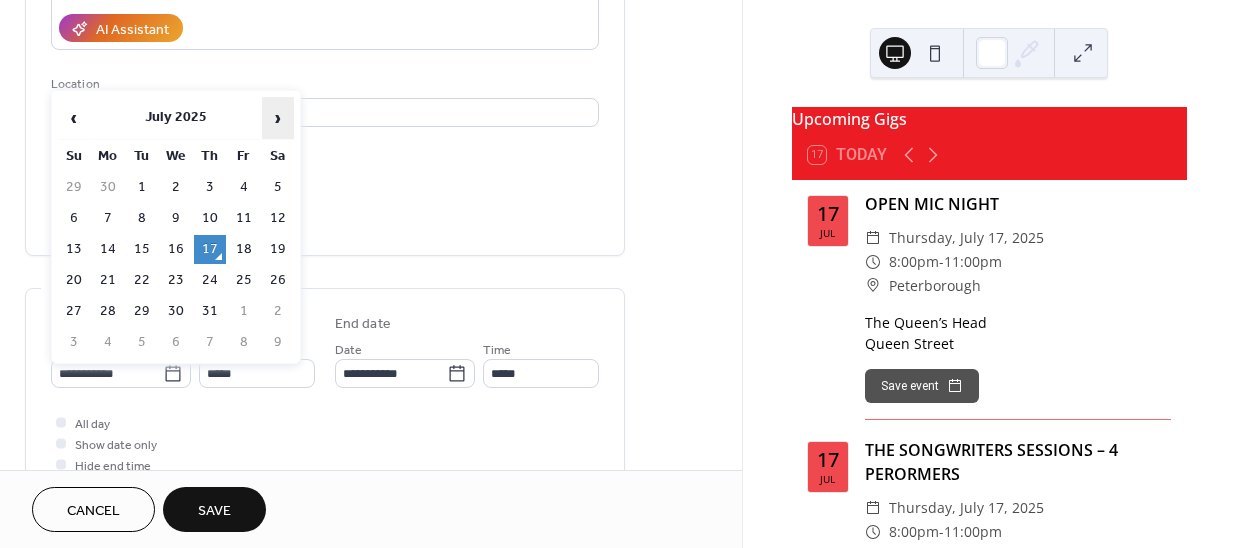 click on "›" at bounding box center (278, 118) 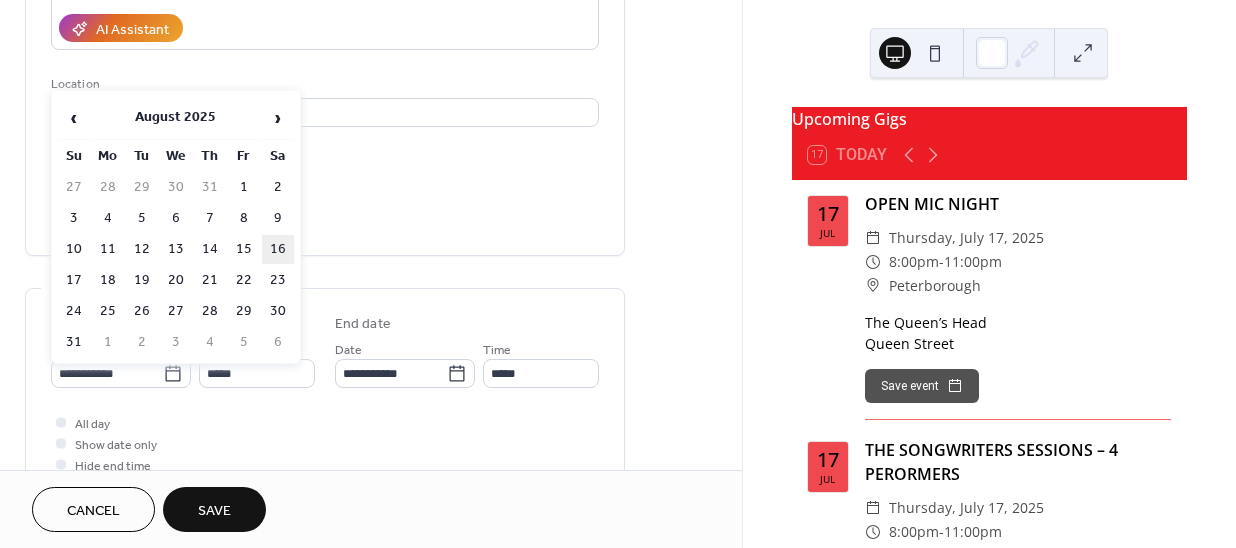 click on "16" at bounding box center (278, 249) 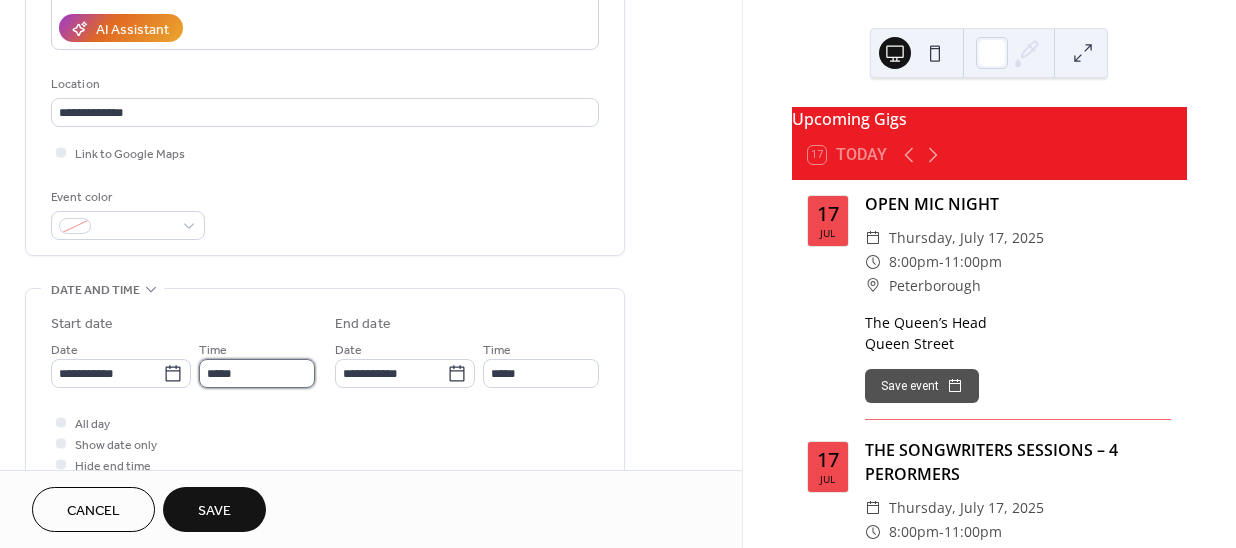 click on "*****" at bounding box center (257, 373) 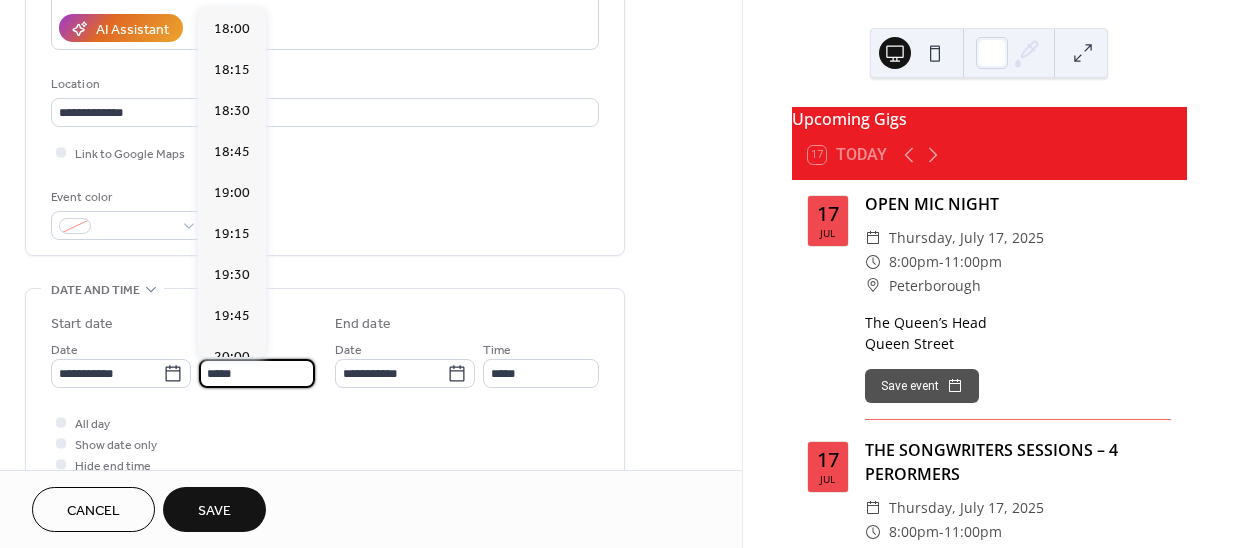 scroll, scrollTop: 3132, scrollLeft: 0, axis: vertical 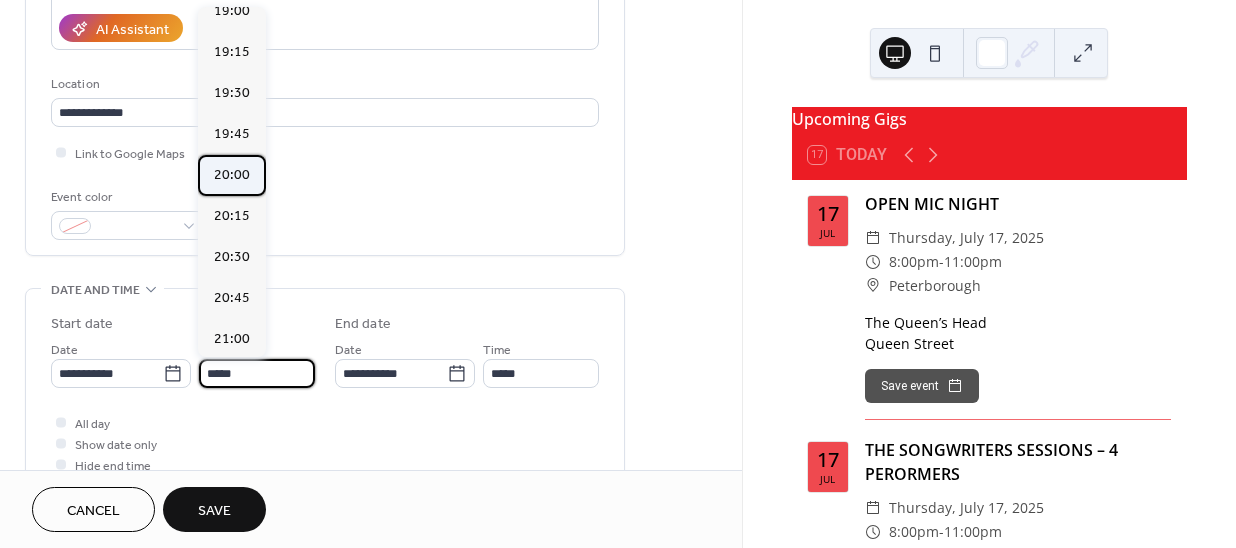 click on "20:00" at bounding box center (232, 175) 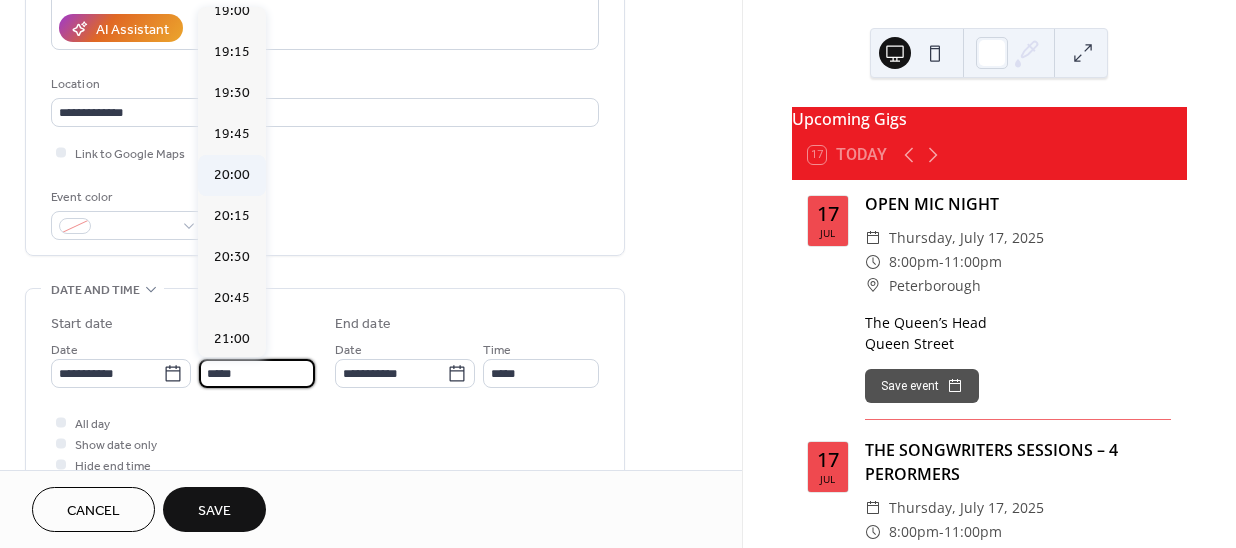 type on "*****" 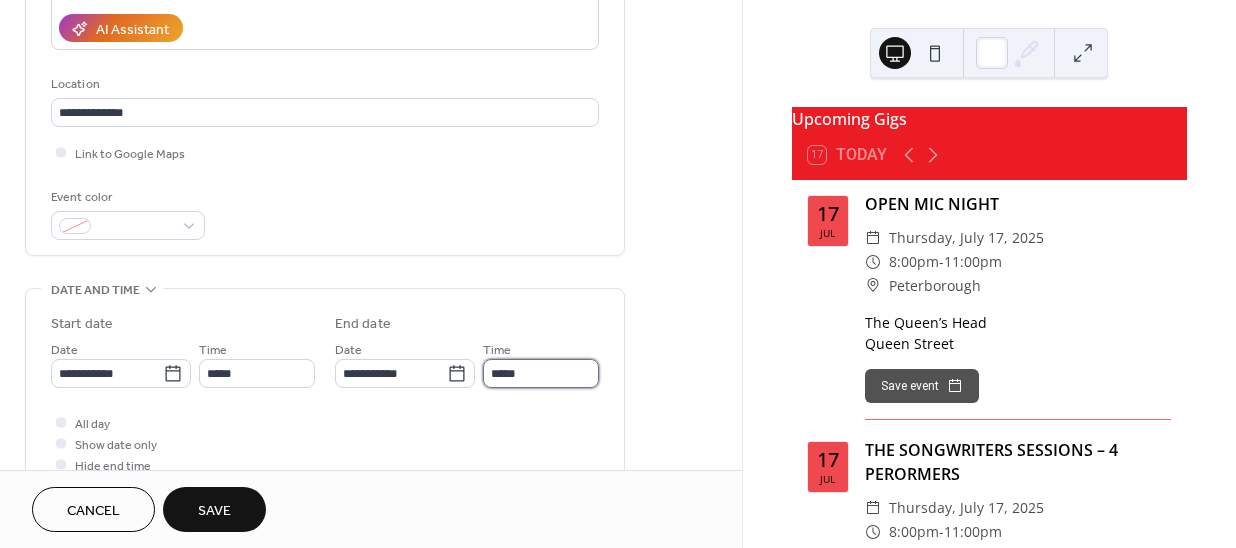 click on "*****" at bounding box center [541, 373] 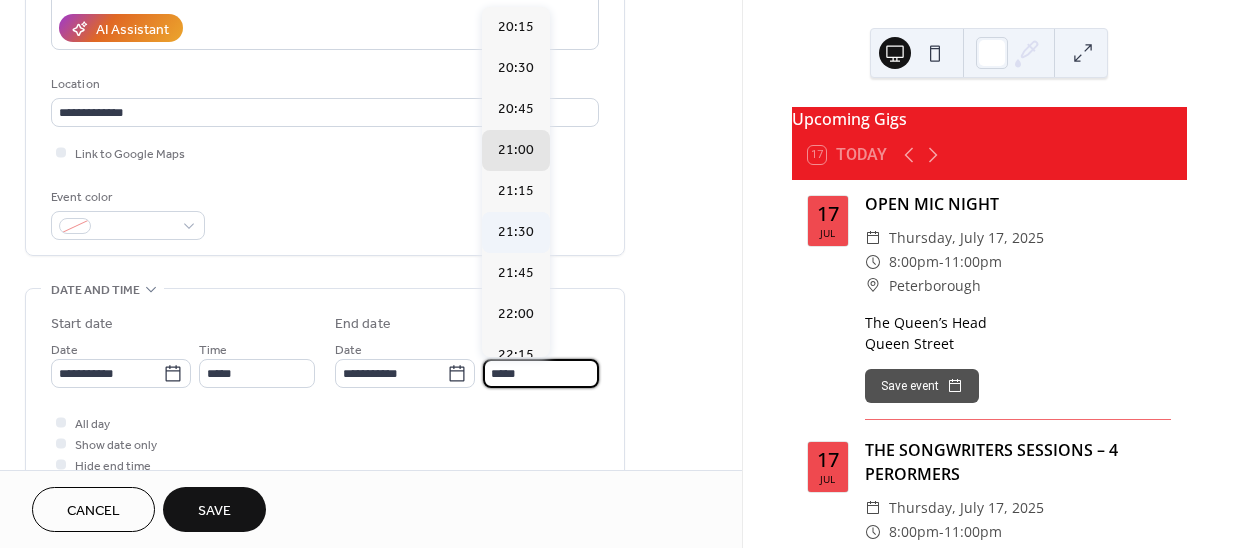 scroll, scrollTop: 181, scrollLeft: 0, axis: vertical 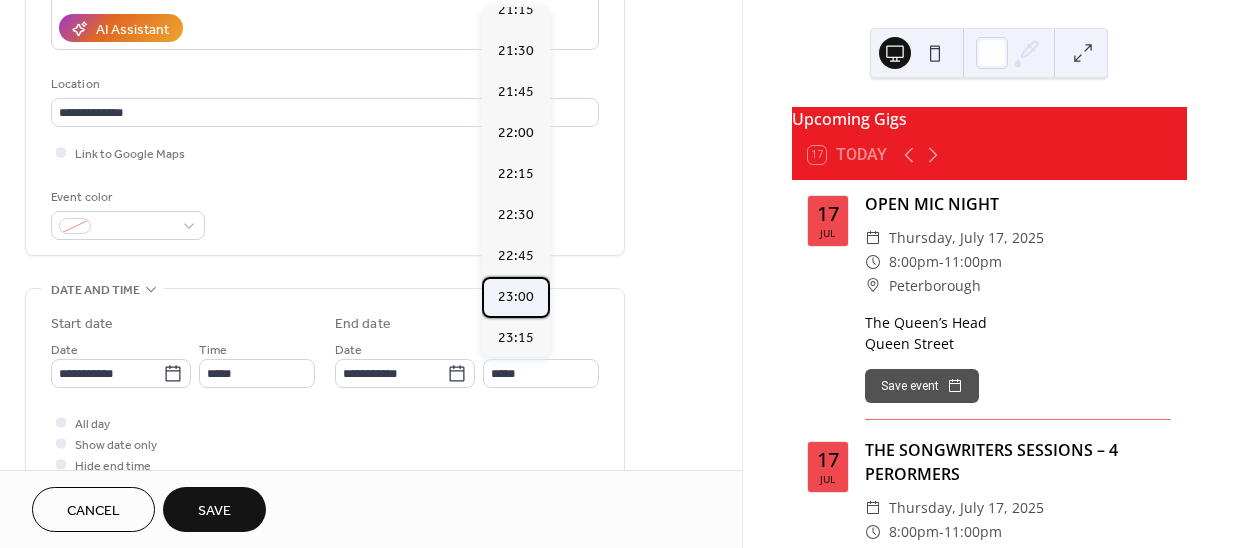 drag, startPoint x: 515, startPoint y: 286, endPoint x: 434, endPoint y: 358, distance: 108.37435 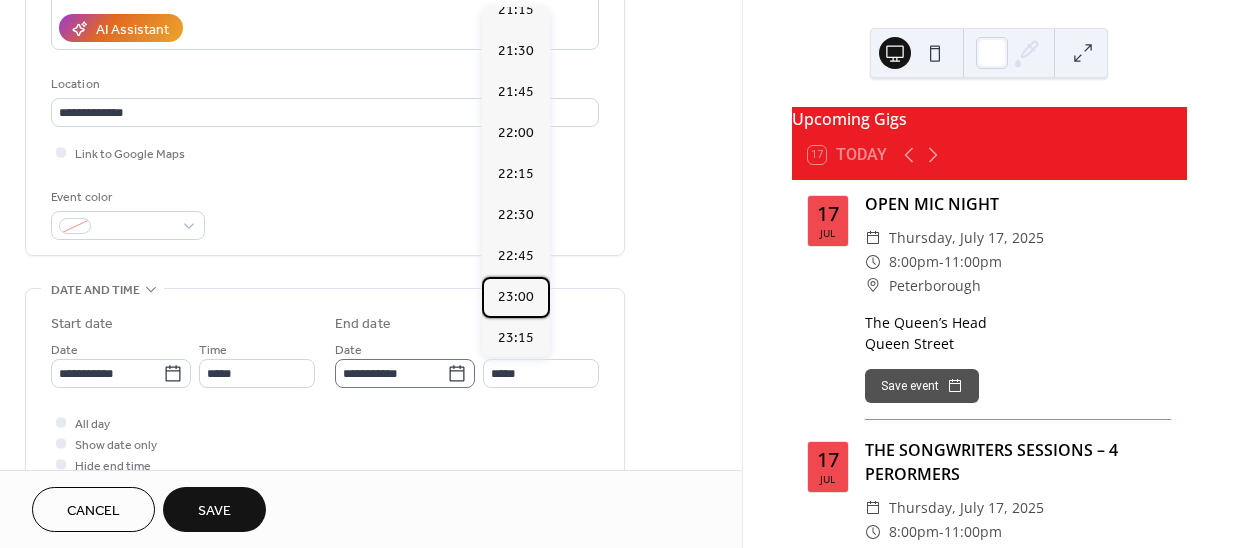 click on "23:00" at bounding box center [516, 297] 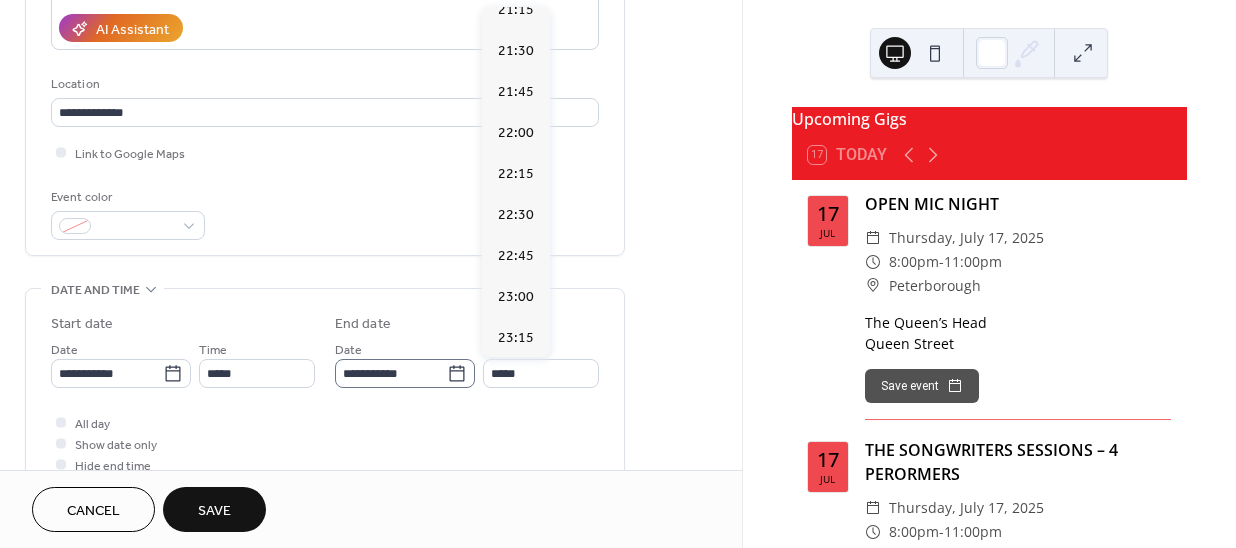 type on "*****" 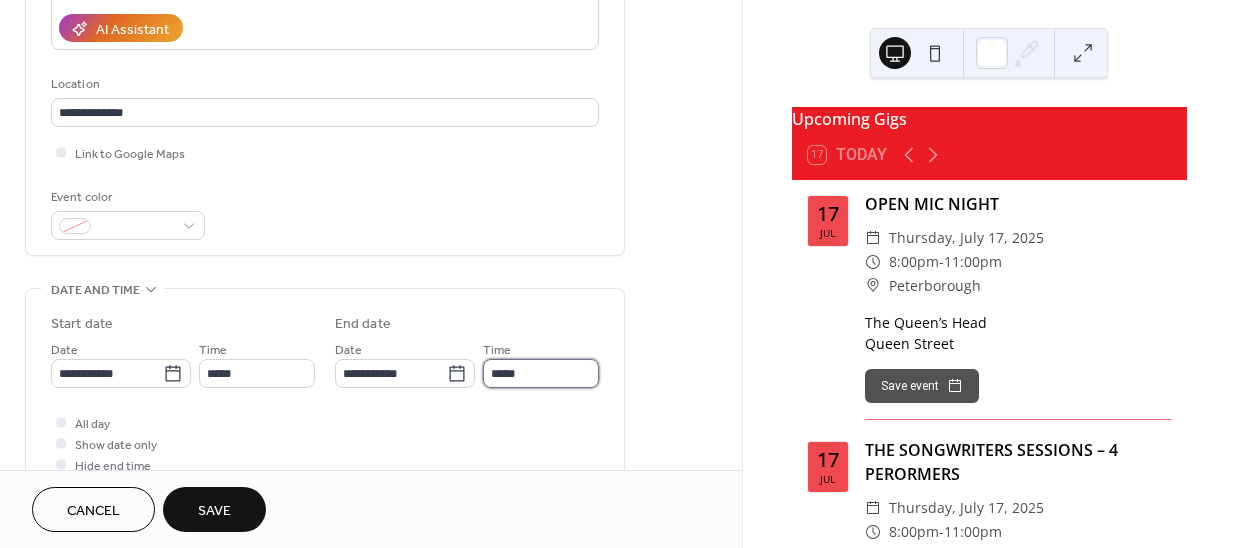 click on "*****" at bounding box center [541, 373] 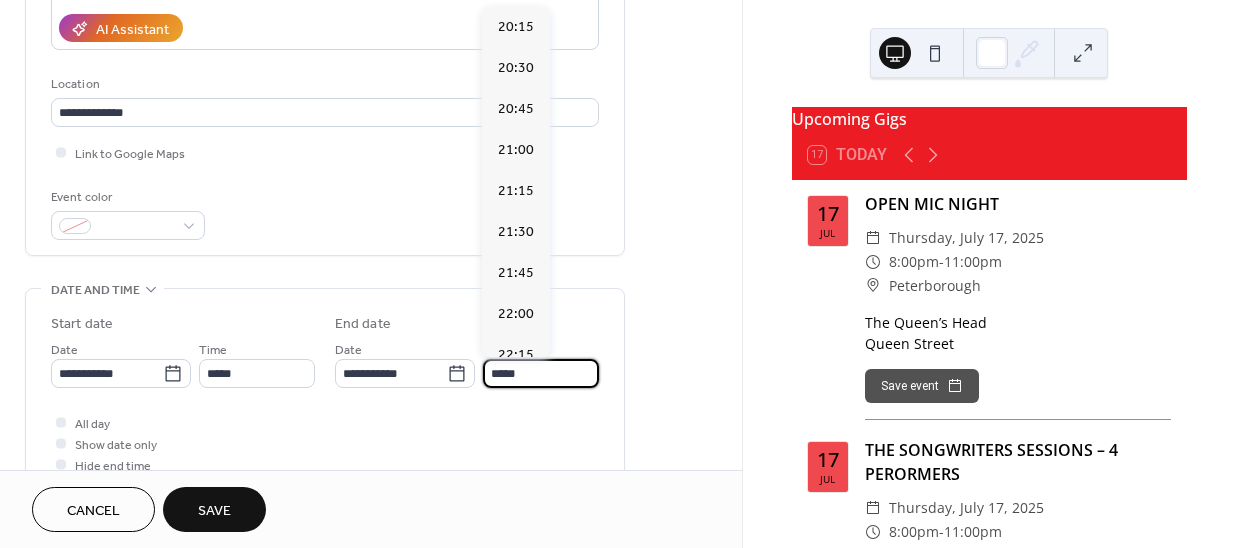 scroll, scrollTop: 259, scrollLeft: 0, axis: vertical 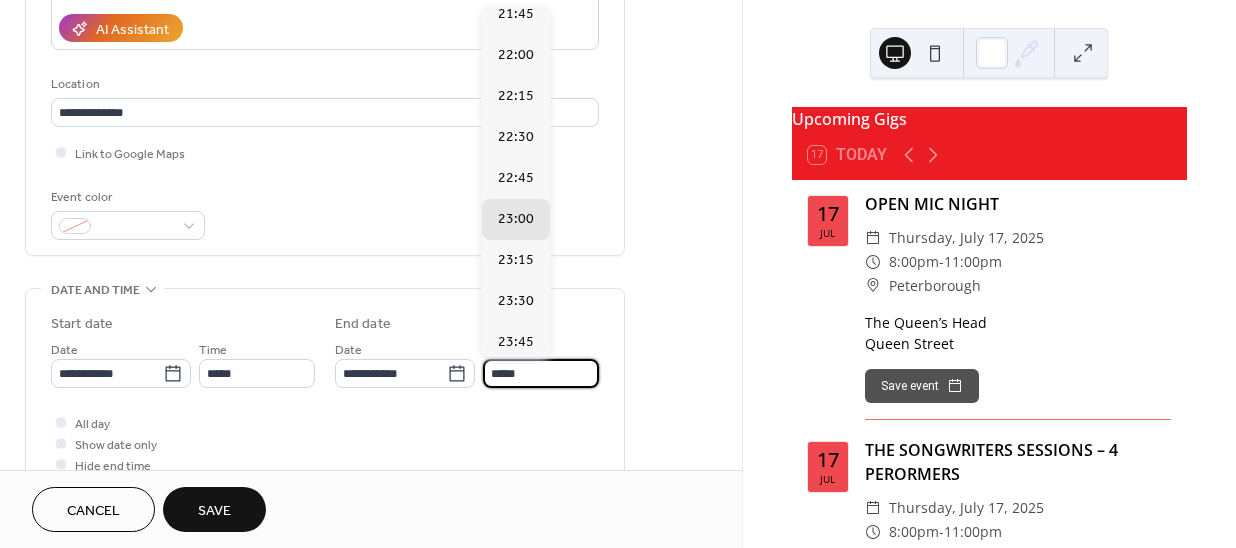 click on "Save" at bounding box center (214, 509) 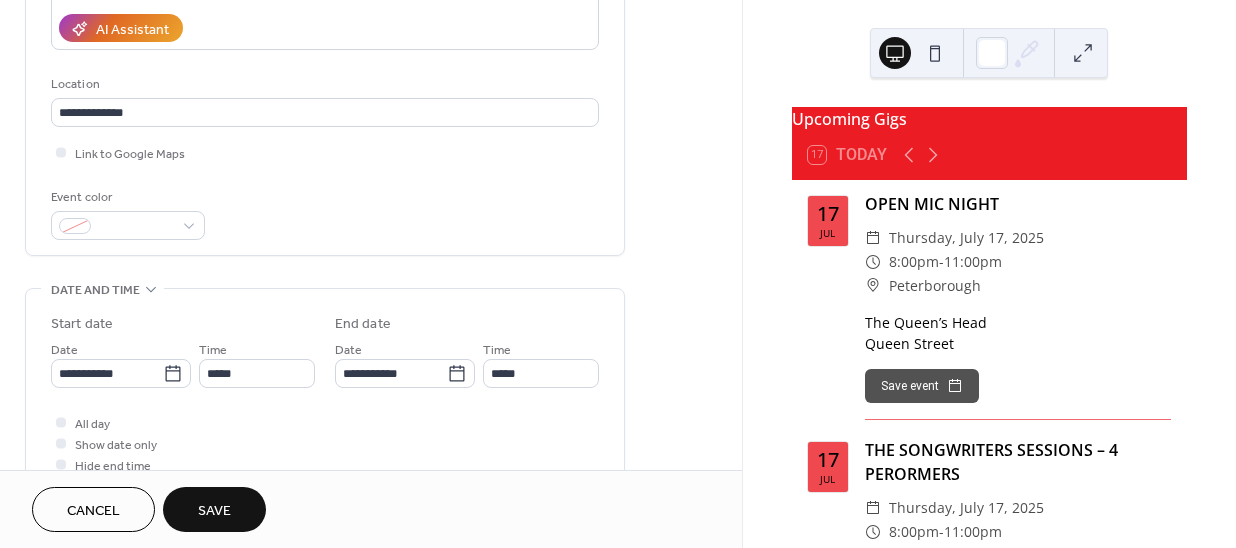 click on "**********" at bounding box center (371, 274) 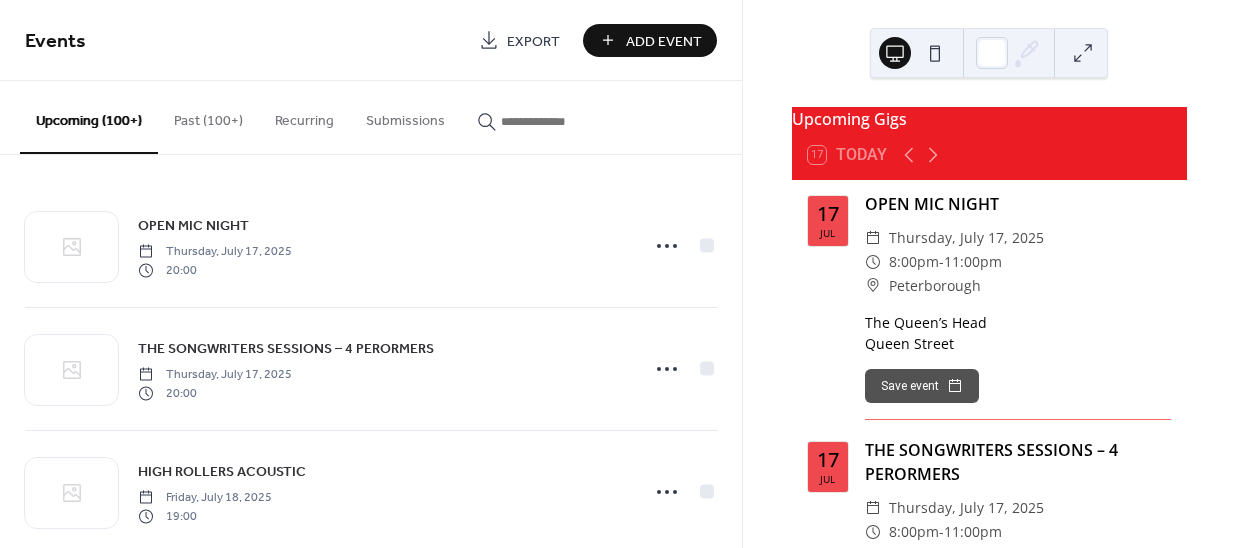 drag, startPoint x: 619, startPoint y: 35, endPoint x: 413, endPoint y: 145, distance: 233.52943 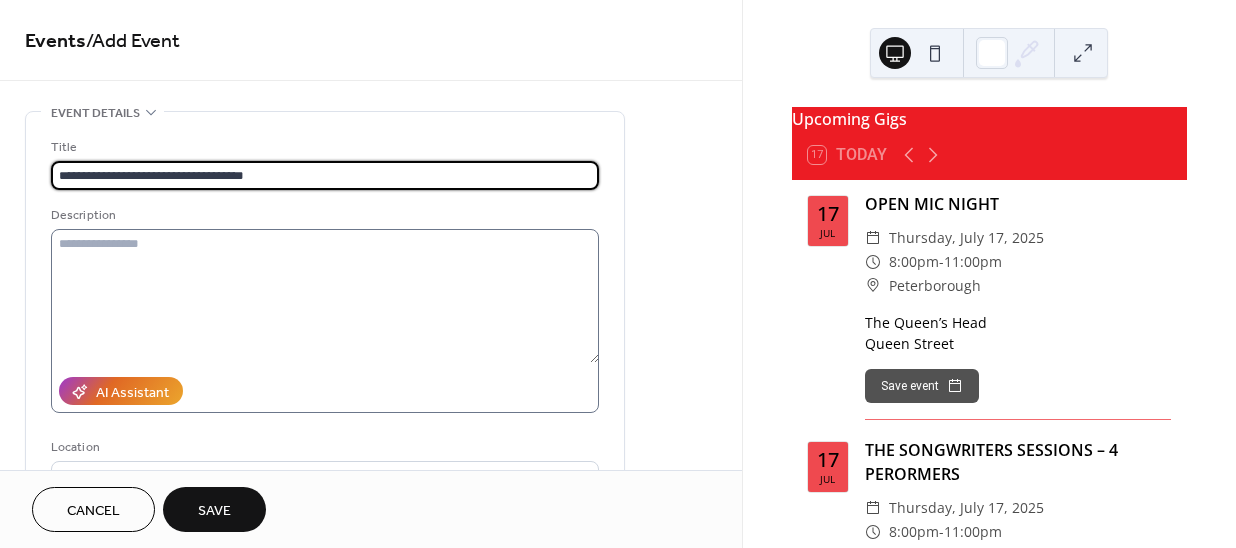 type on "**********" 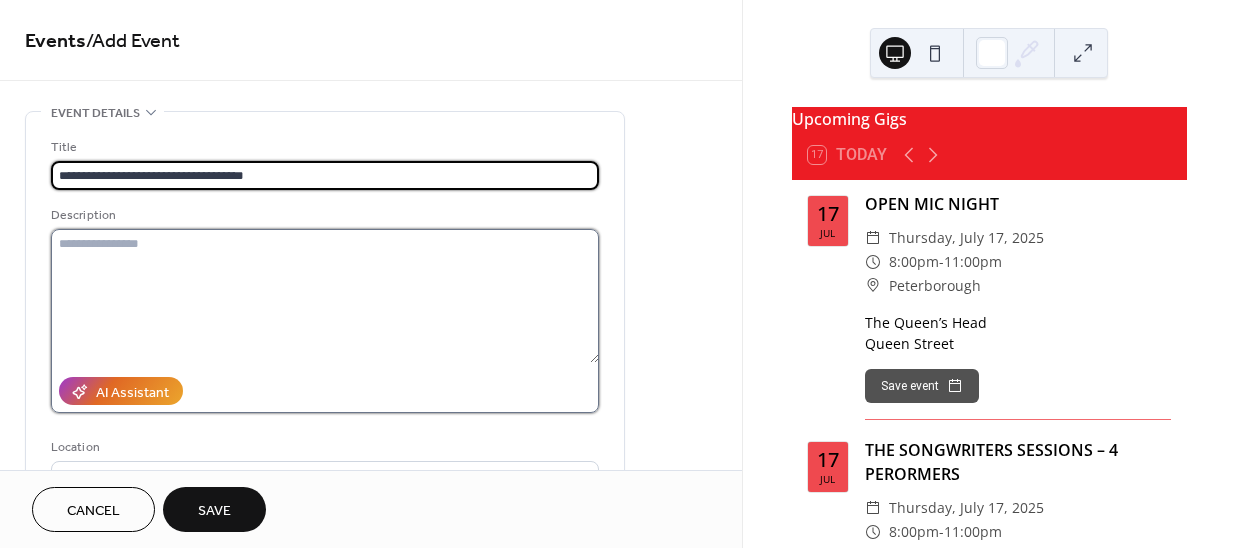 click at bounding box center [325, 296] 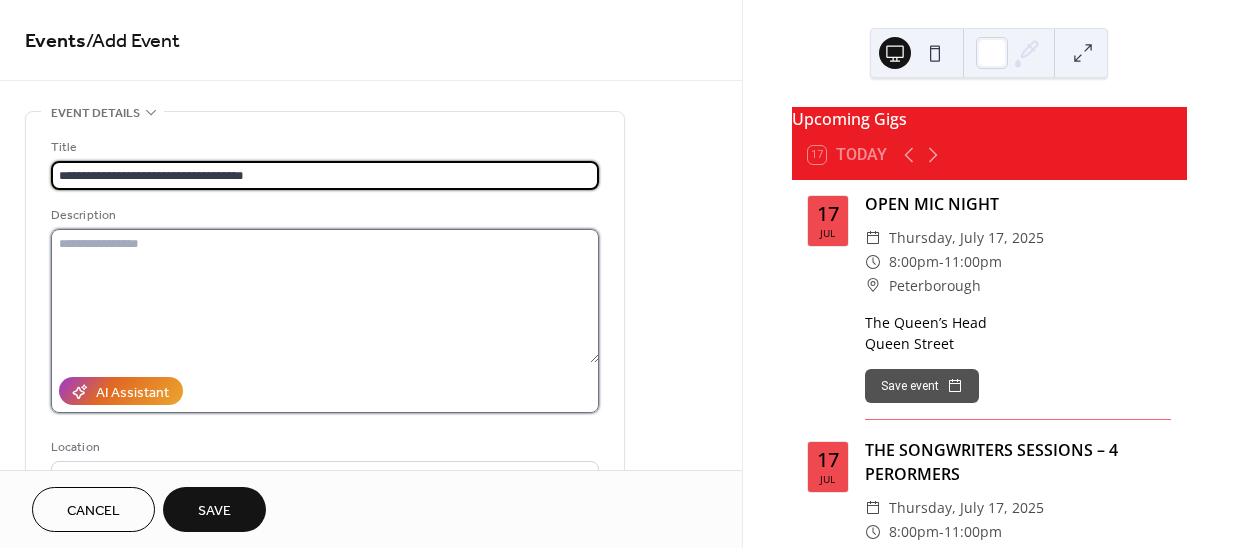 click at bounding box center [325, 296] 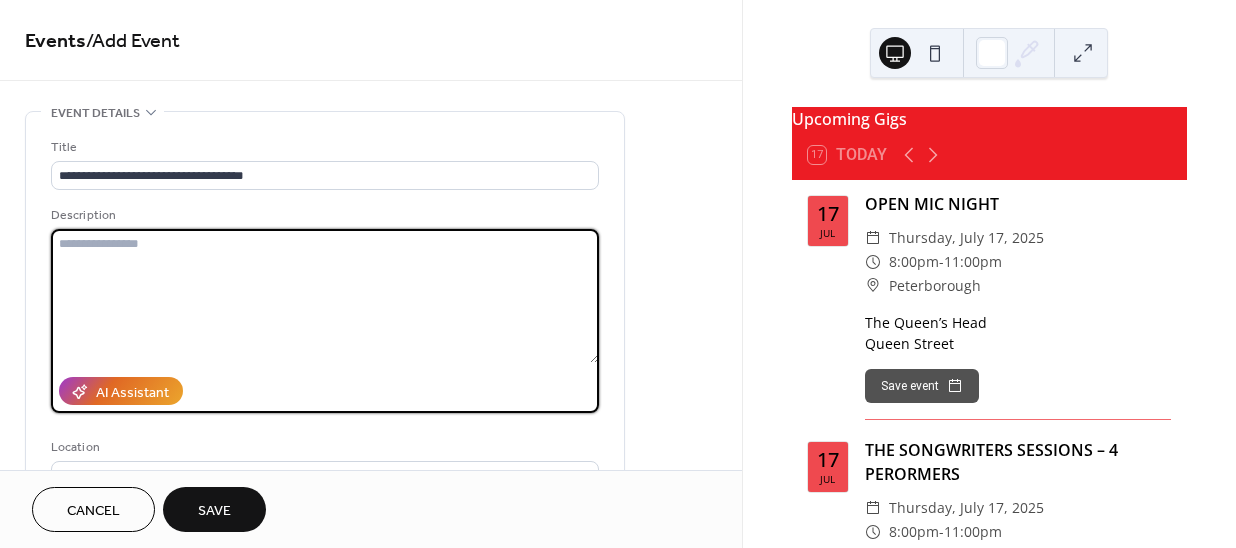 paste on "**********" 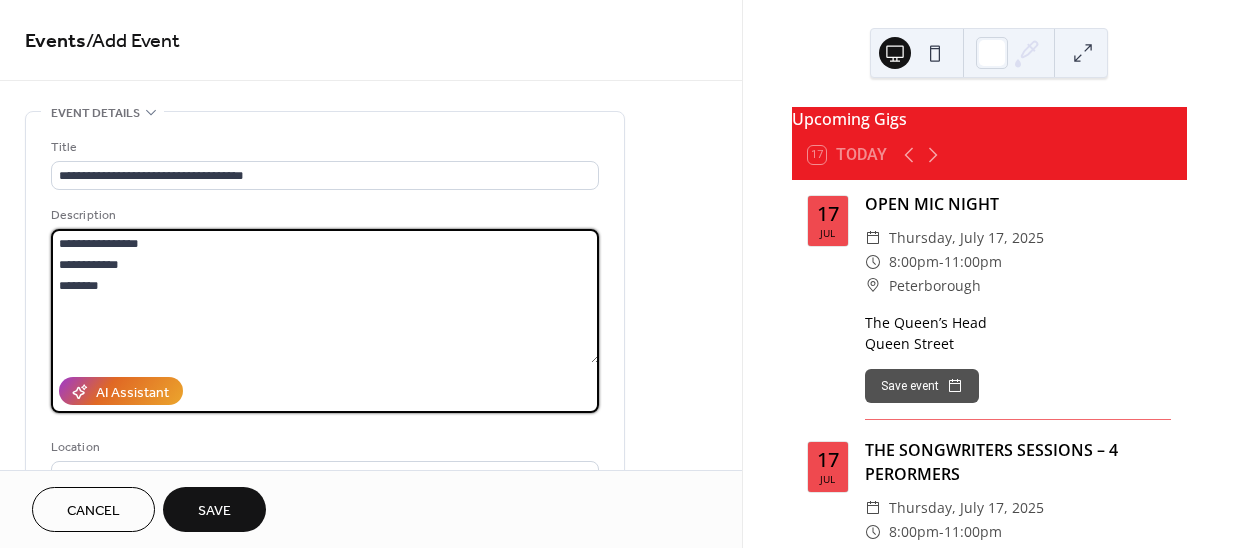 drag, startPoint x: 193, startPoint y: 244, endPoint x: 40, endPoint y: 235, distance: 153.26448 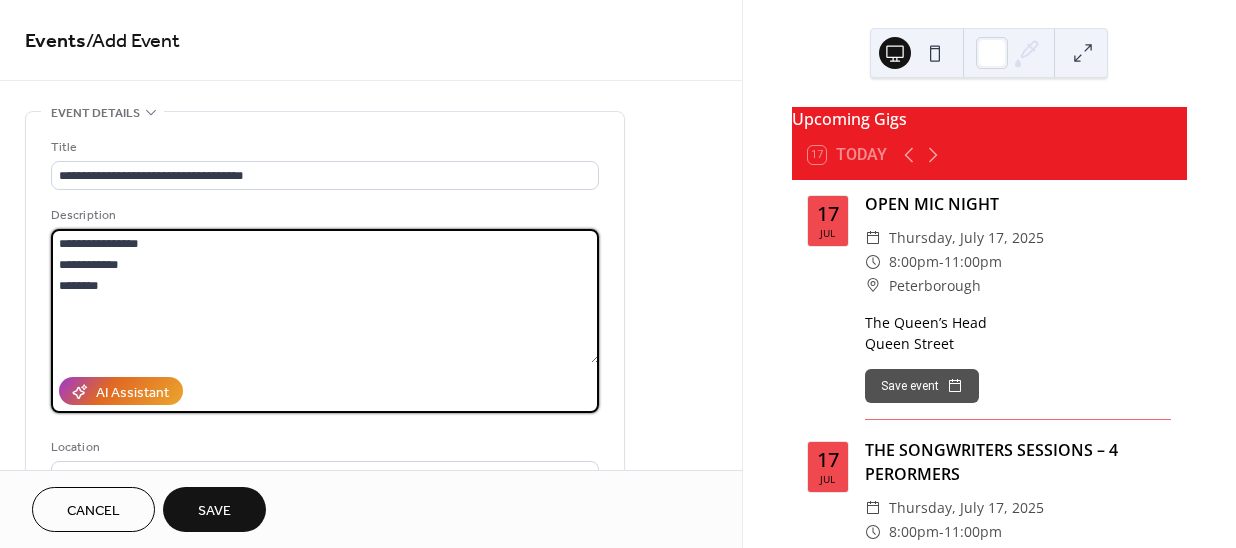 click on "**********" at bounding box center (325, 365) 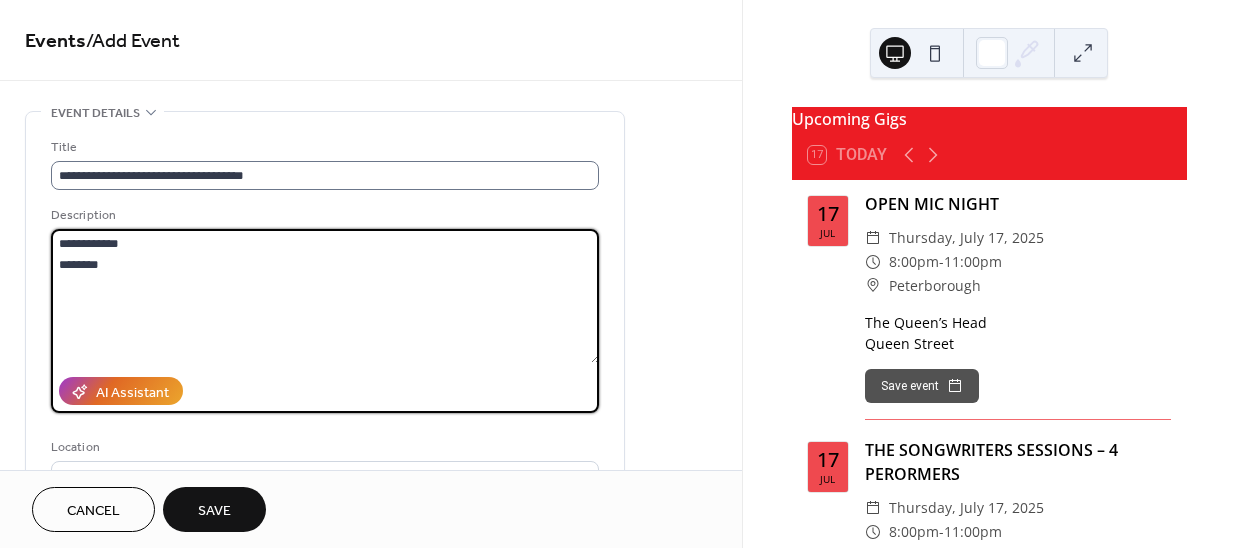 type on "**********" 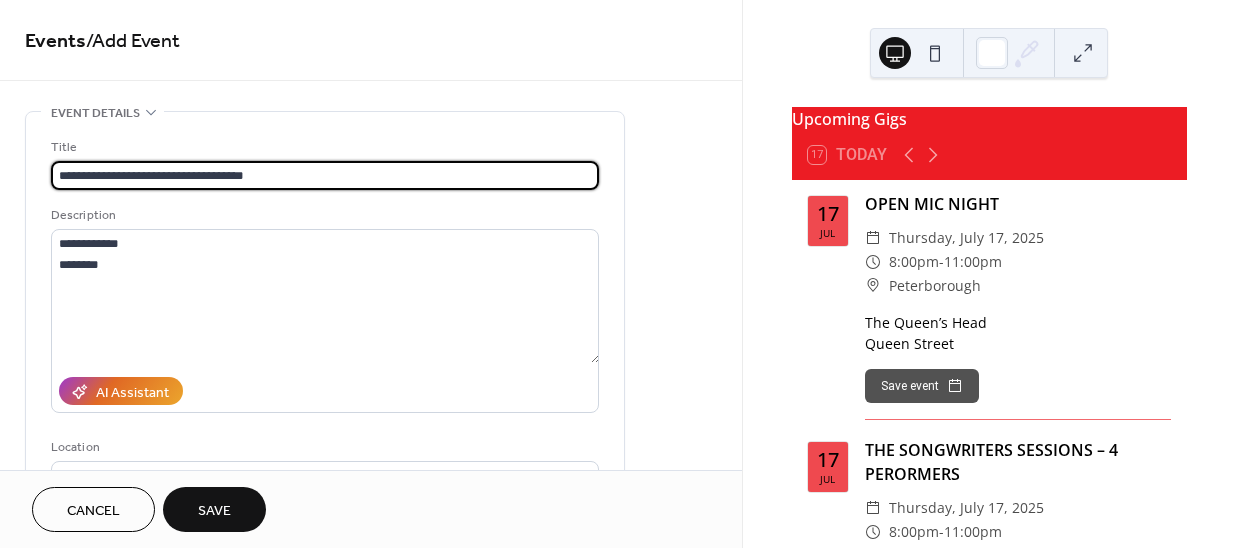 drag, startPoint x: 317, startPoint y: 166, endPoint x: 179, endPoint y: 174, distance: 138.23169 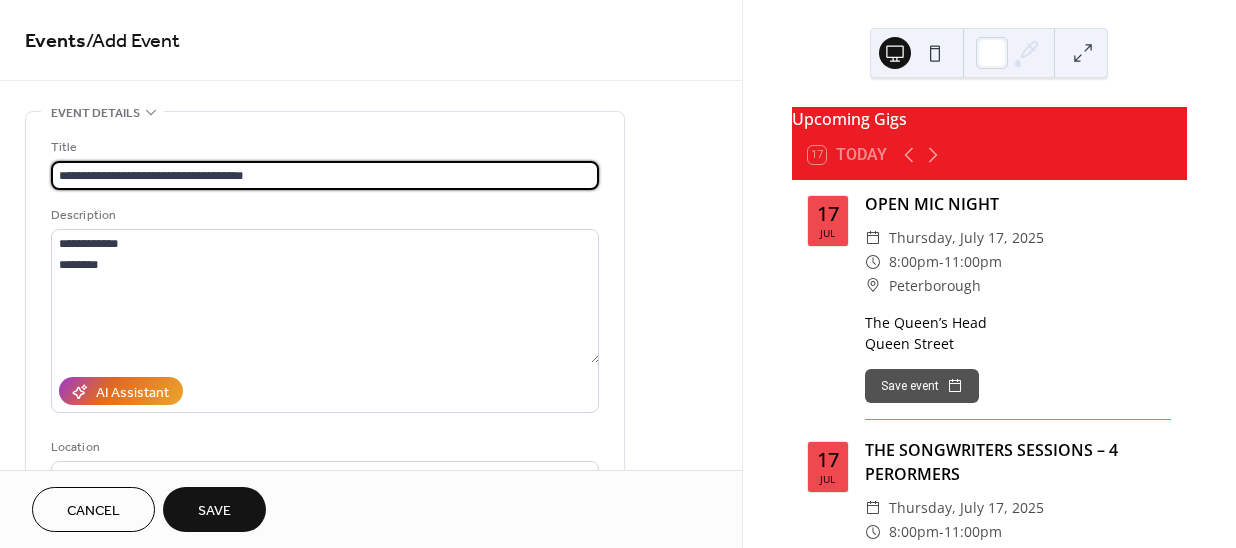 click on "**********" at bounding box center (325, 175) 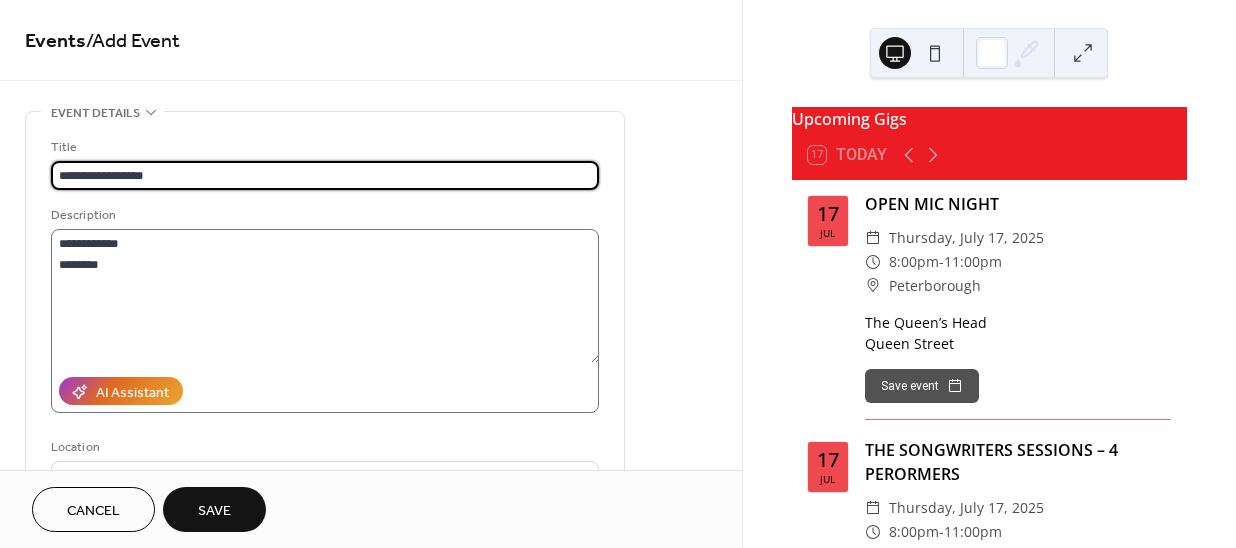 scroll, scrollTop: 181, scrollLeft: 0, axis: vertical 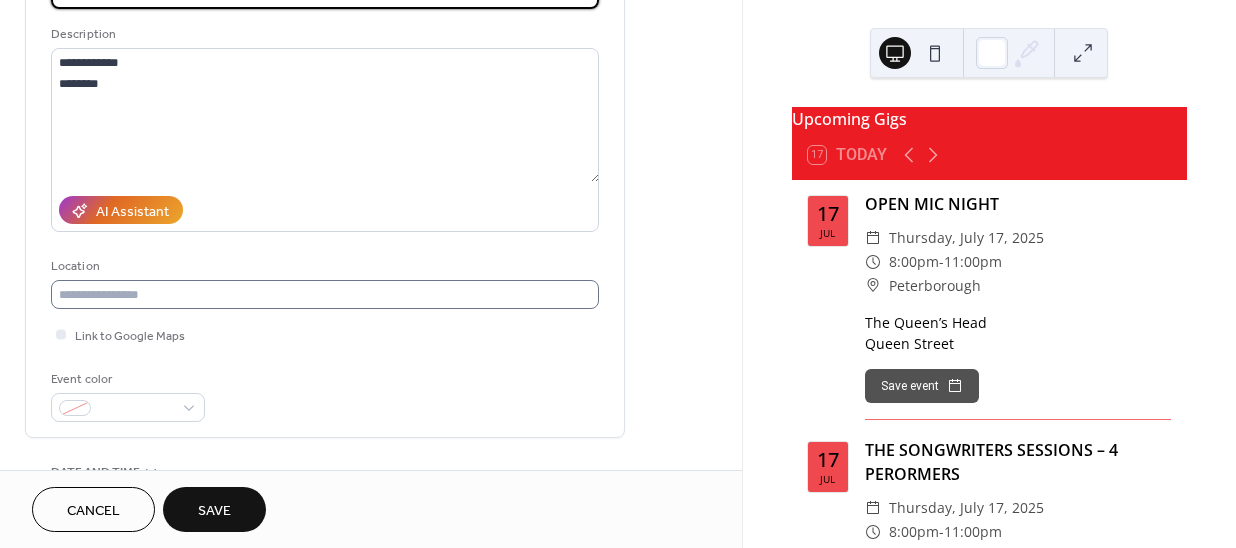 type on "**********" 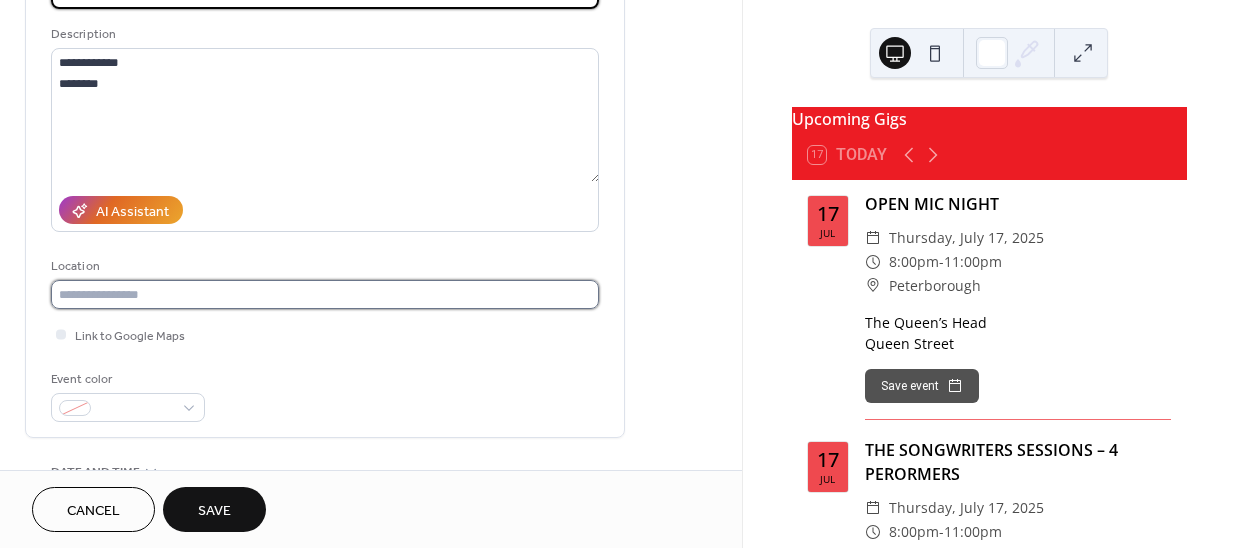 drag, startPoint x: 118, startPoint y: 294, endPoint x: 121, endPoint y: 262, distance: 32.140316 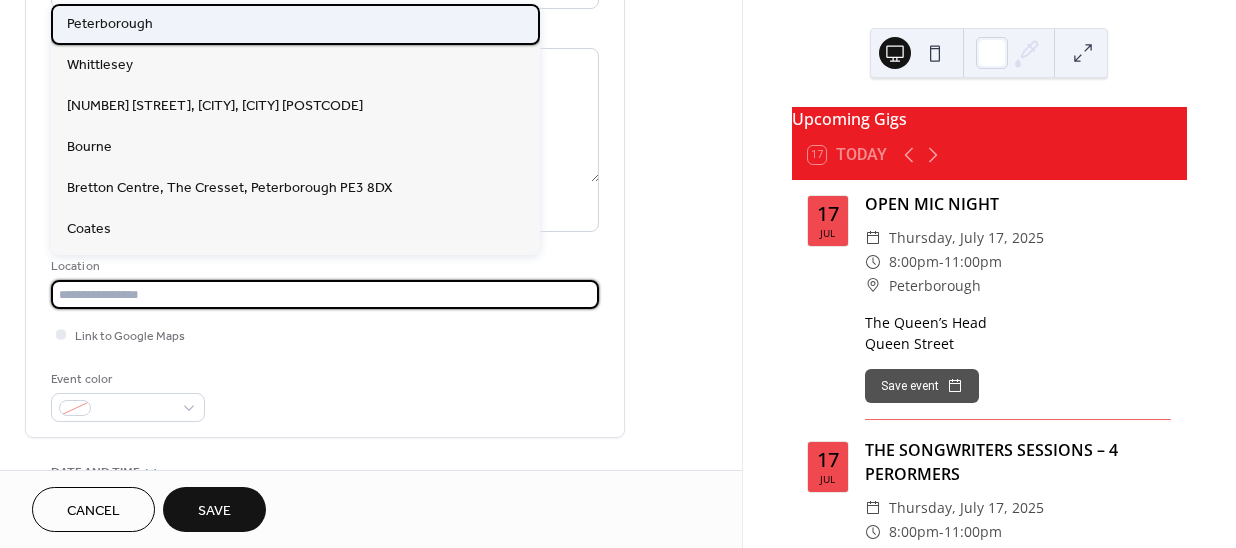 click on "Peterborough" at bounding box center [295, 24] 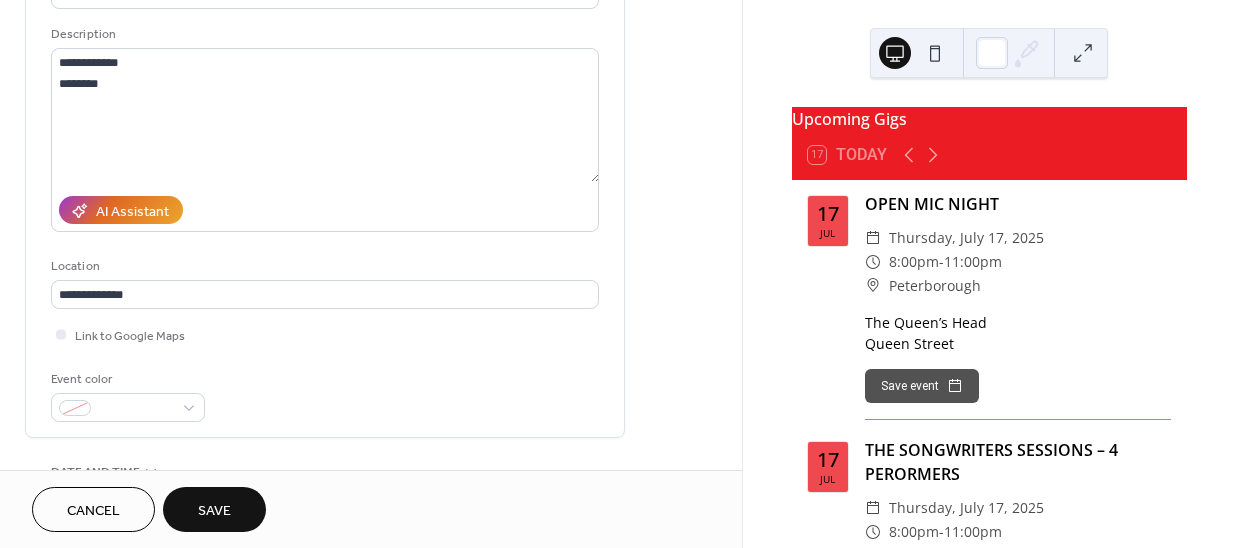 type on "**********" 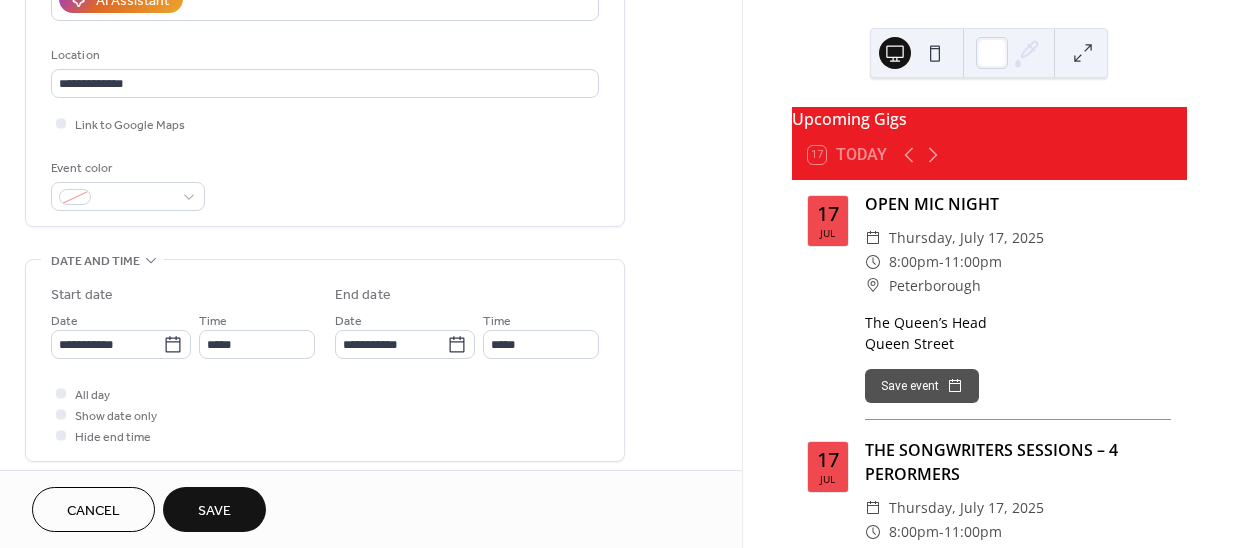 scroll, scrollTop: 454, scrollLeft: 0, axis: vertical 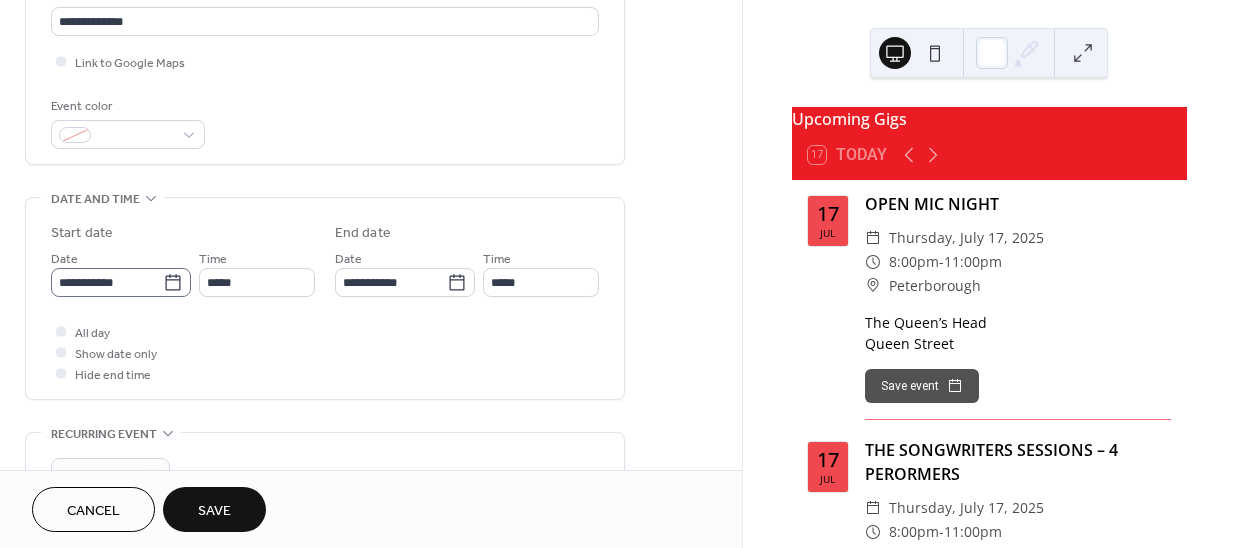 click 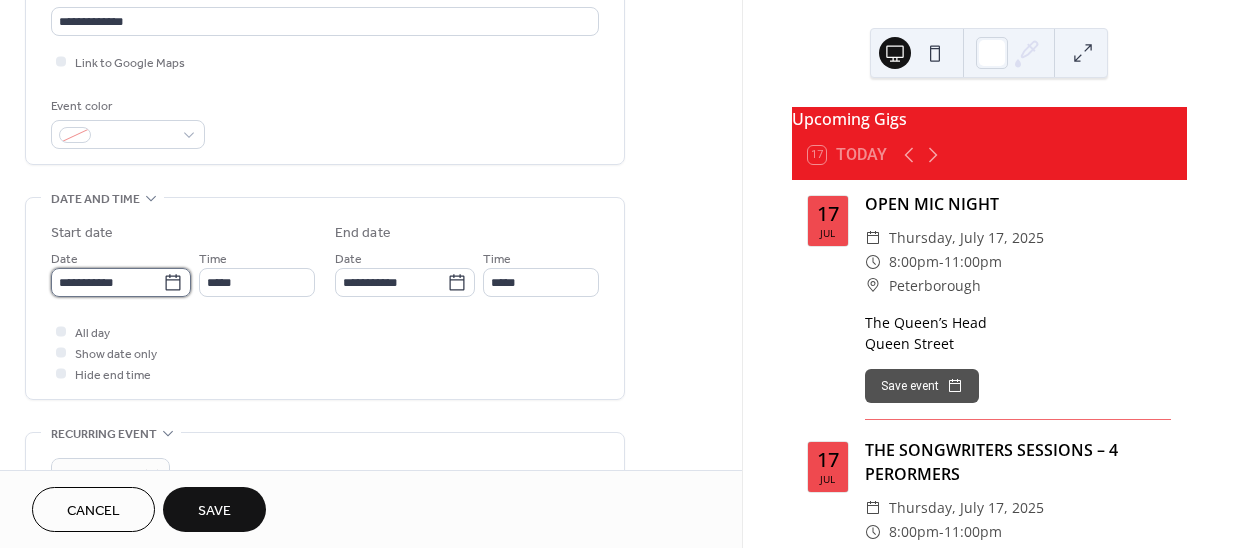 click on "**********" at bounding box center [107, 282] 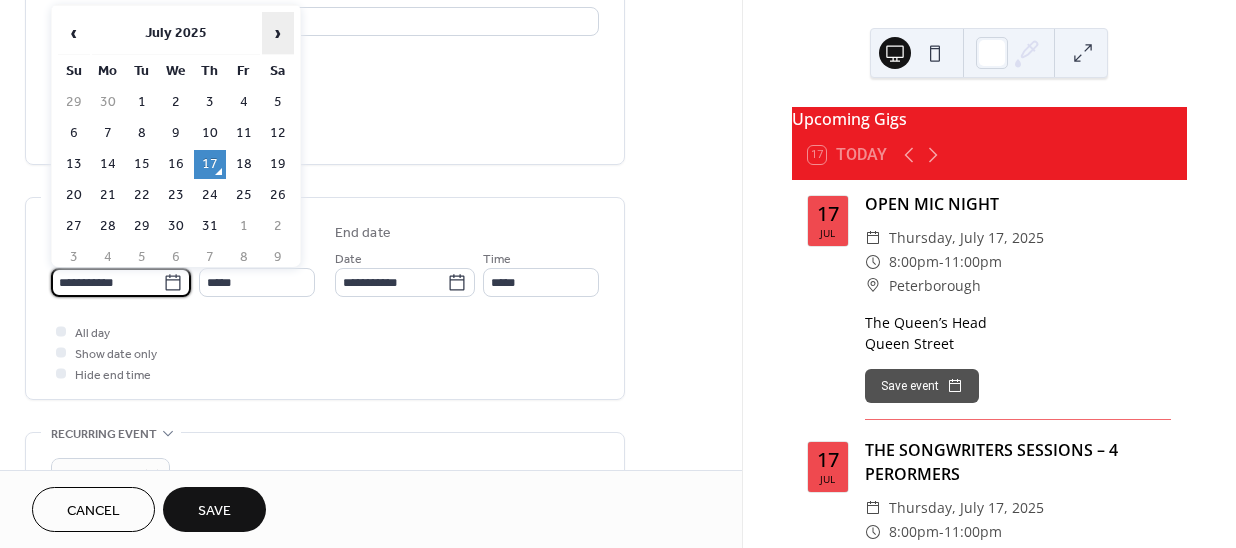 click on "›" at bounding box center [278, 33] 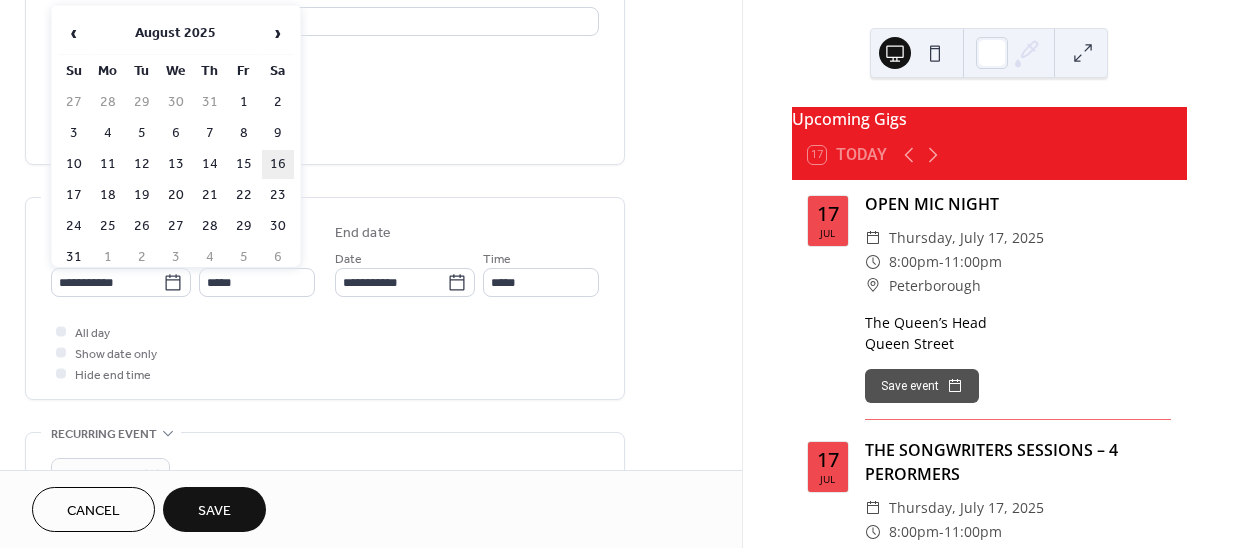 click on "16" at bounding box center (278, 164) 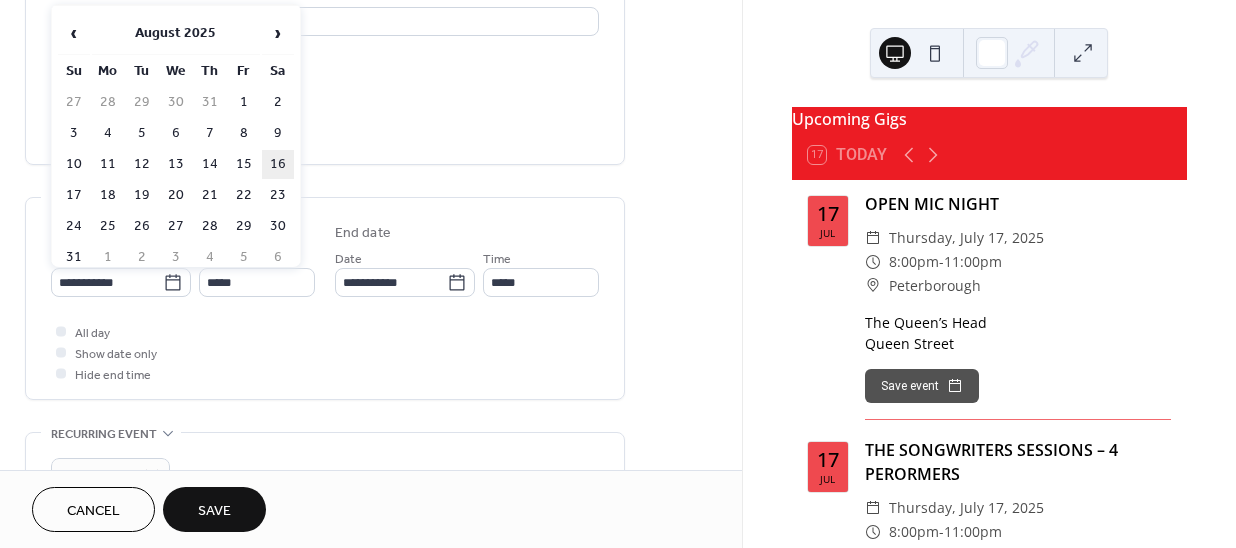 type on "**********" 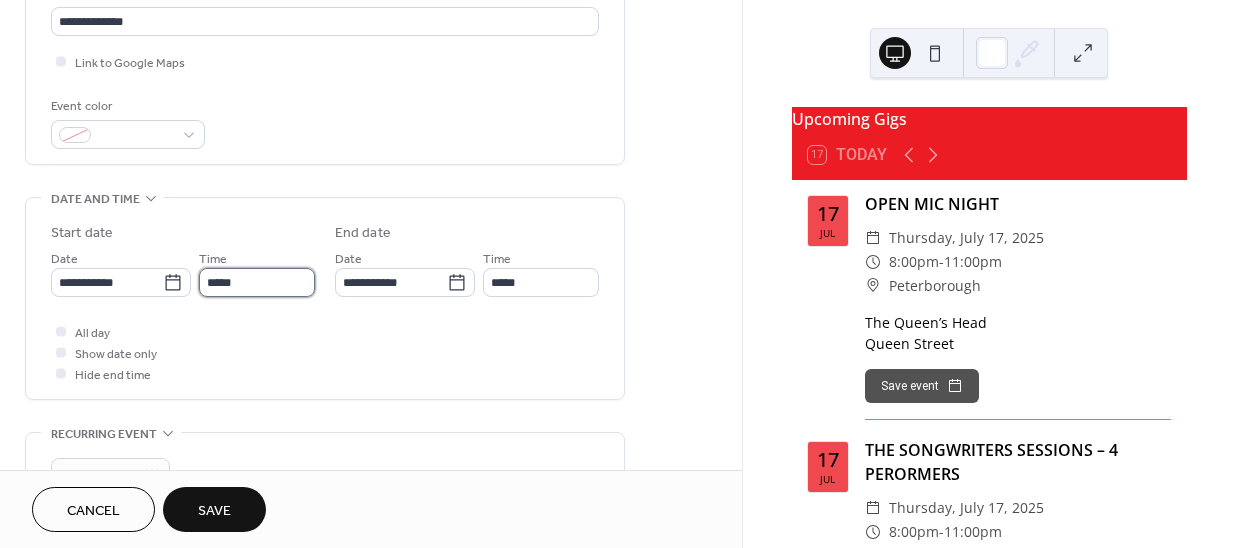 click on "*****" at bounding box center (257, 282) 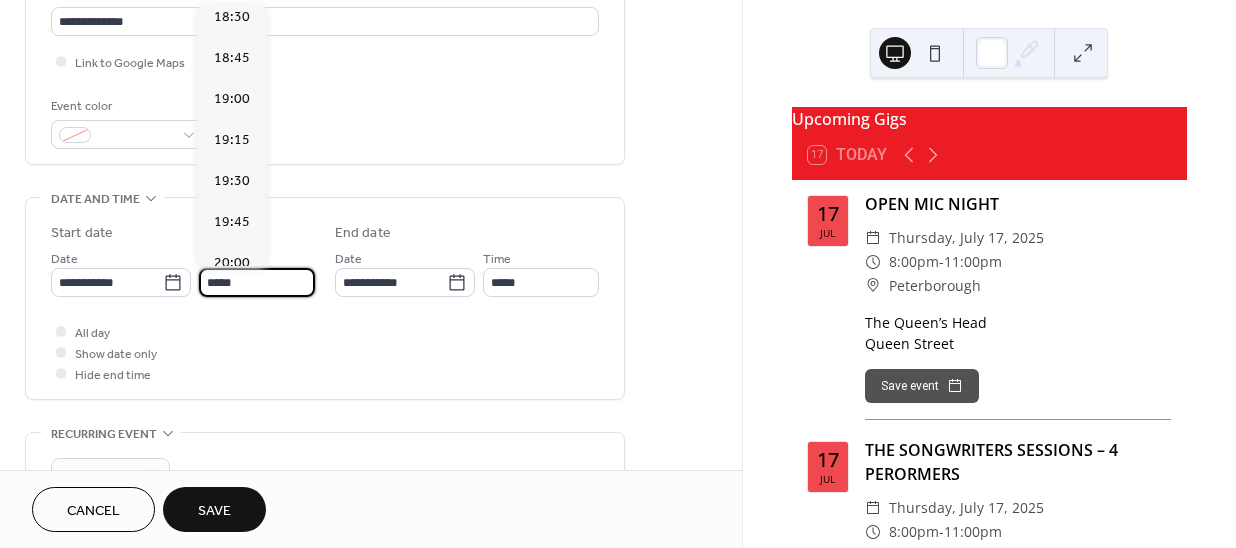 scroll, scrollTop: 3314, scrollLeft: 0, axis: vertical 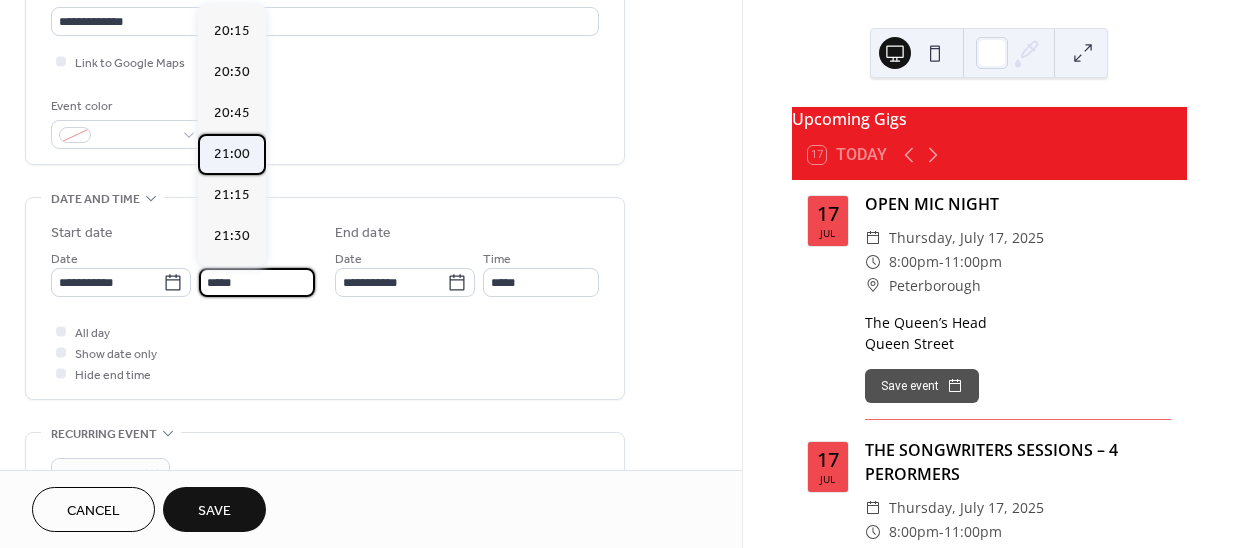 click on "21:00" at bounding box center [232, 154] 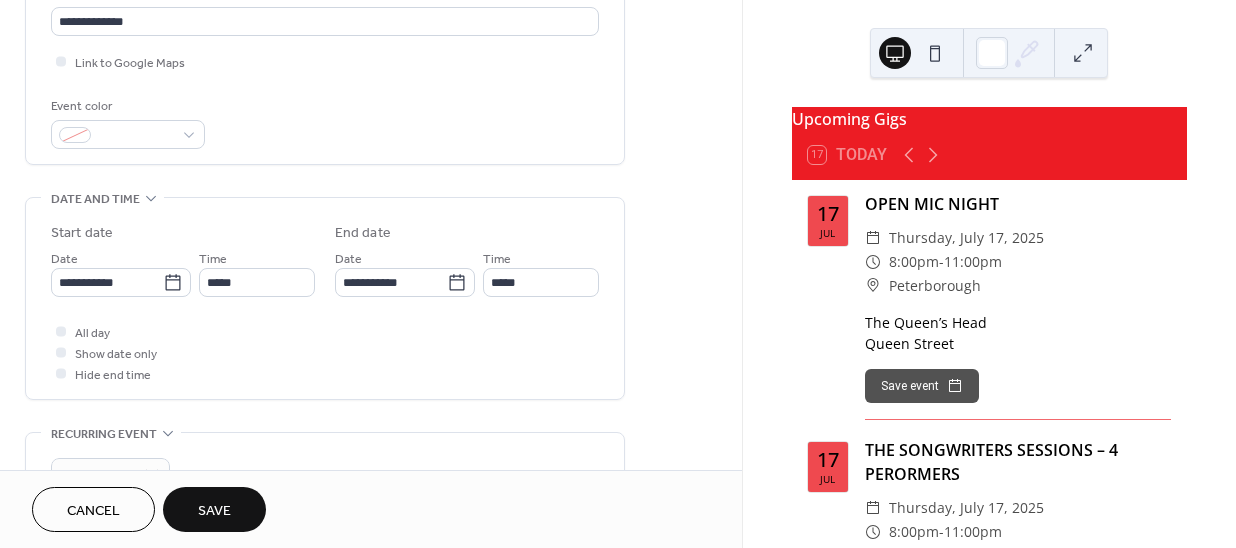 type on "*****" 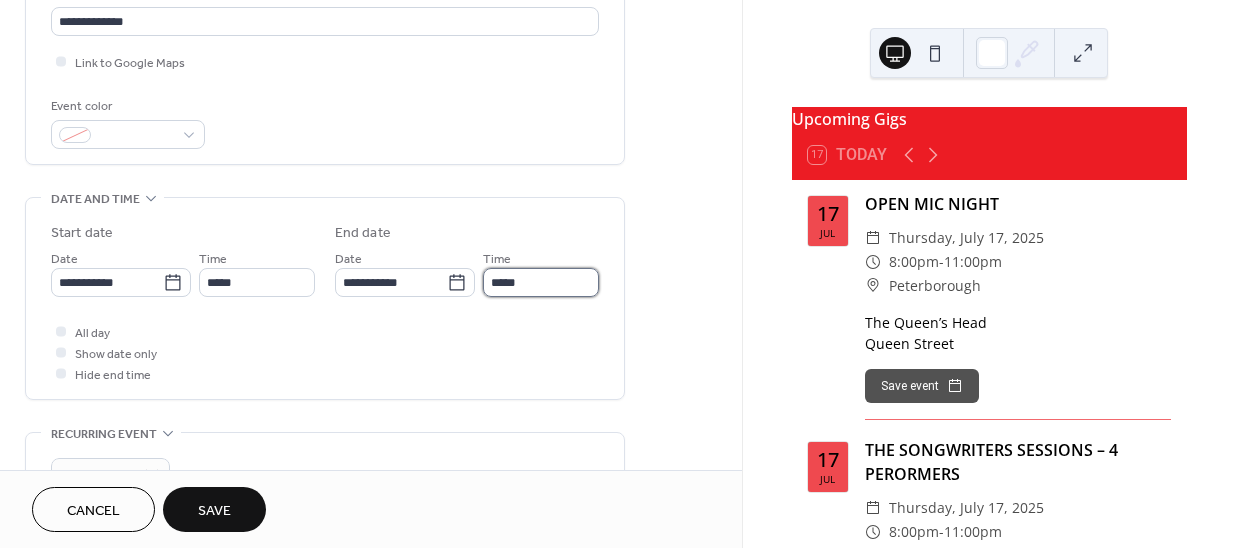 click on "*****" at bounding box center [541, 282] 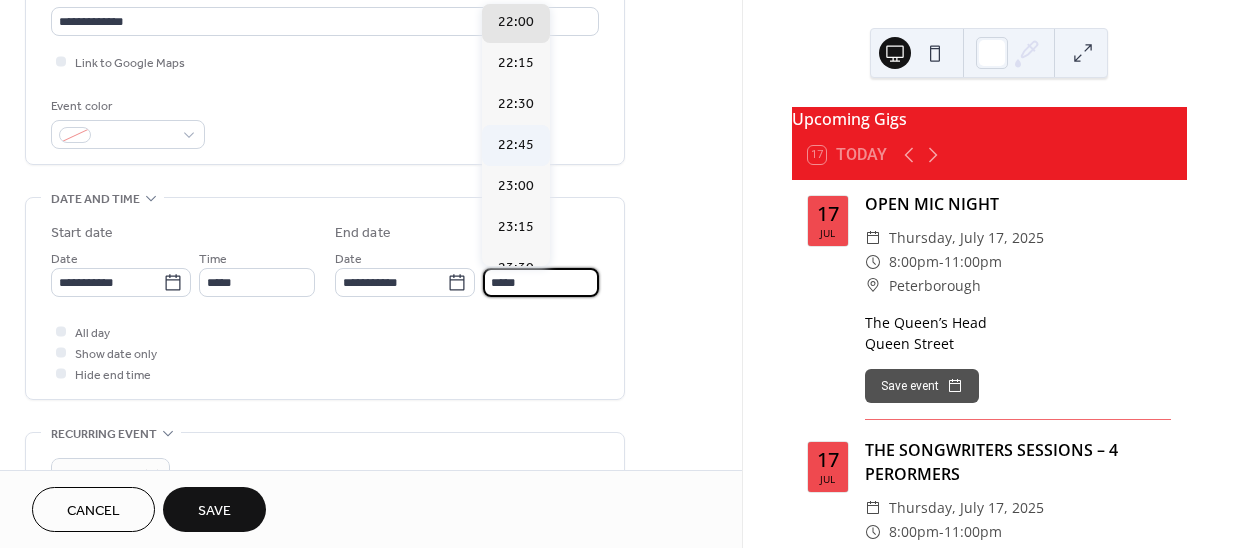 scroll, scrollTop: 181, scrollLeft: 0, axis: vertical 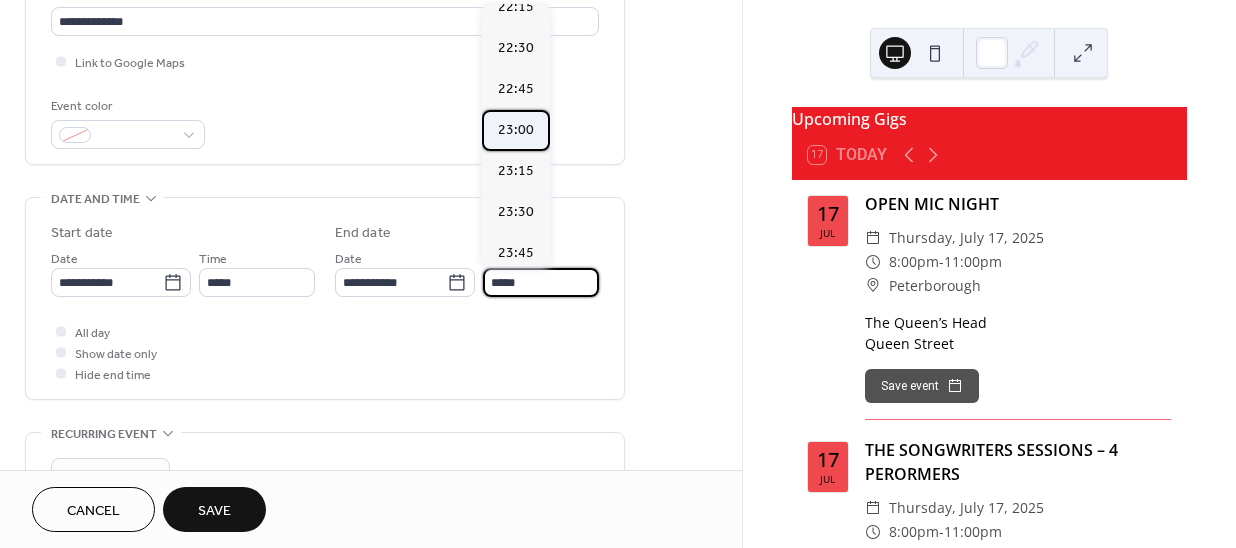 click on "23:00" at bounding box center [516, 130] 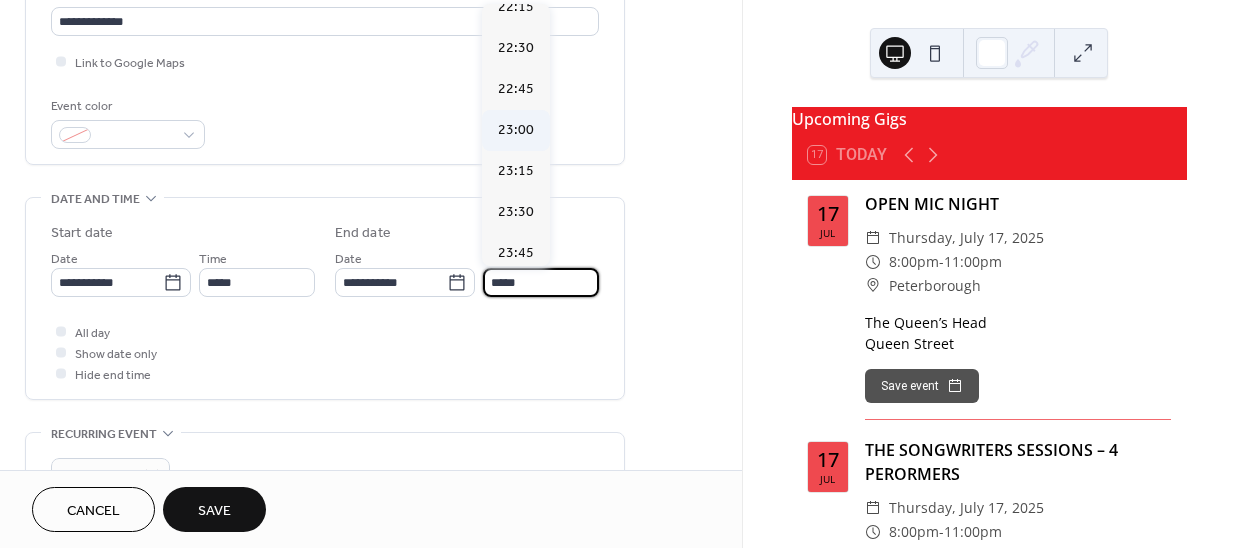type on "*****" 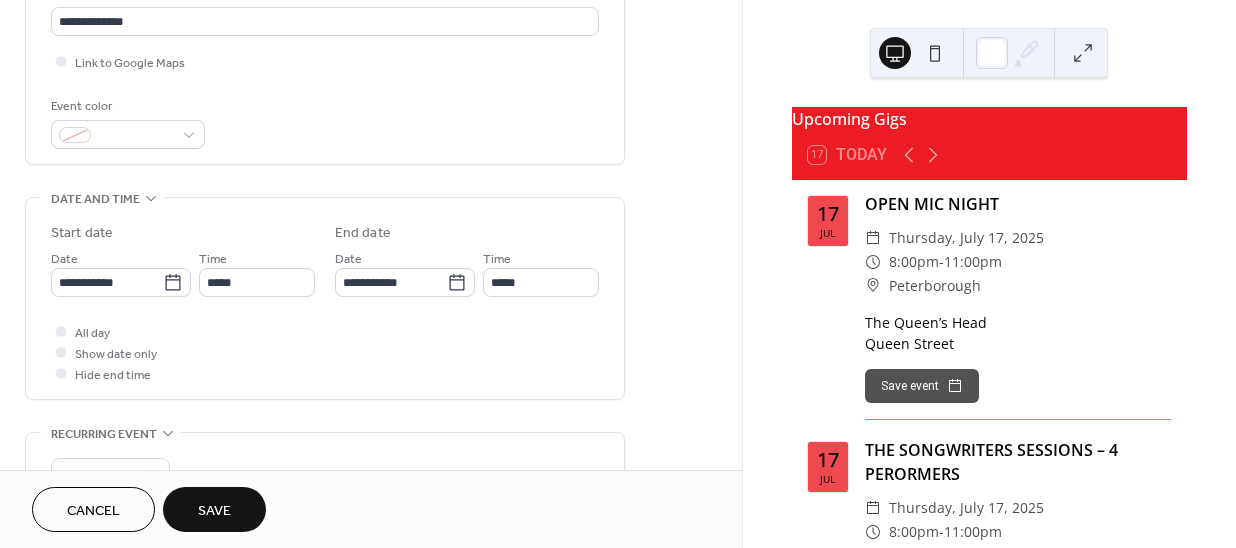 click on "Save" at bounding box center [214, 511] 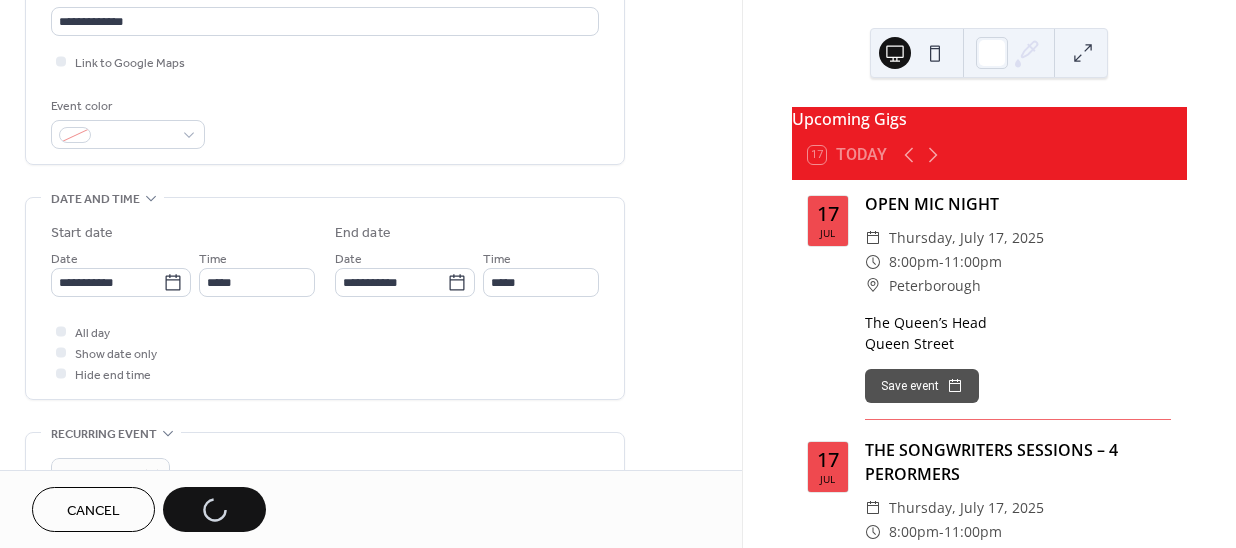 click on "Cancel Save" at bounding box center [149, 509] 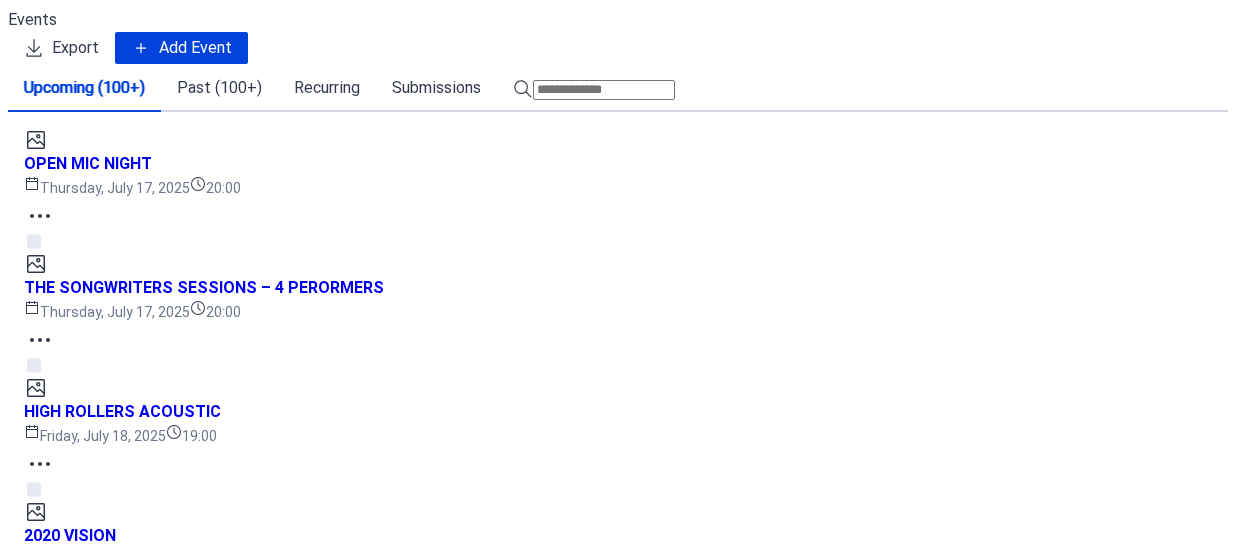 scroll, scrollTop: 0, scrollLeft: 0, axis: both 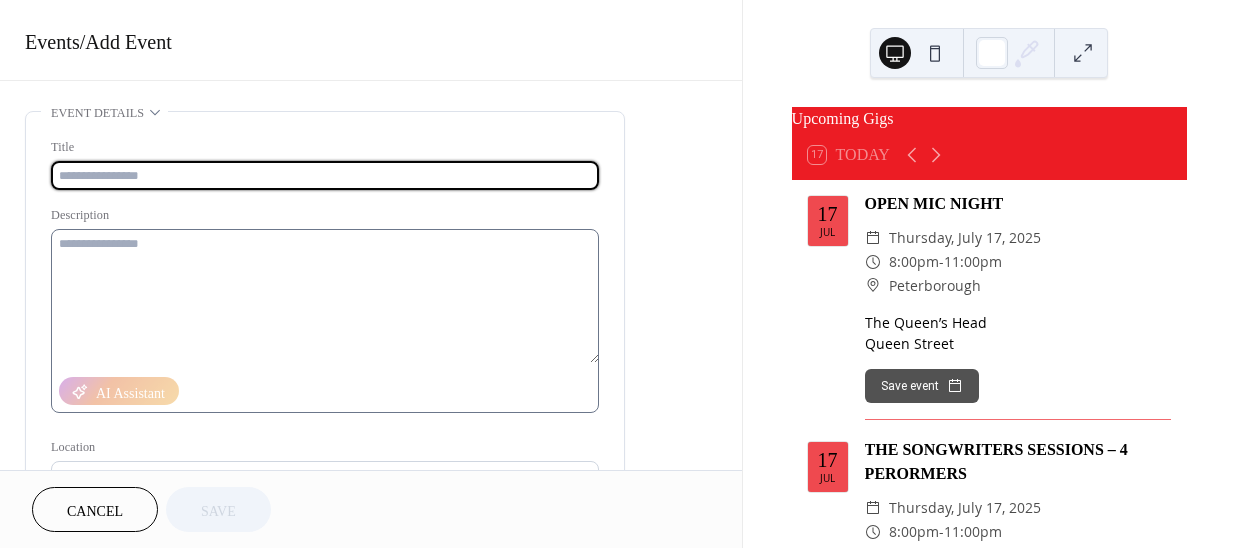 paste on "**********" 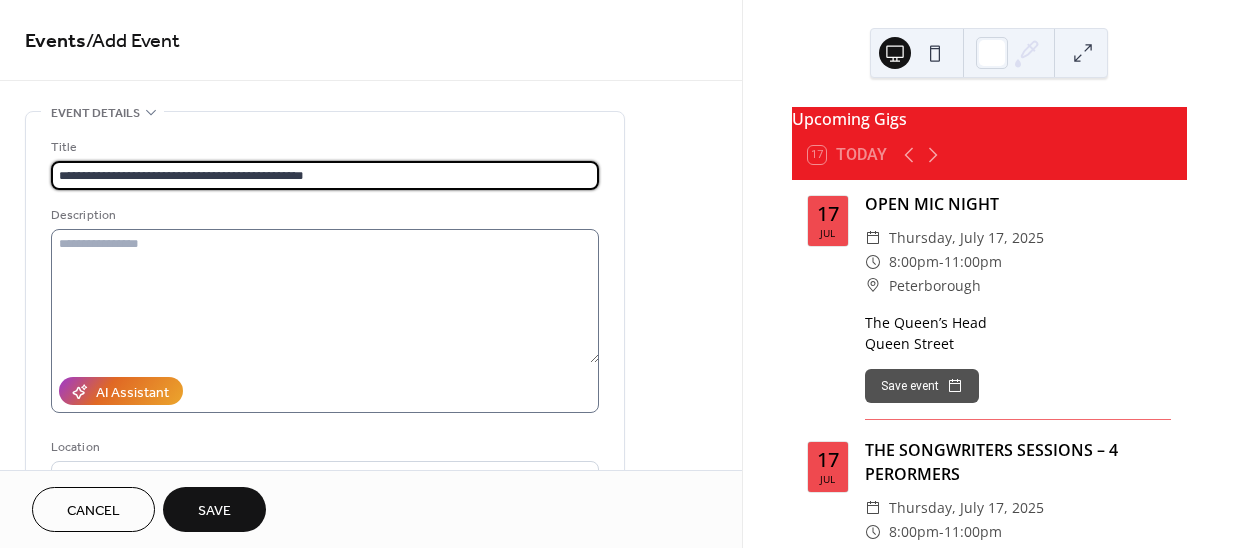 type on "**********" 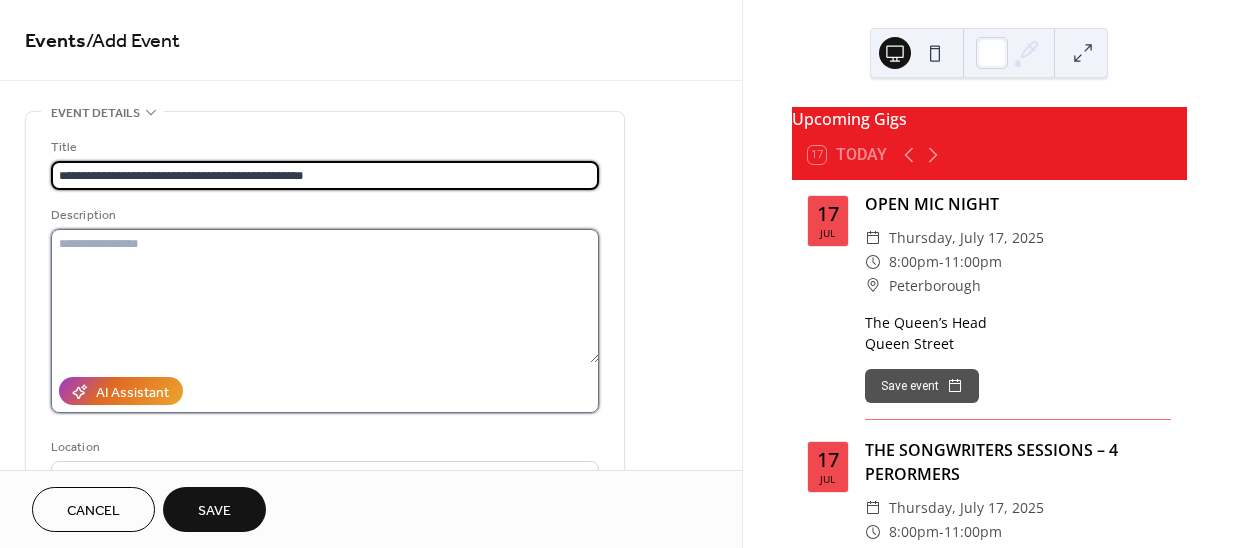 drag, startPoint x: 84, startPoint y: 257, endPoint x: 119, endPoint y: 278, distance: 40.81666 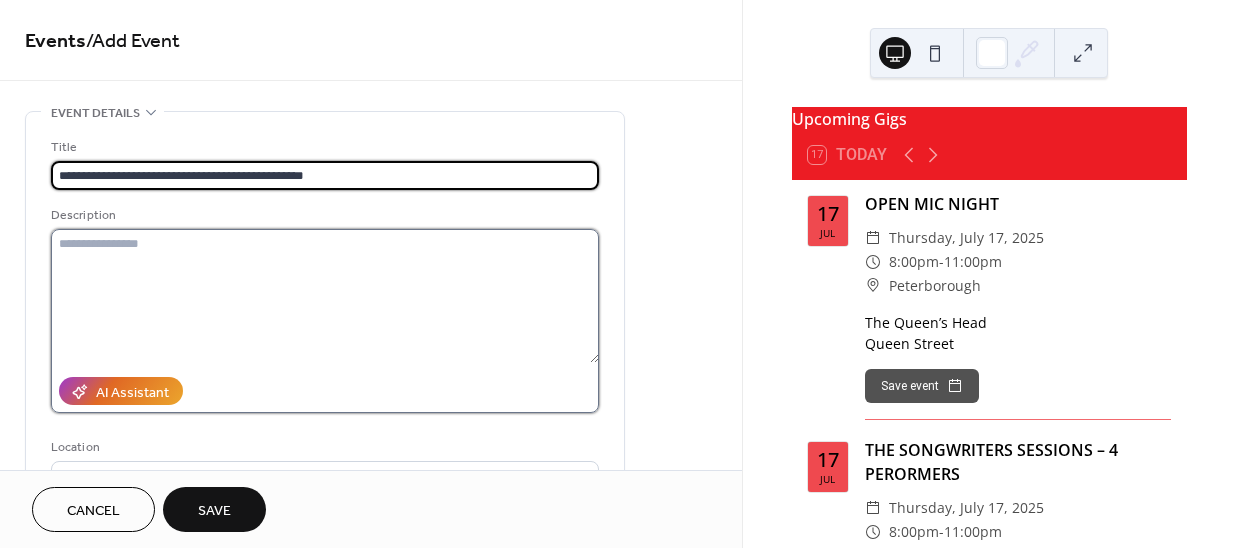 click at bounding box center (325, 296) 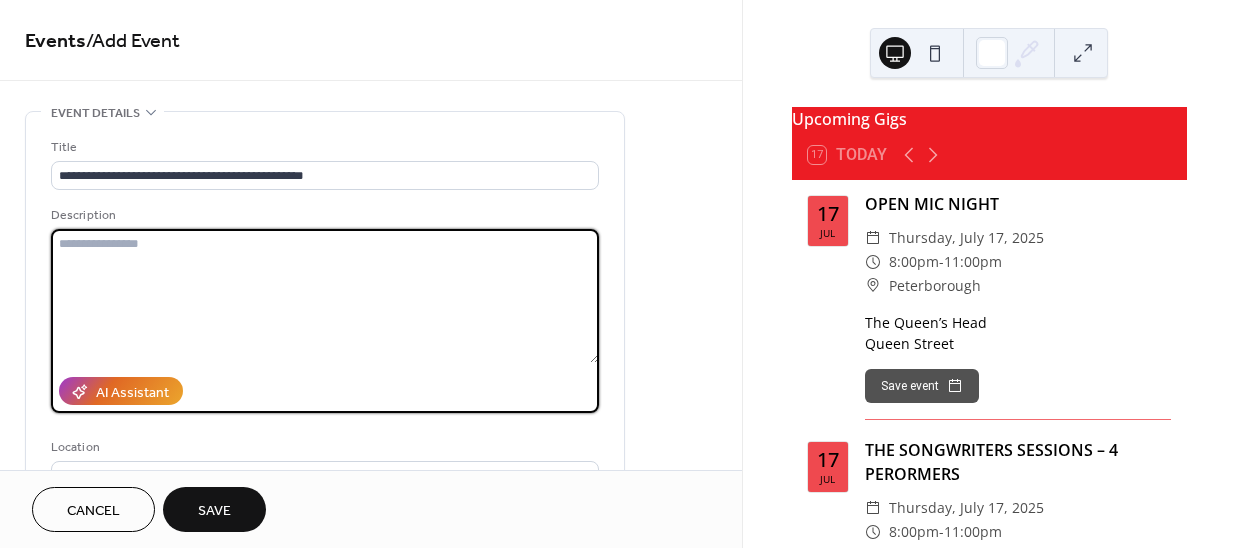 paste on "**********" 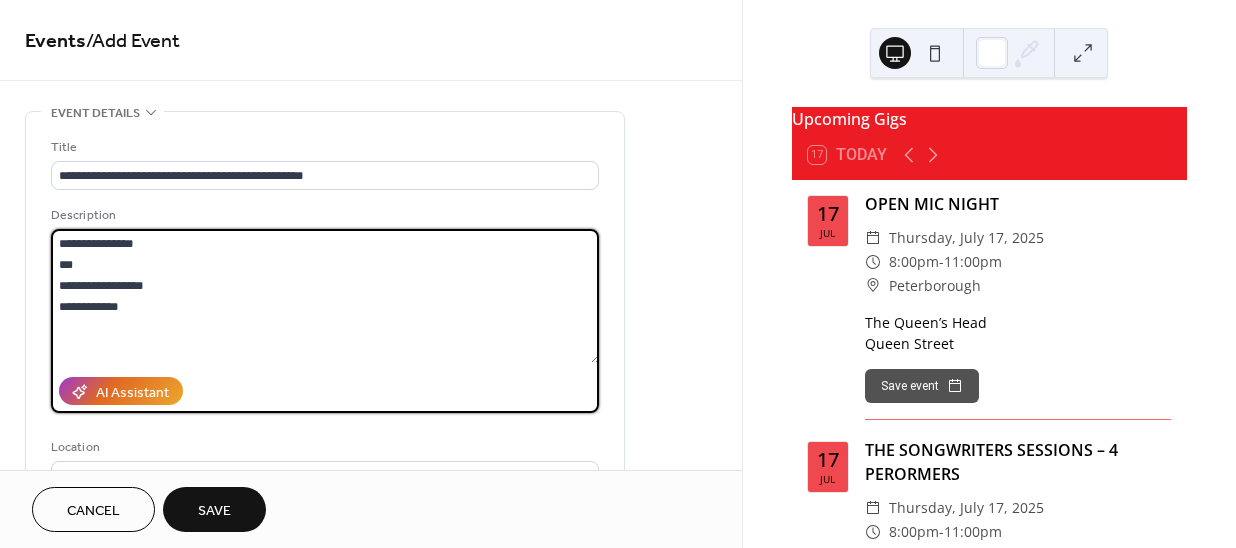 drag, startPoint x: 87, startPoint y: 265, endPoint x: 41, endPoint y: 234, distance: 55.470715 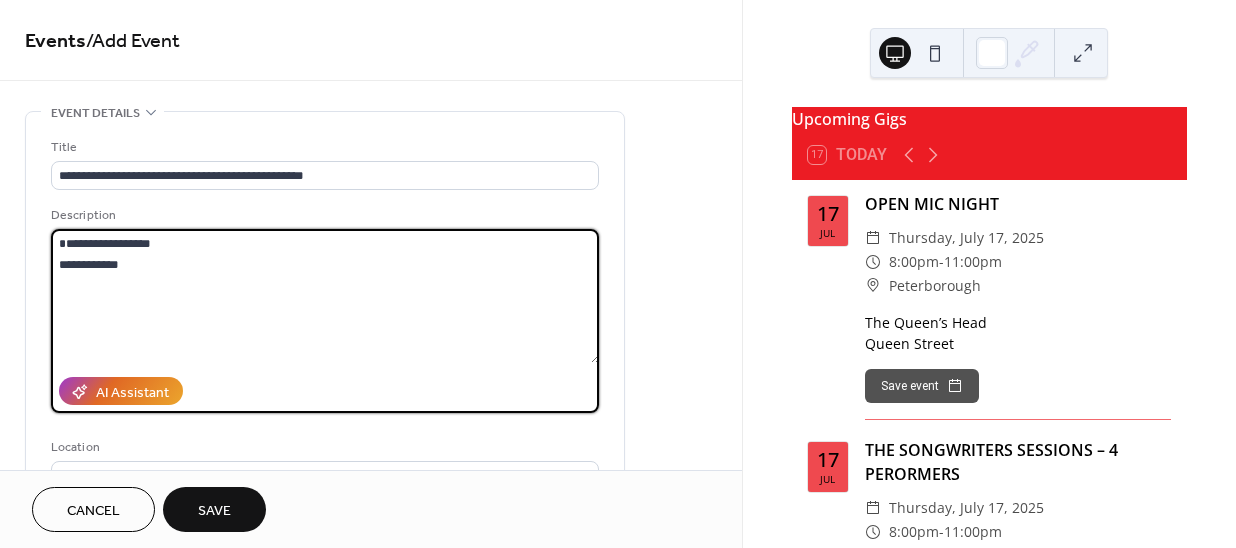 click on "**********" at bounding box center [325, 296] 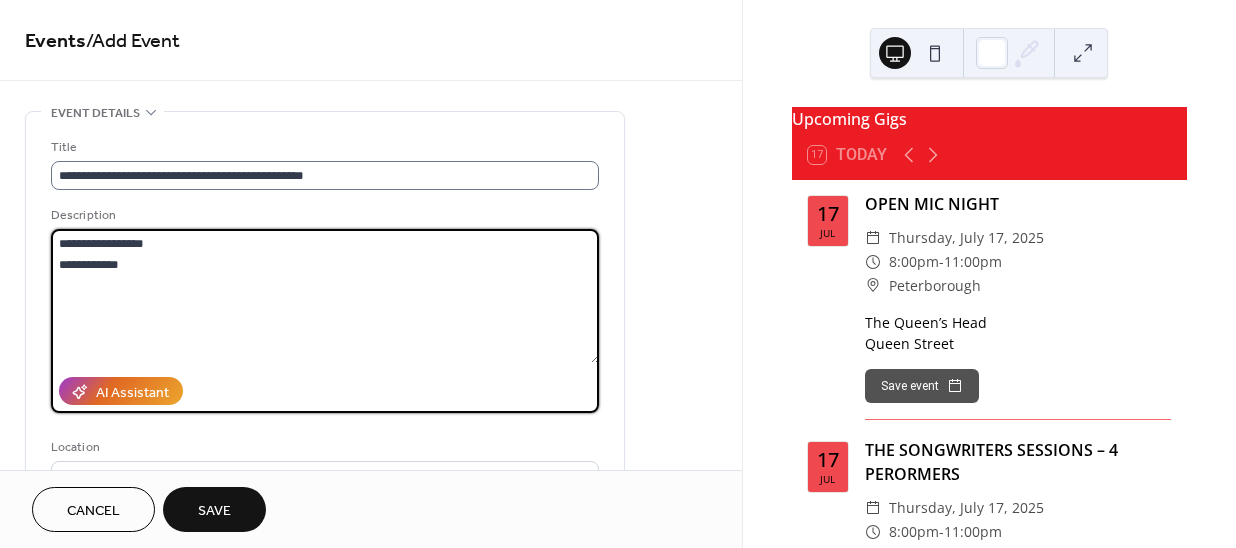 type on "**********" 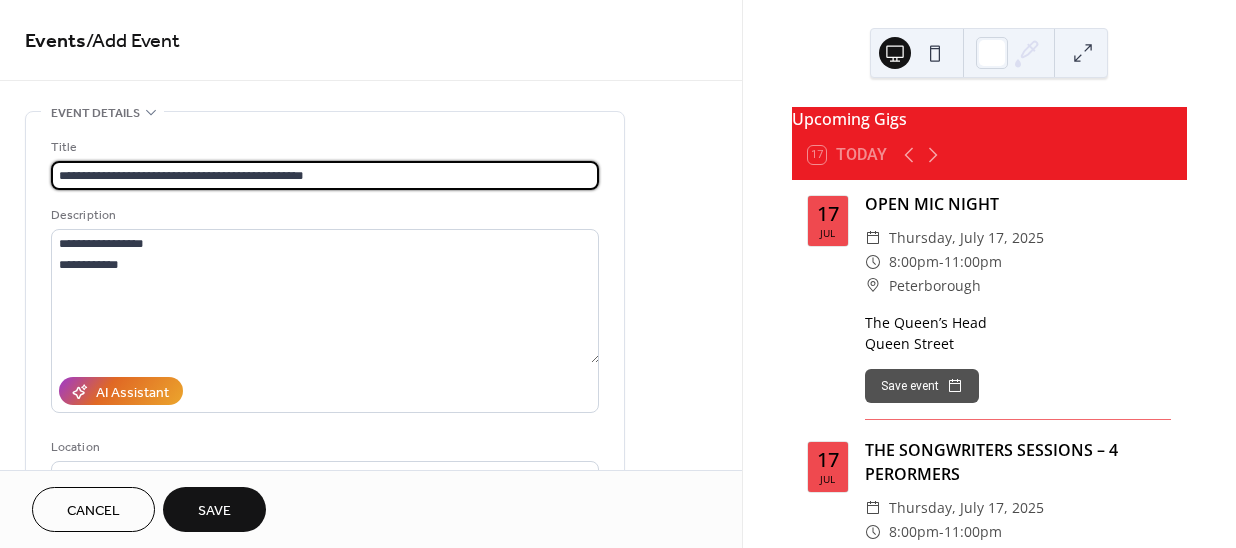 drag, startPoint x: 181, startPoint y: 175, endPoint x: 158, endPoint y: 175, distance: 23 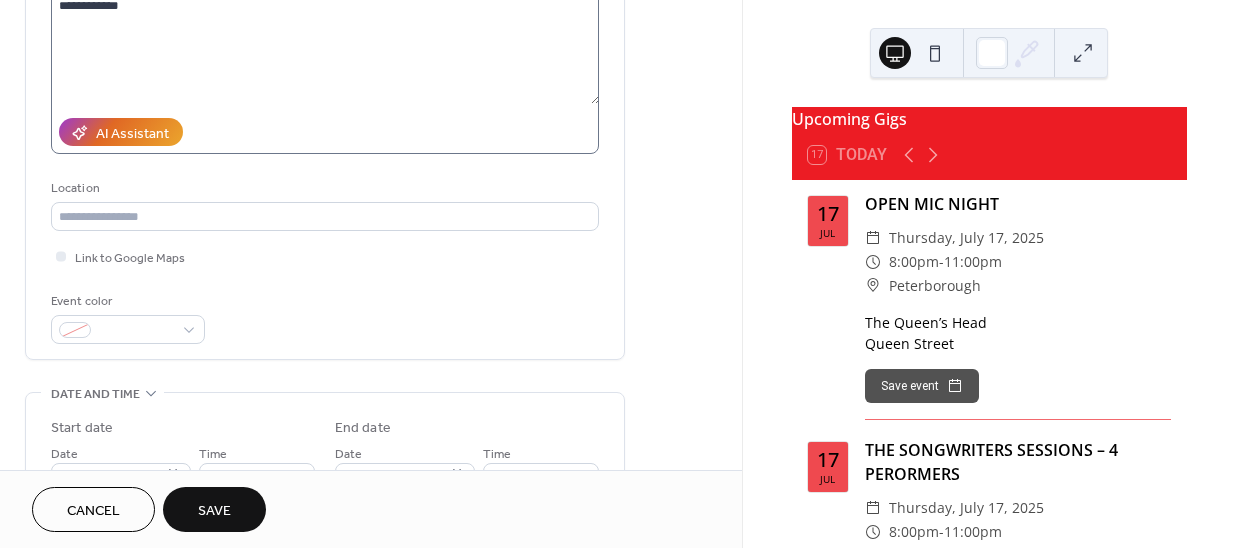 scroll, scrollTop: 272, scrollLeft: 0, axis: vertical 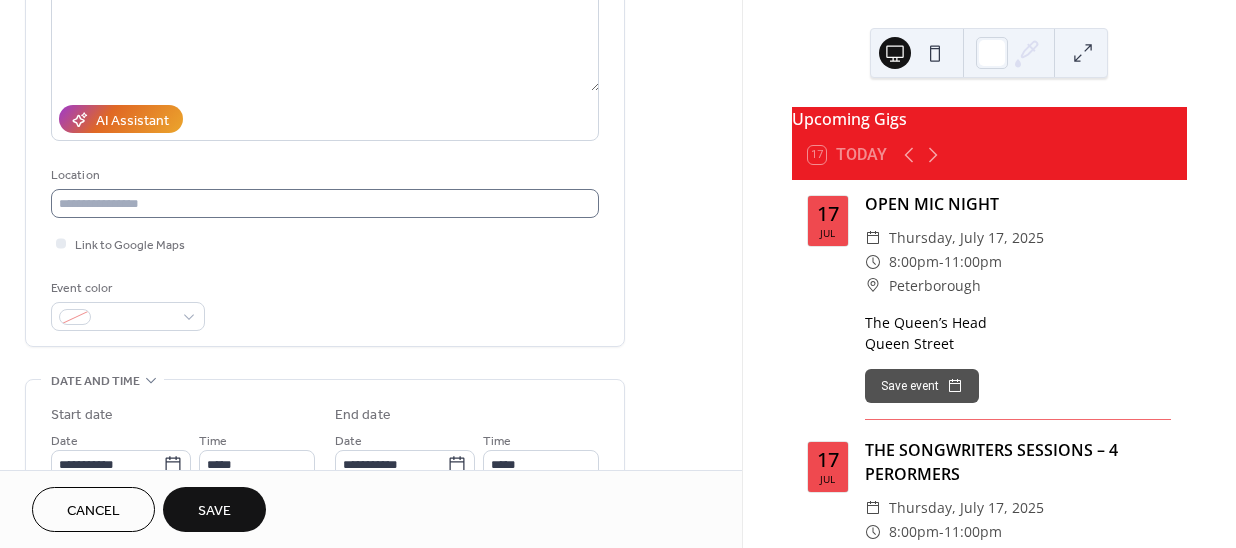type on "**********" 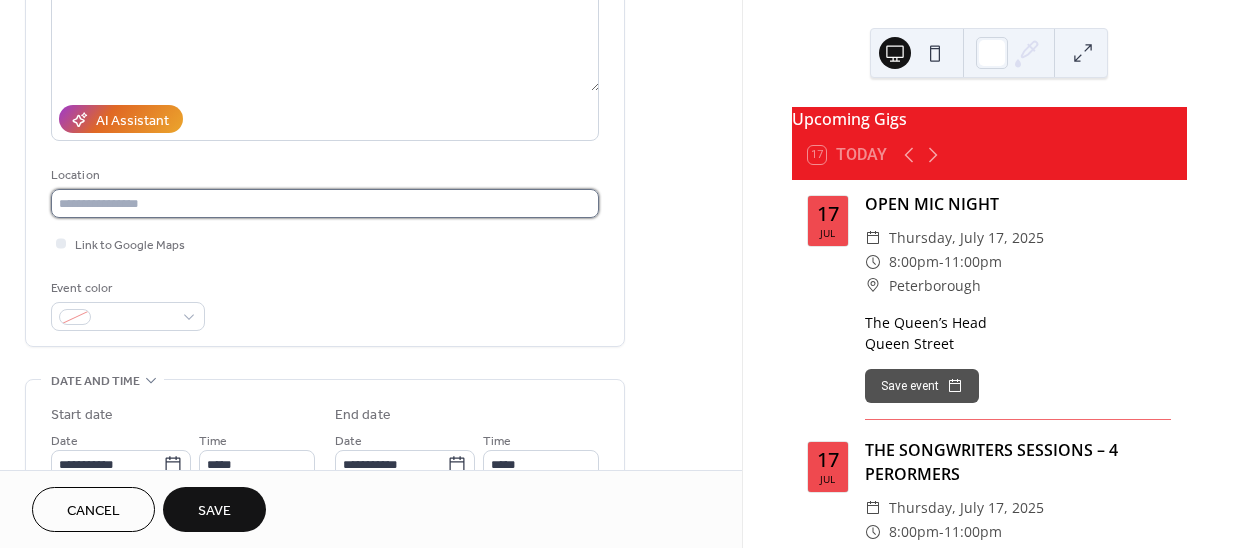 click at bounding box center (325, 203) 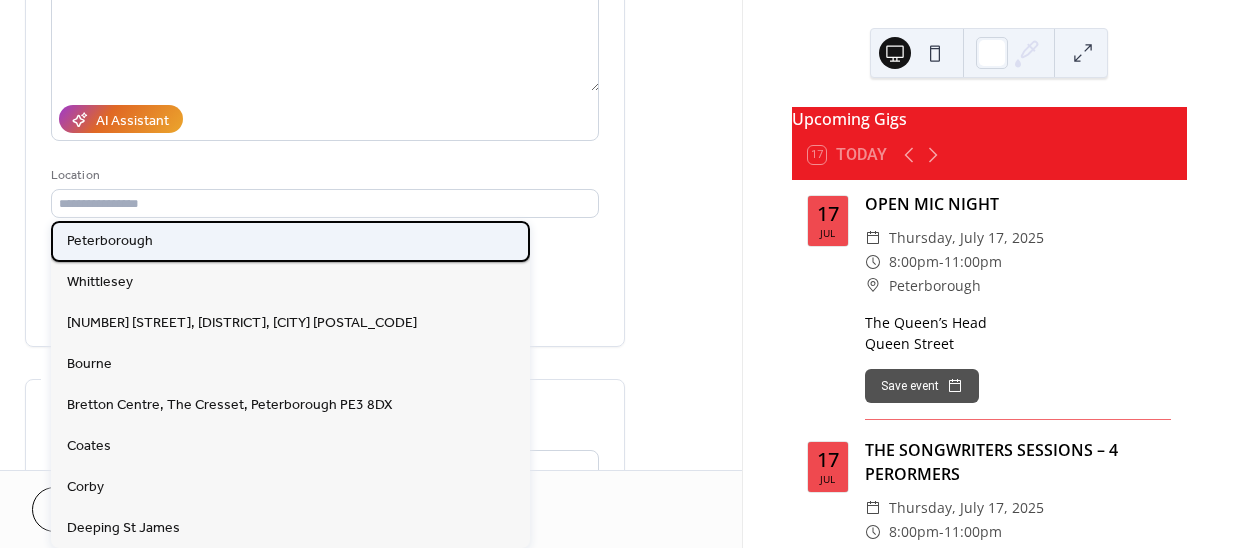 click on "Peterborough" at bounding box center [110, 240] 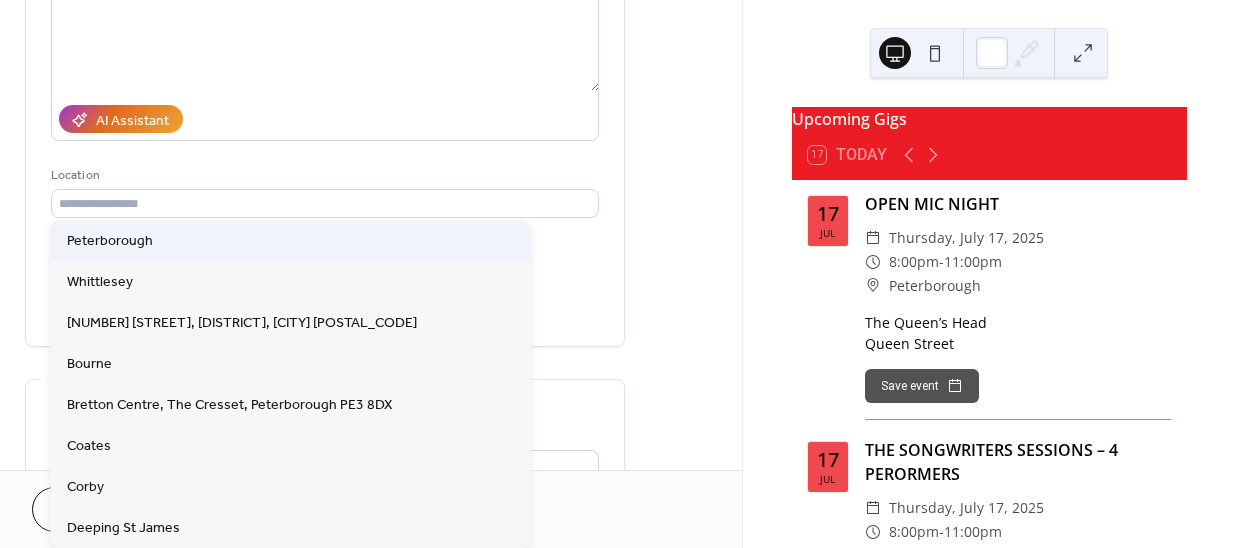 type on "**********" 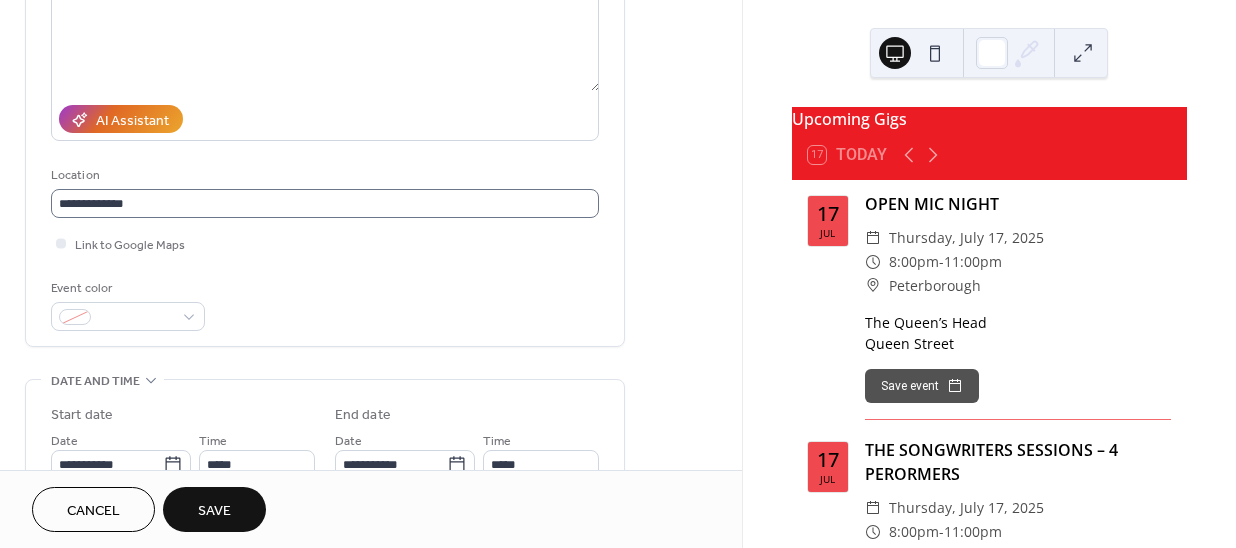scroll, scrollTop: 0, scrollLeft: 0, axis: both 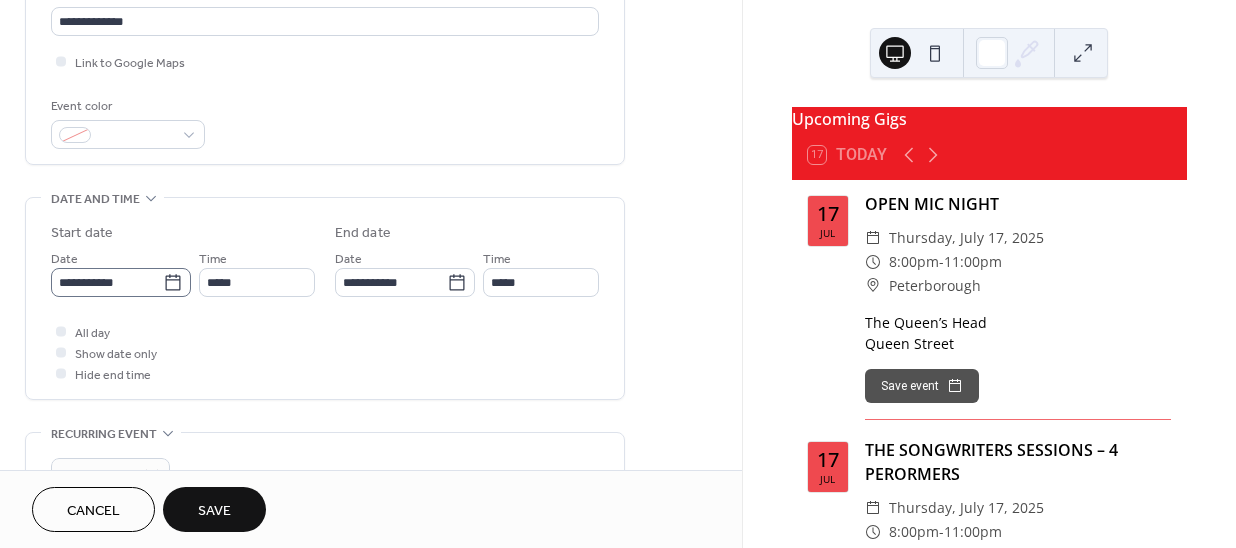click on "**********" at bounding box center (618, 274) 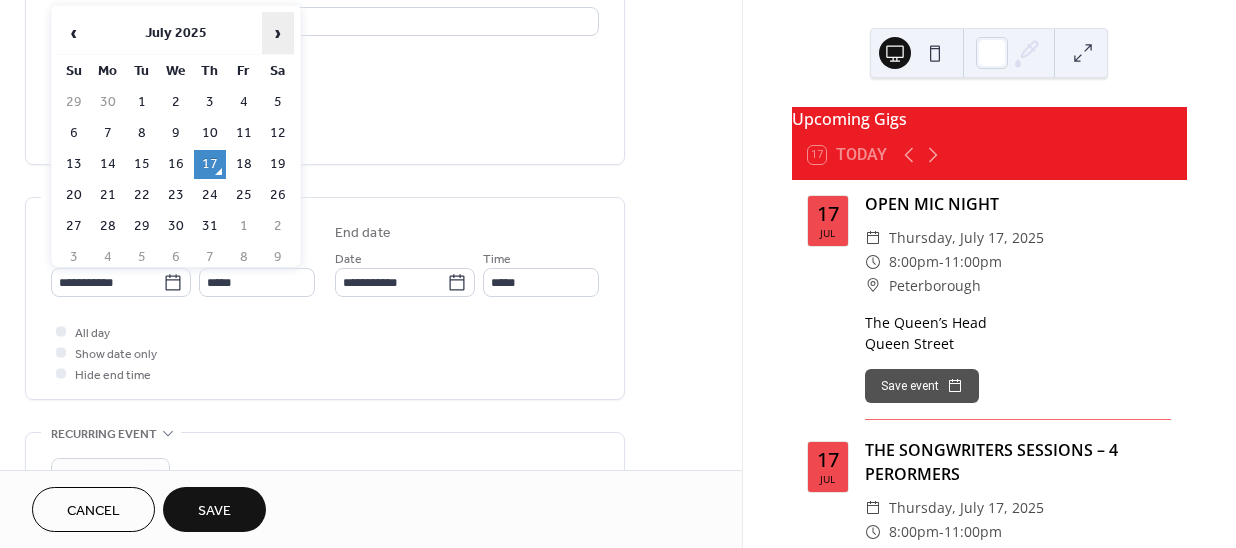 drag, startPoint x: 280, startPoint y: 27, endPoint x: 275, endPoint y: 50, distance: 23.537205 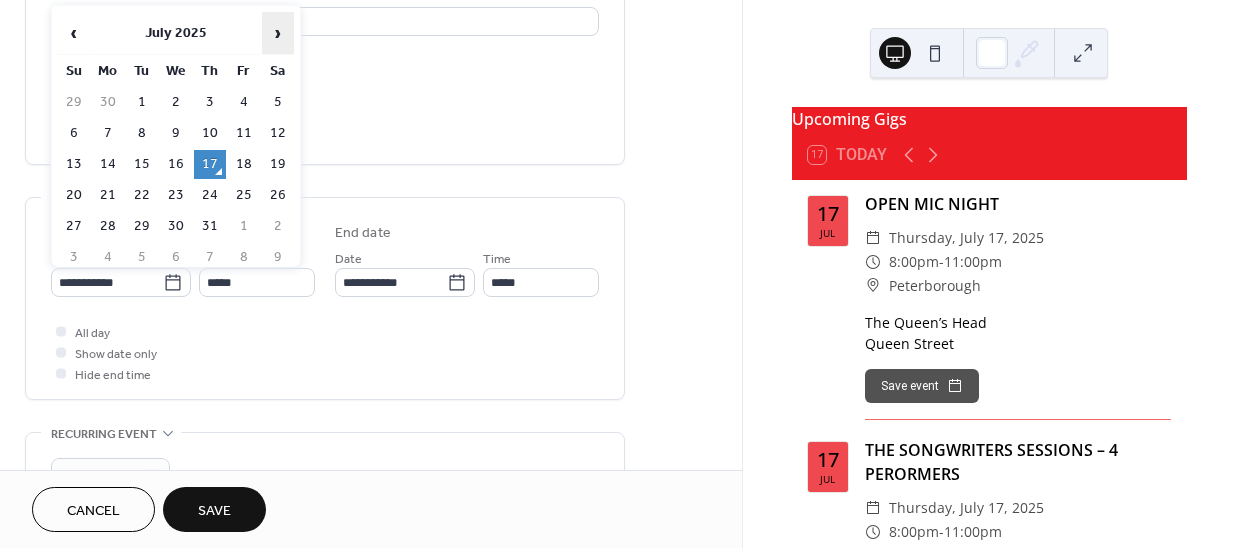 click on "›" at bounding box center (278, 33) 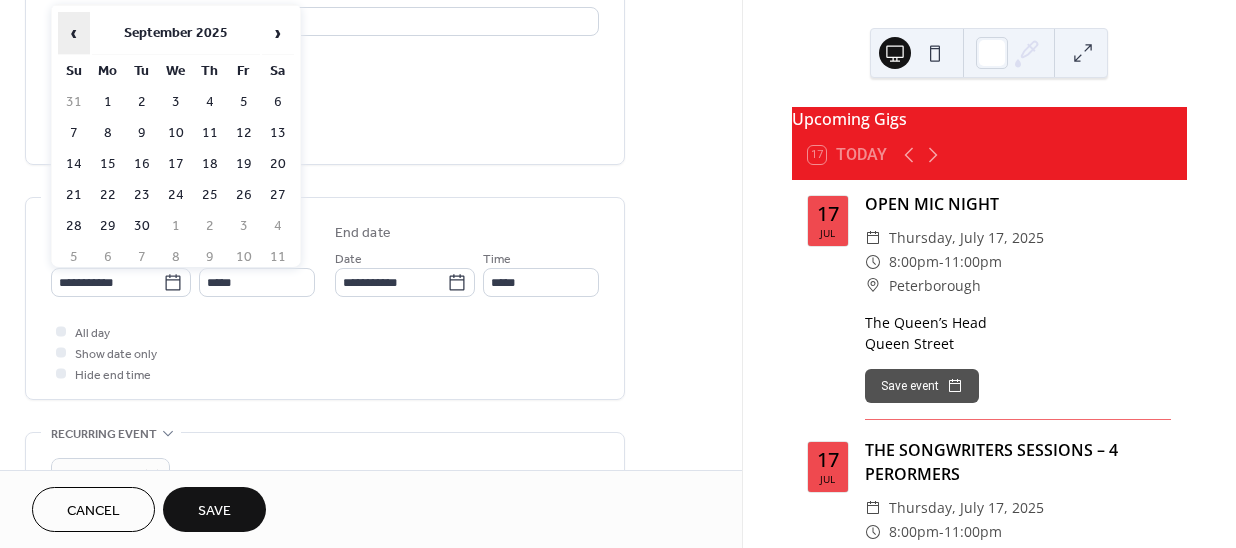 click on "‹" at bounding box center (74, 33) 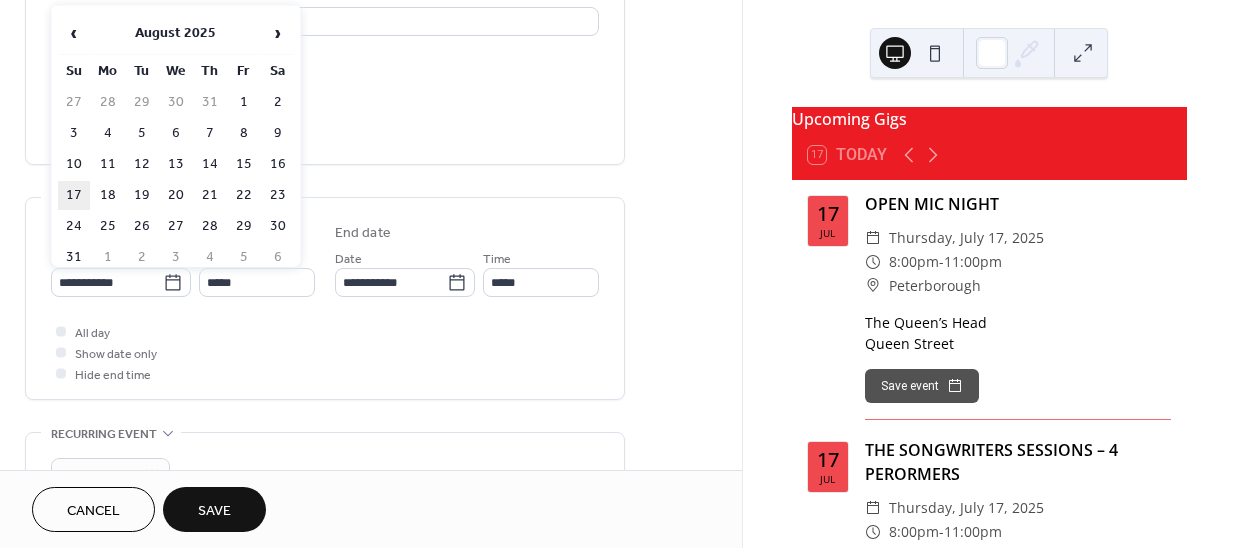 click on "17" at bounding box center [74, 195] 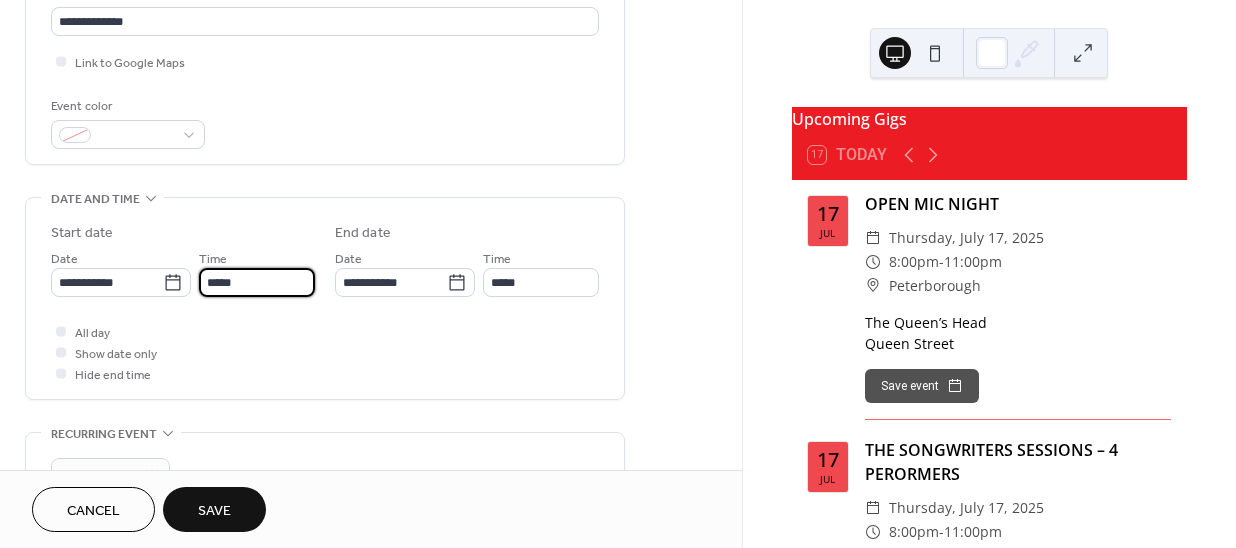 click on "*****" at bounding box center (257, 282) 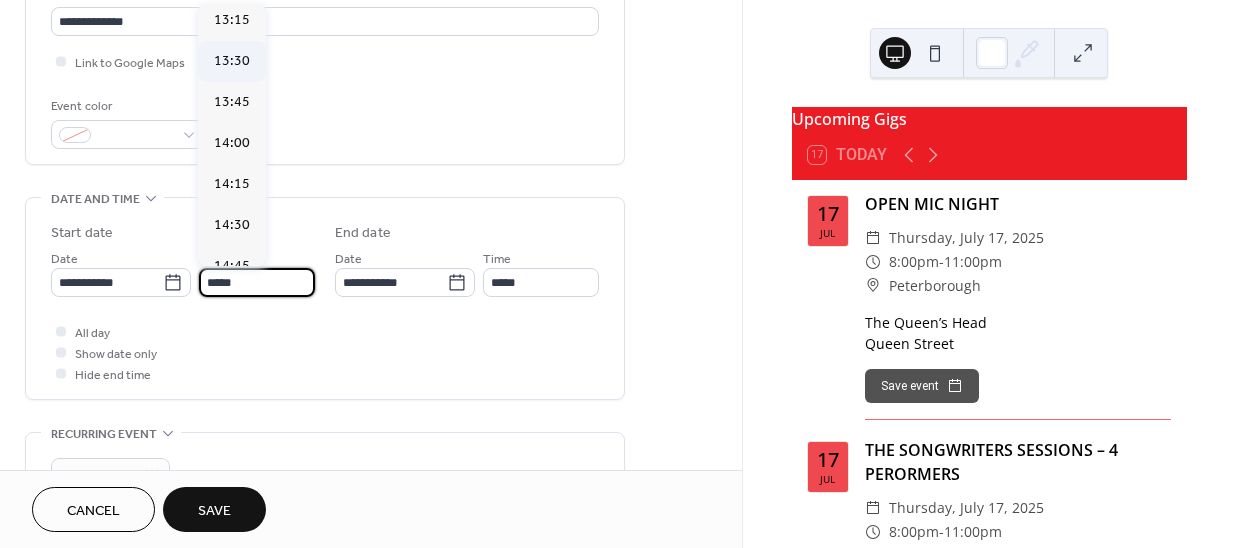 scroll, scrollTop: 2223, scrollLeft: 0, axis: vertical 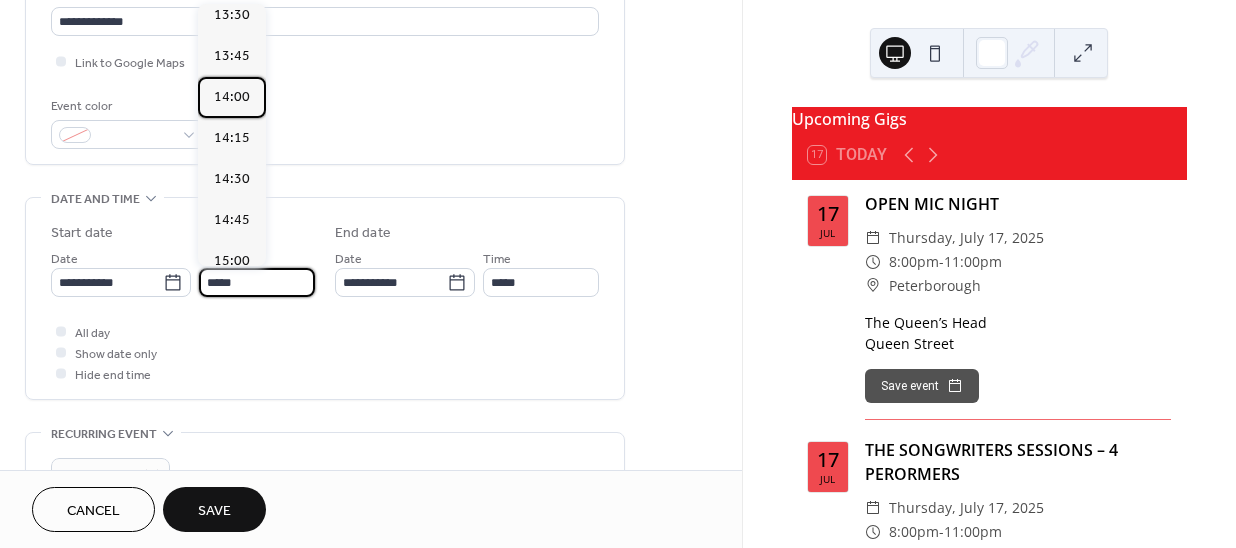click on "14:00" at bounding box center (232, 97) 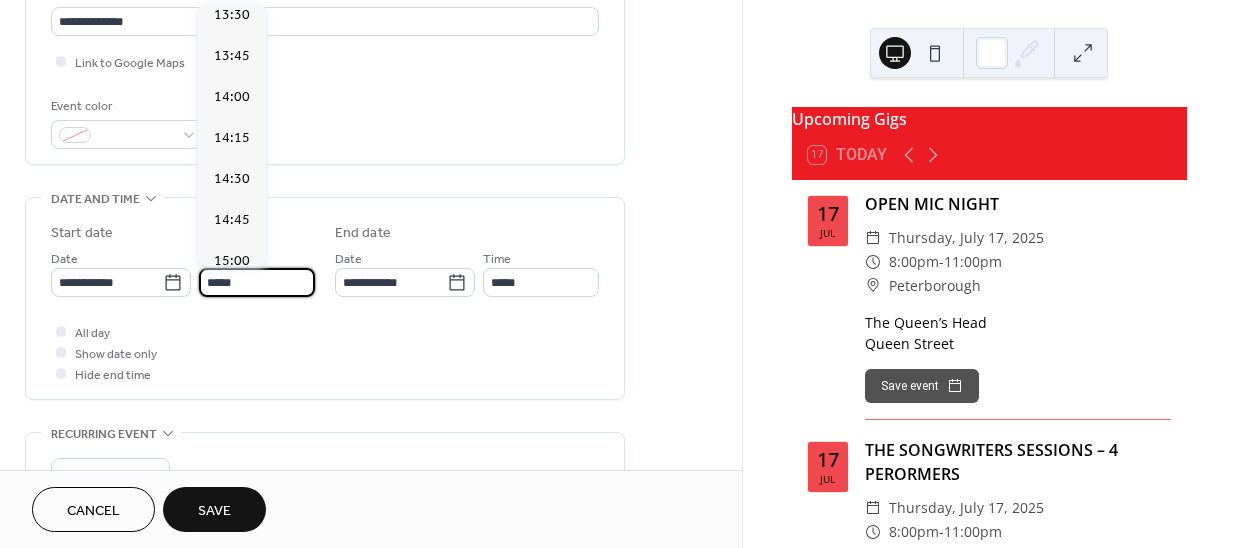 type on "*****" 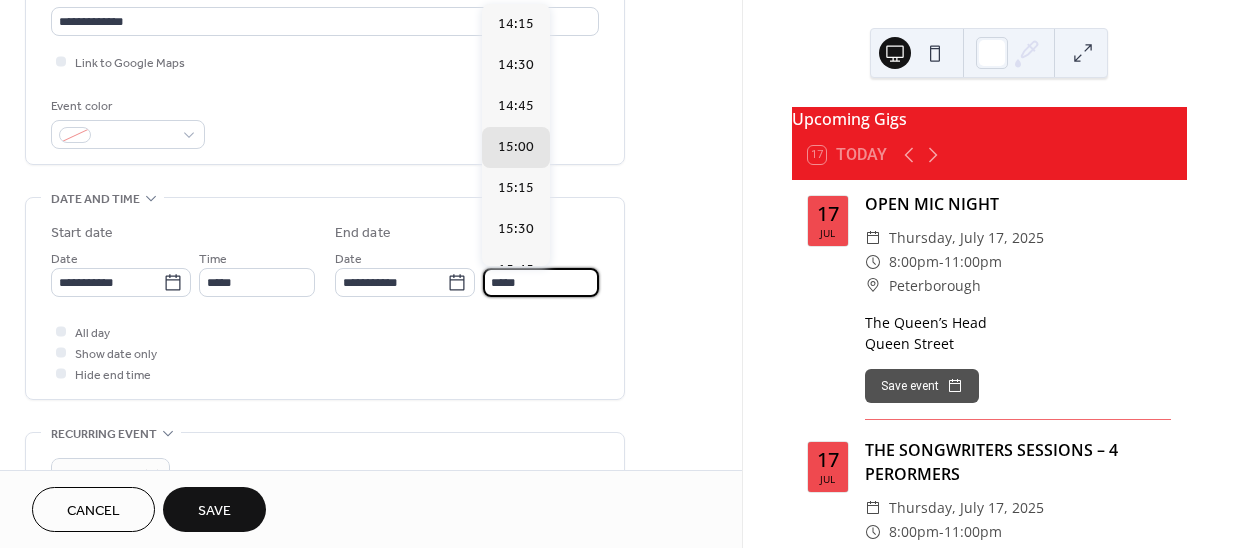 click on "*****" at bounding box center [541, 282] 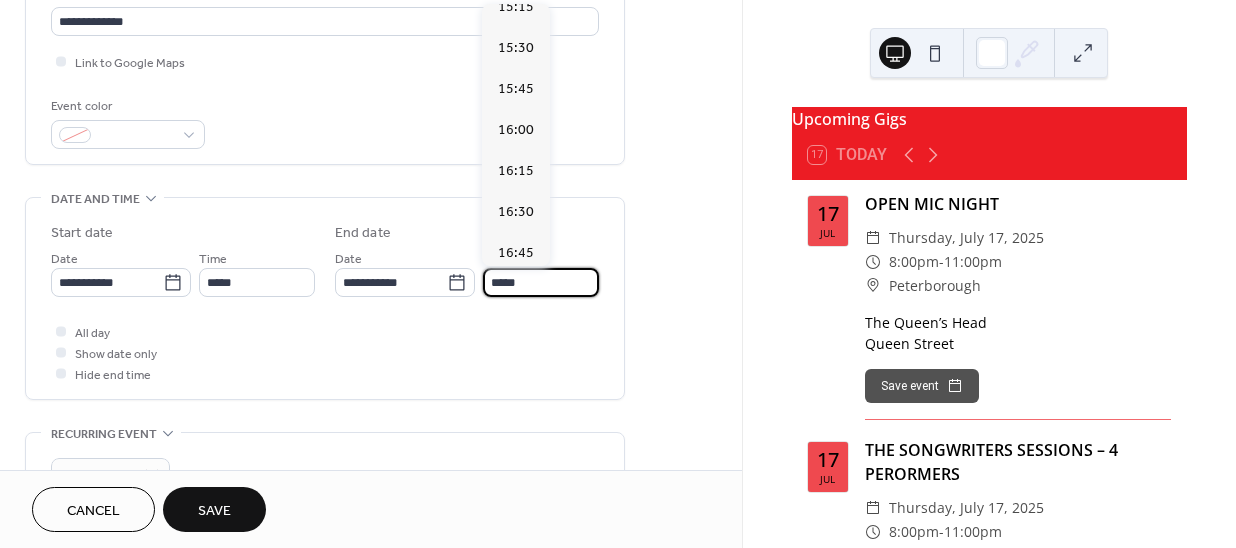 scroll, scrollTop: 272, scrollLeft: 0, axis: vertical 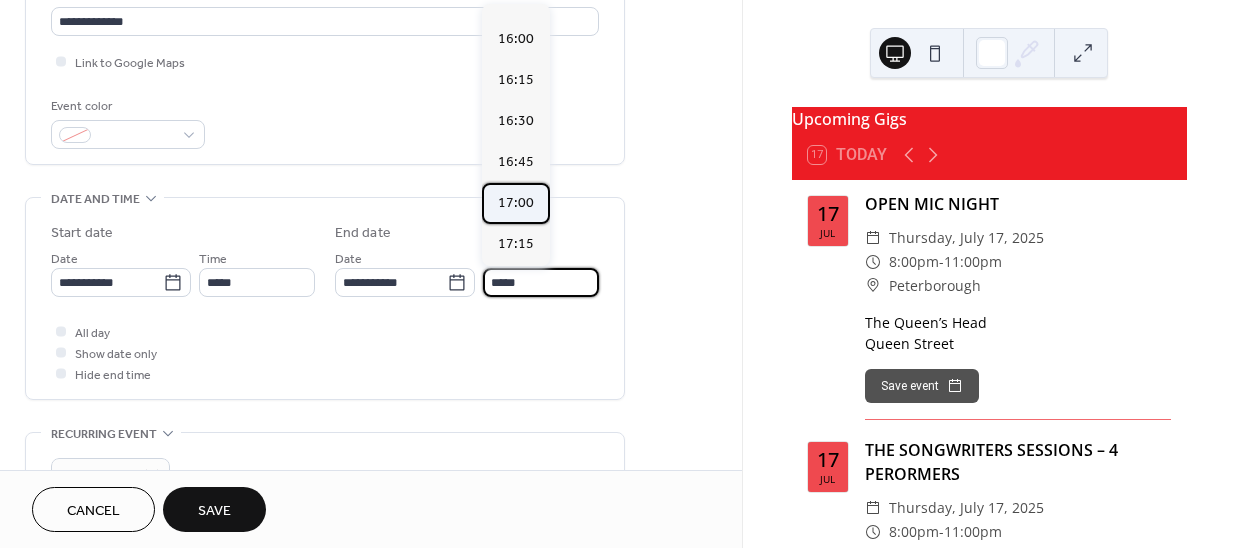 click on "17:00" at bounding box center (516, 203) 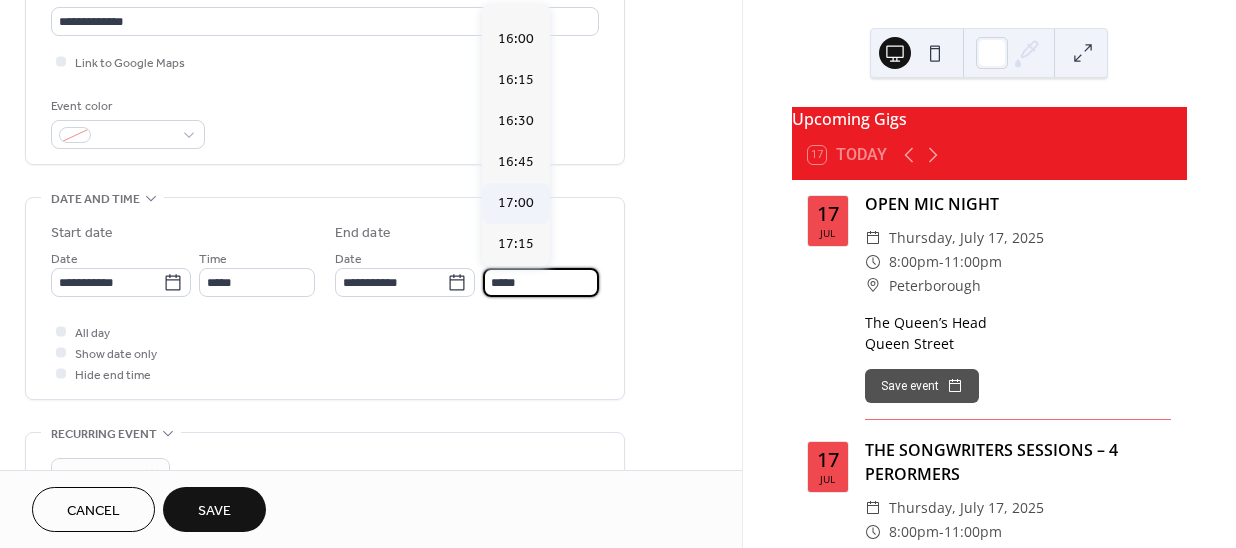 type on "*****" 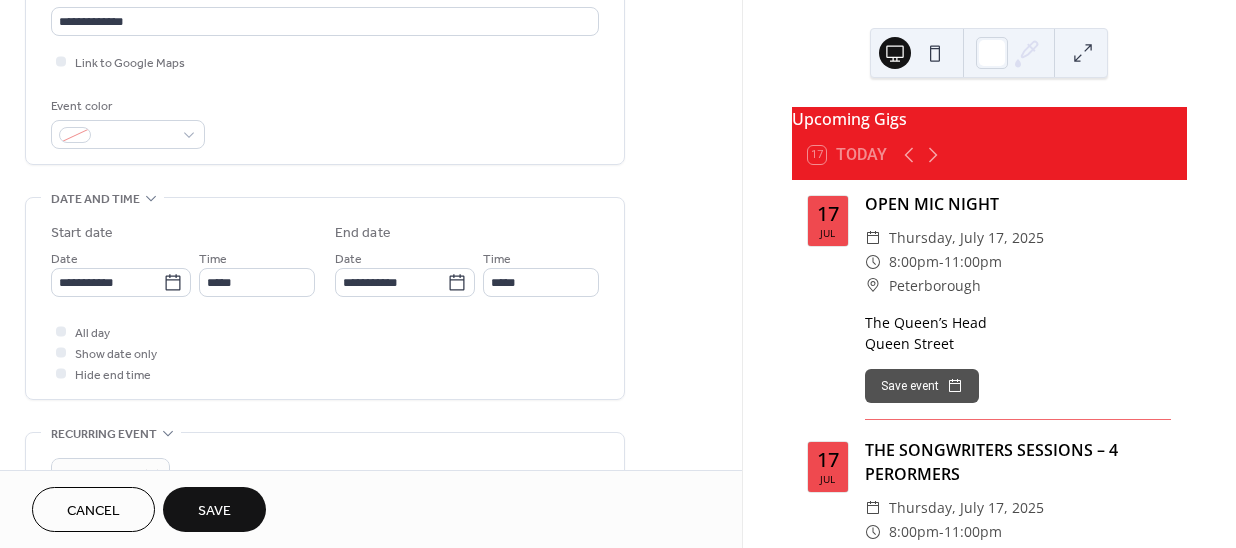 click on "Save" at bounding box center (214, 511) 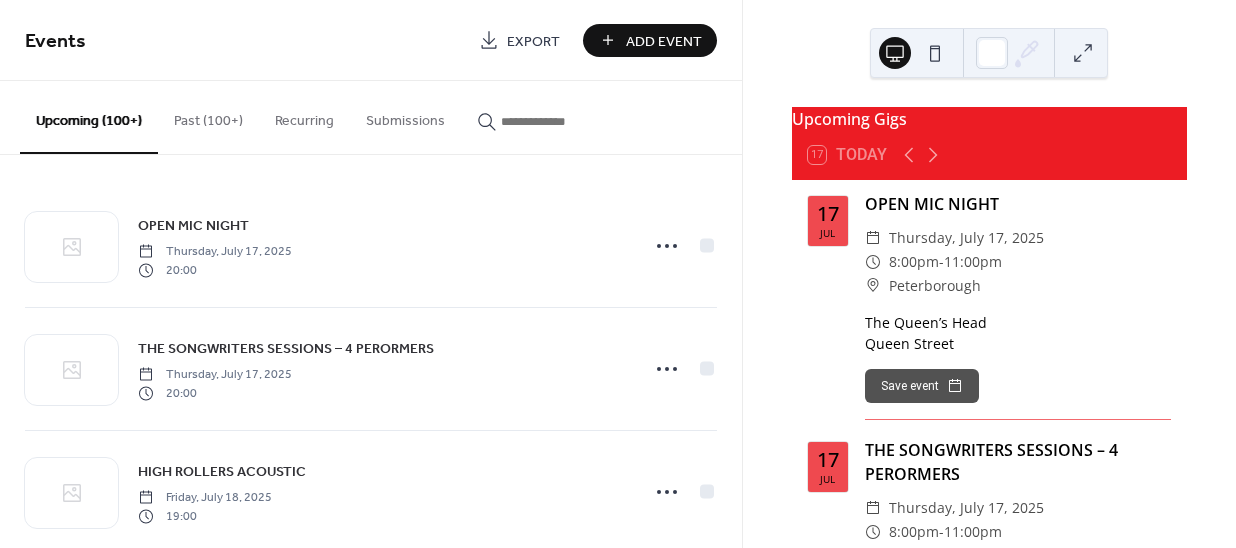 click on "Add Event" at bounding box center (664, 41) 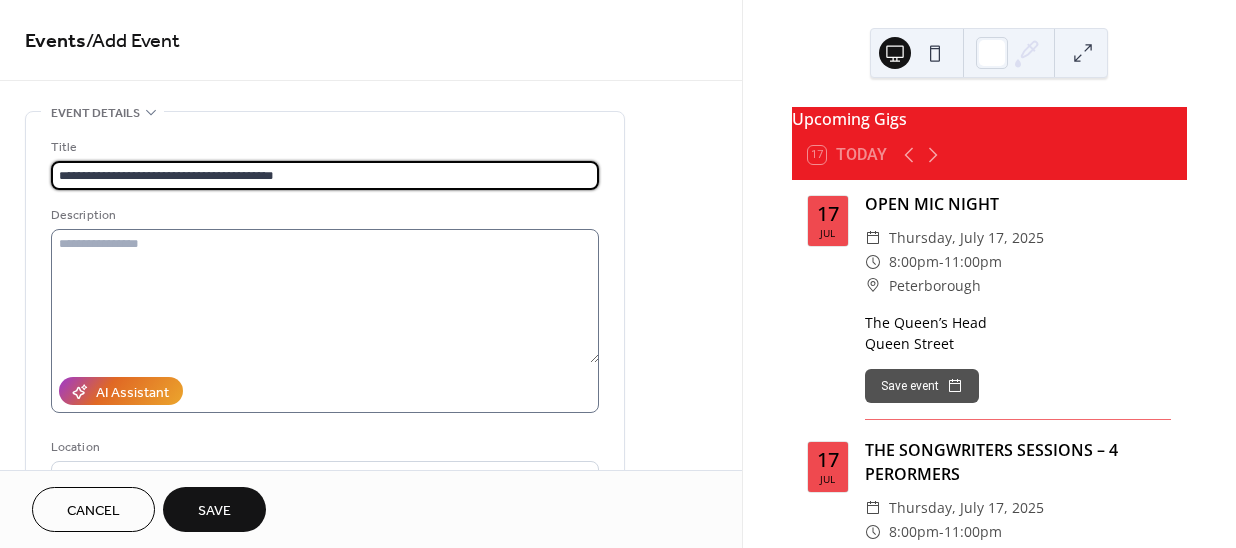 type on "**********" 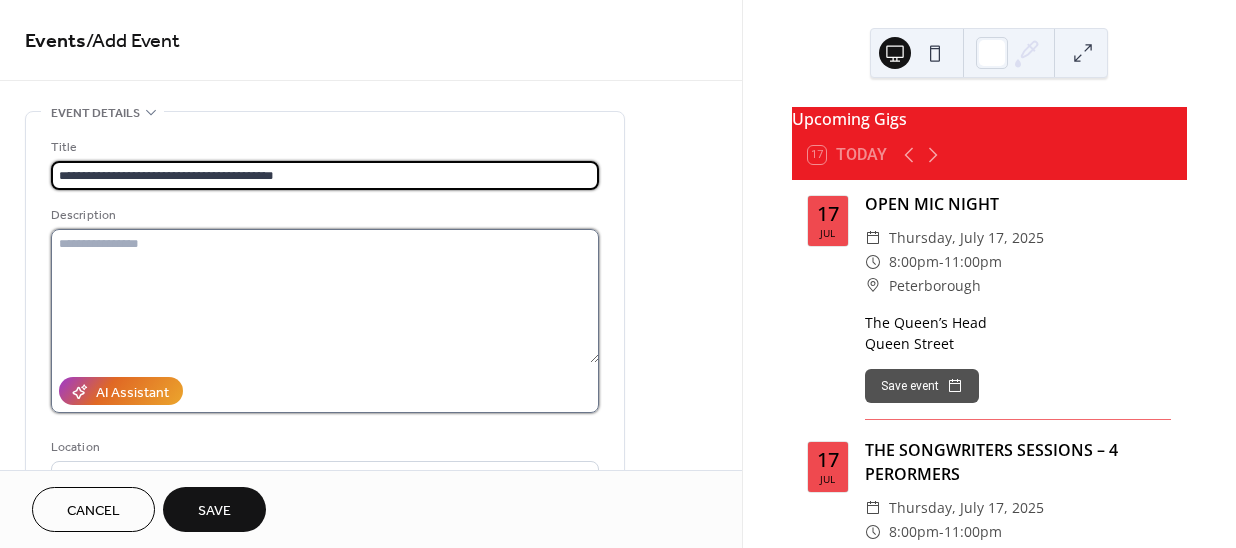 click at bounding box center (325, 296) 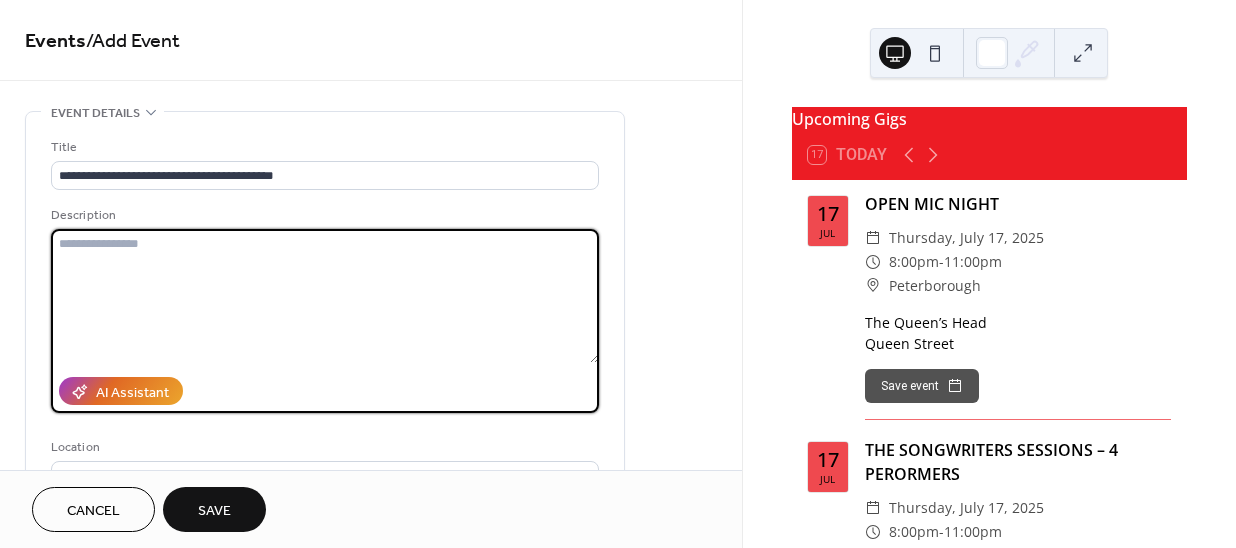 paste on "**********" 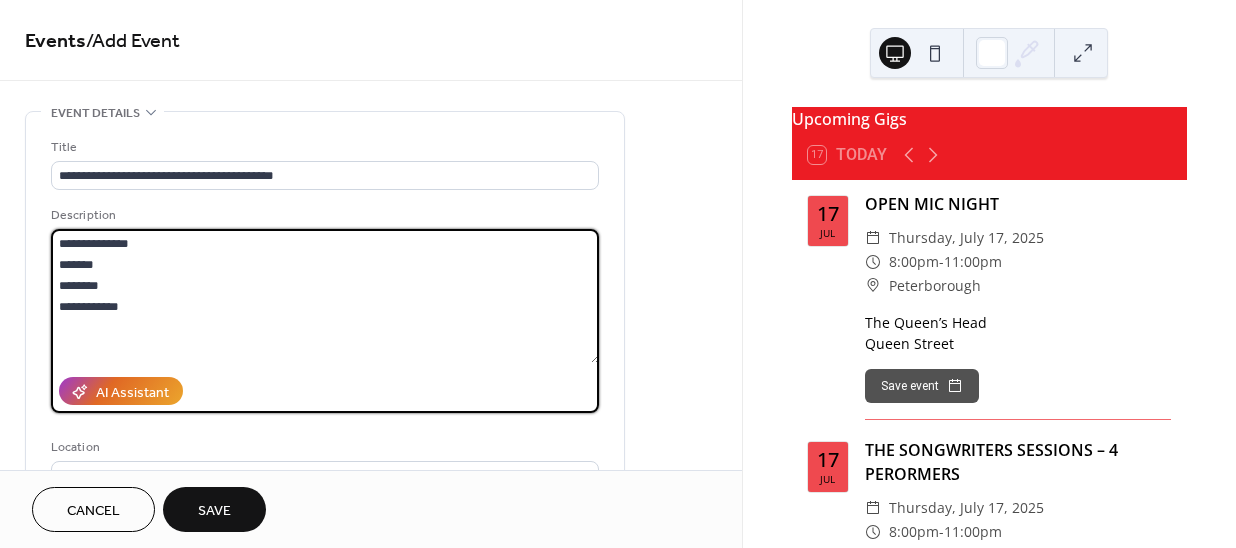 drag, startPoint x: 108, startPoint y: 260, endPoint x: 51, endPoint y: 232, distance: 63.505905 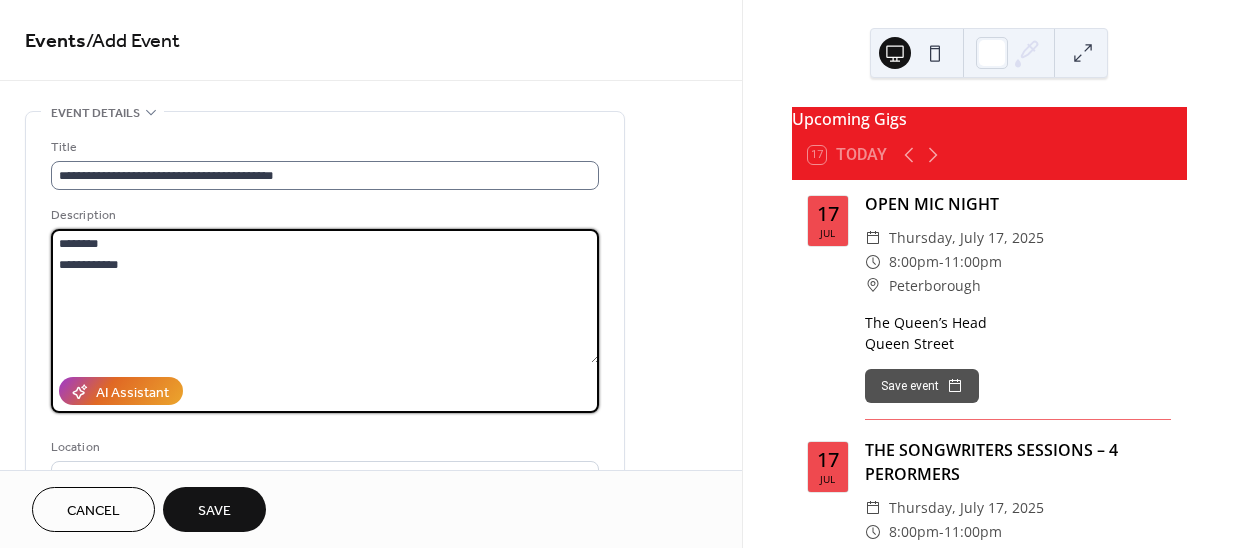 type on "**********" 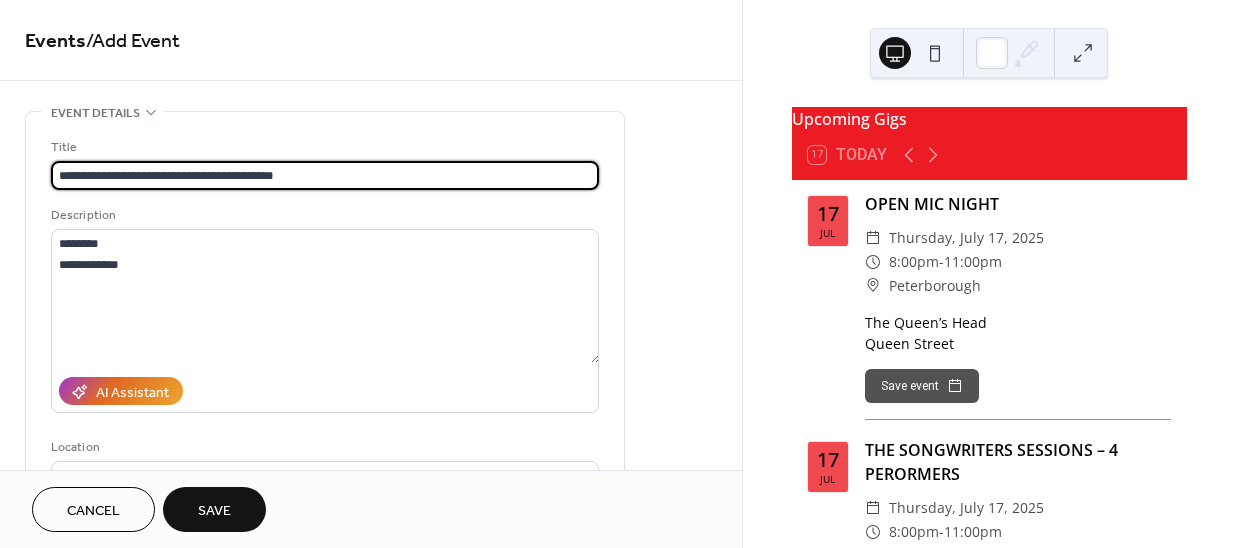 drag, startPoint x: 312, startPoint y: 170, endPoint x: 152, endPoint y: 172, distance: 160.0125 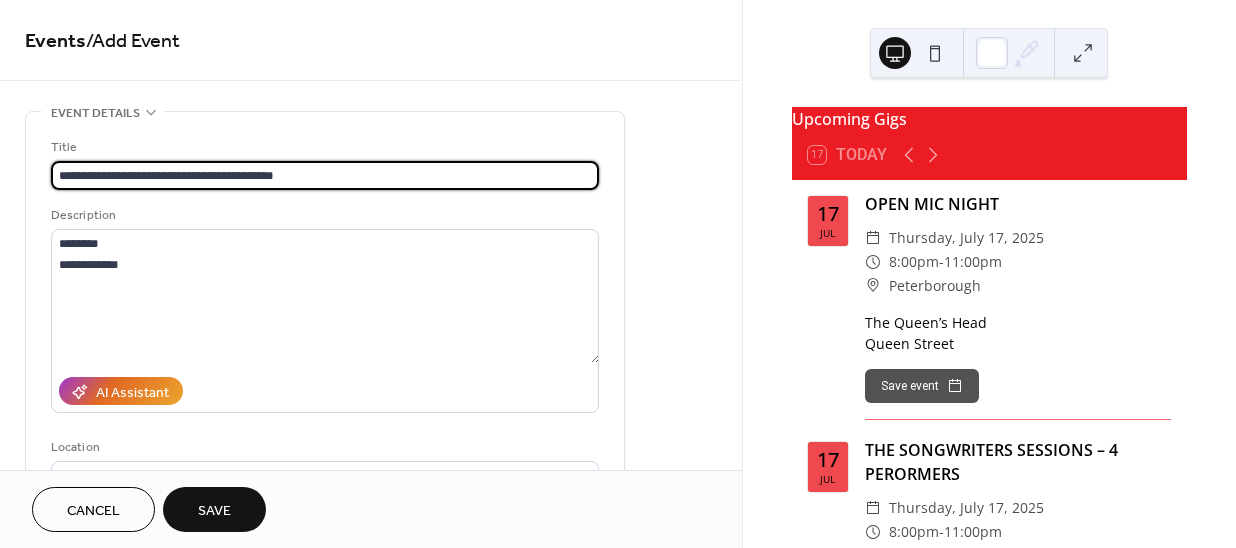 click on "**********" at bounding box center (325, 175) 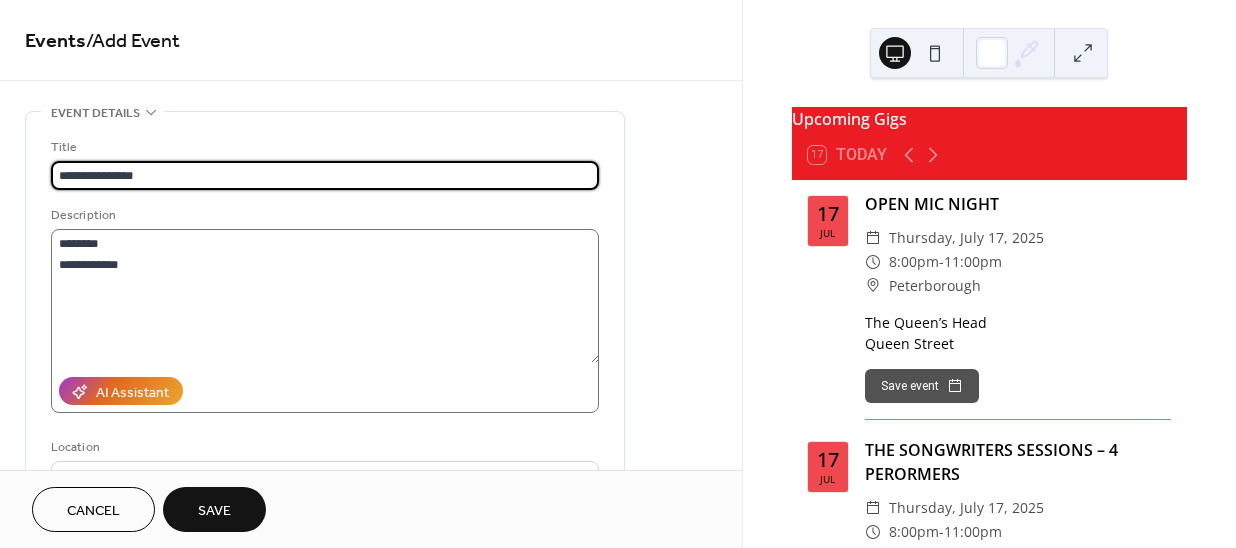 scroll, scrollTop: 181, scrollLeft: 0, axis: vertical 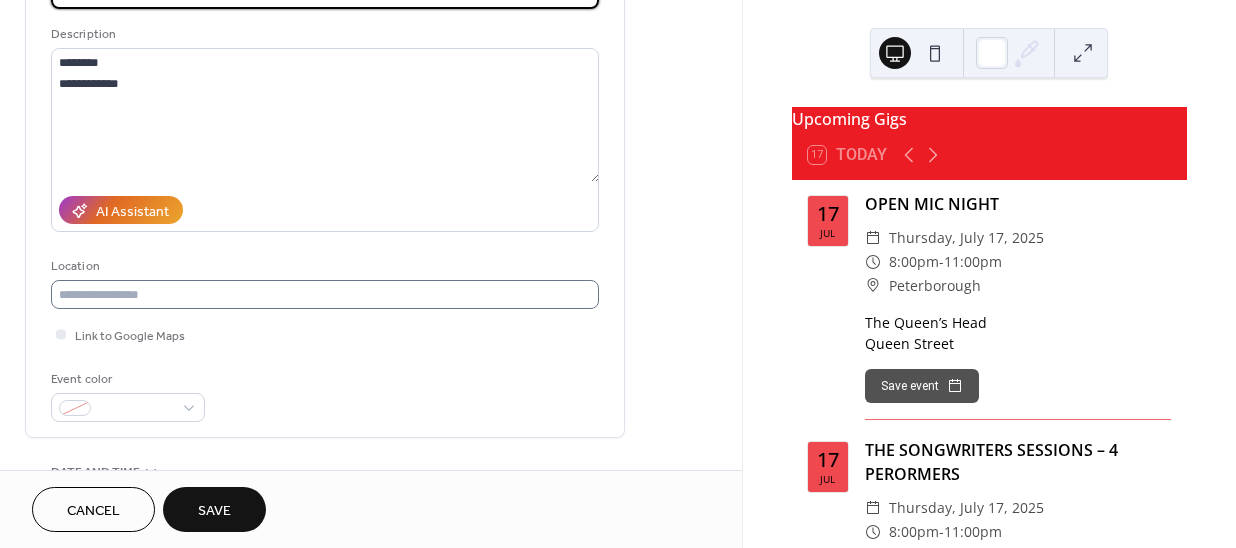 type on "**********" 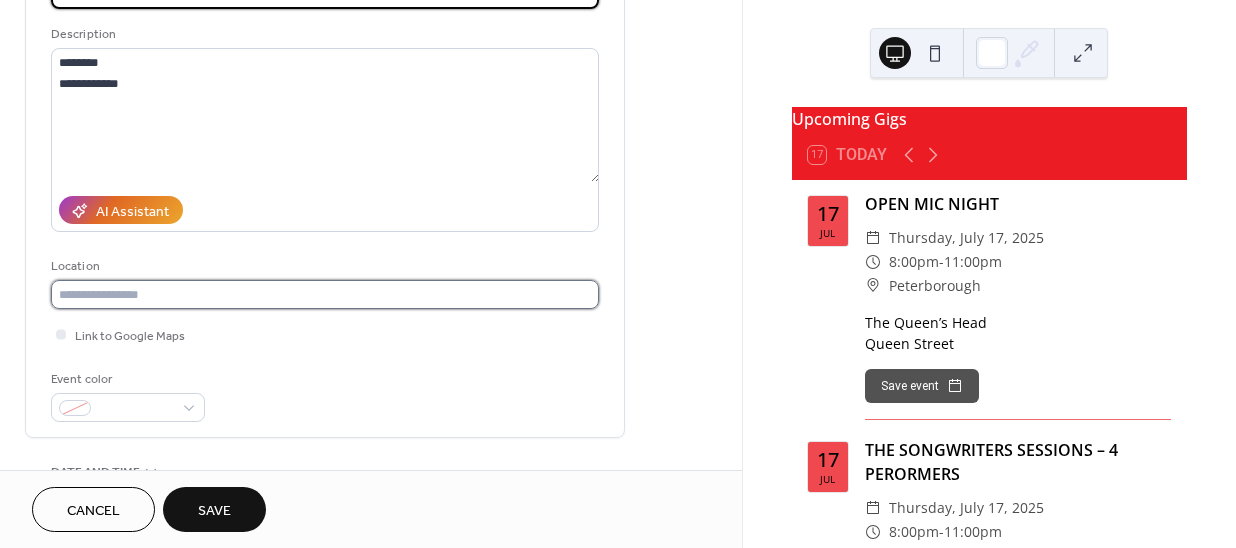 click at bounding box center (325, 294) 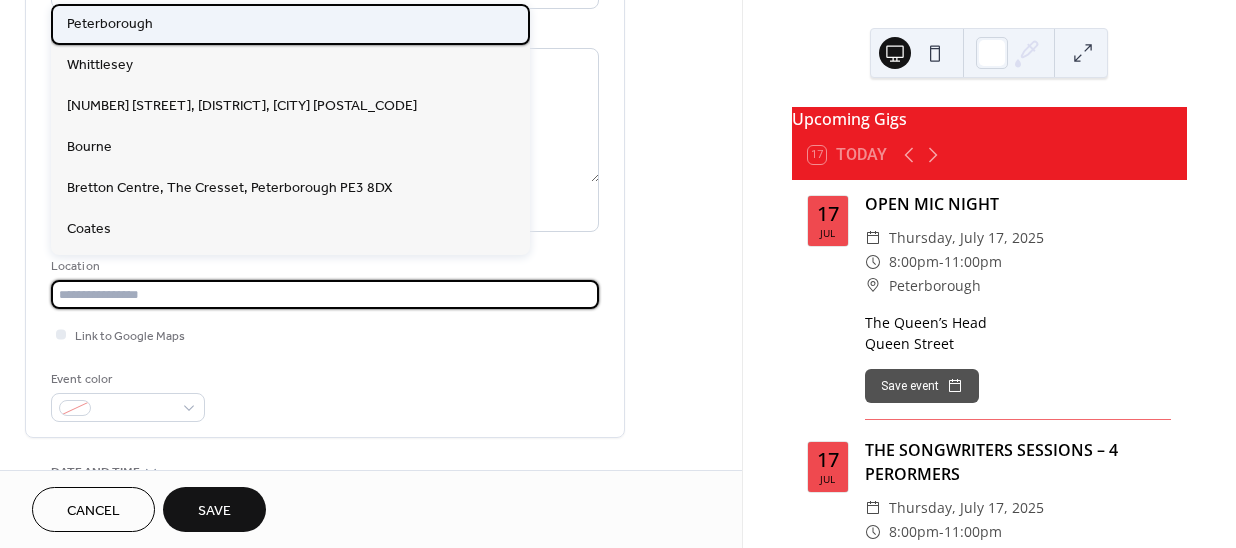 click on "Peterborough" at bounding box center (290, 24) 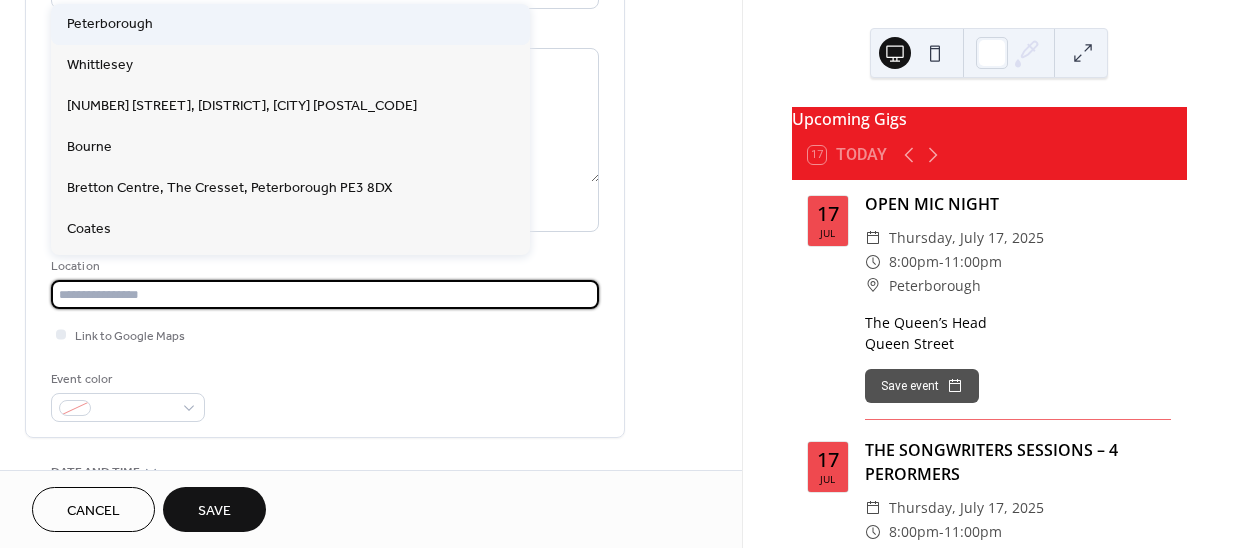 click on "**********" at bounding box center [325, 189] 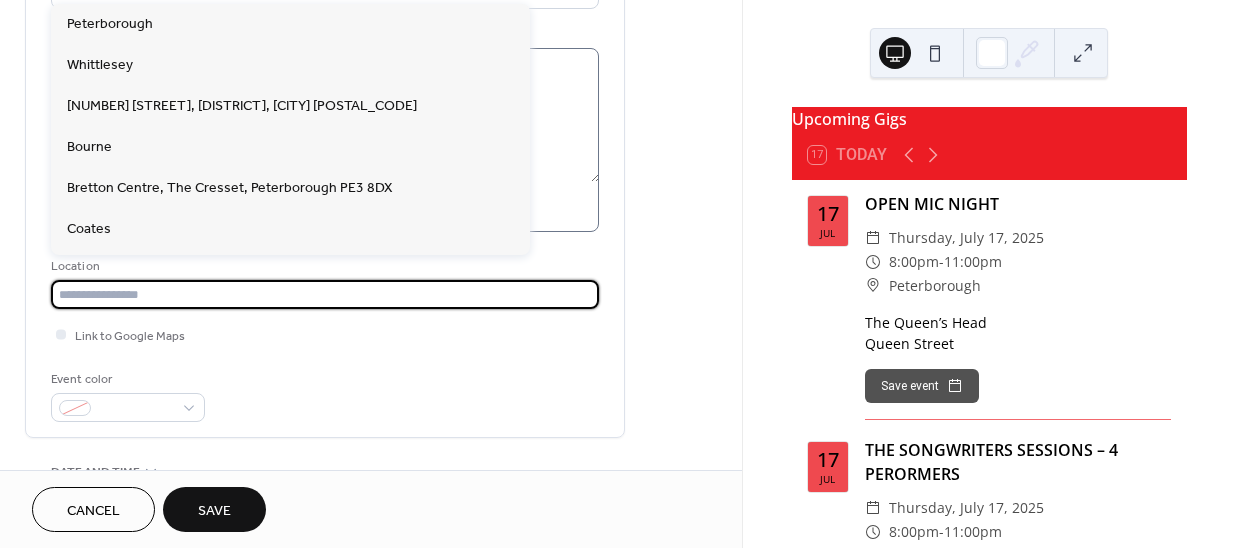 type on "**********" 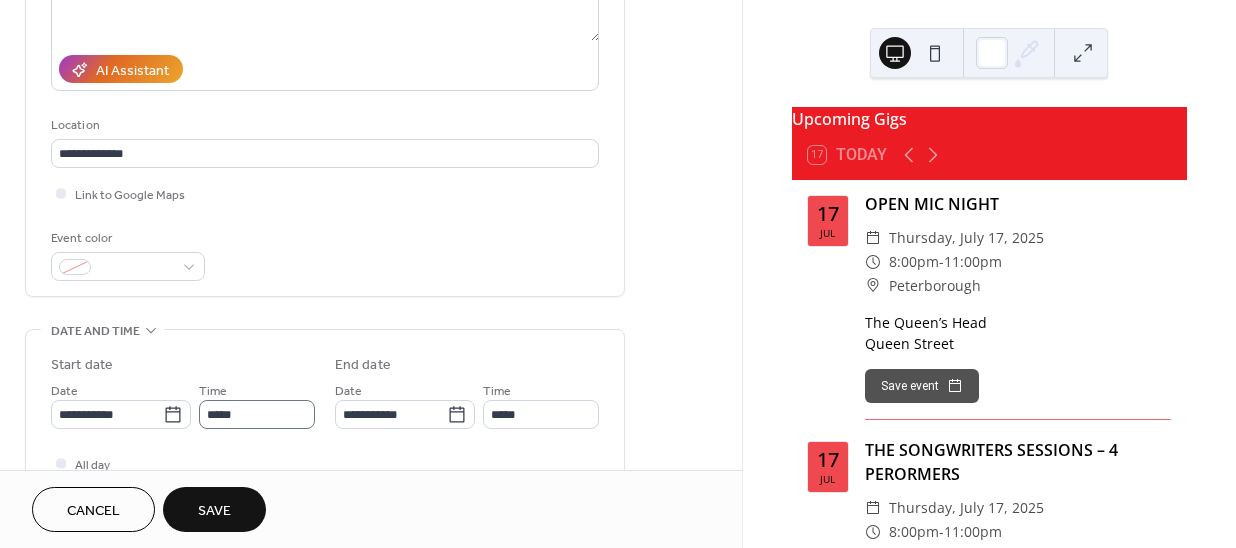 scroll, scrollTop: 363, scrollLeft: 0, axis: vertical 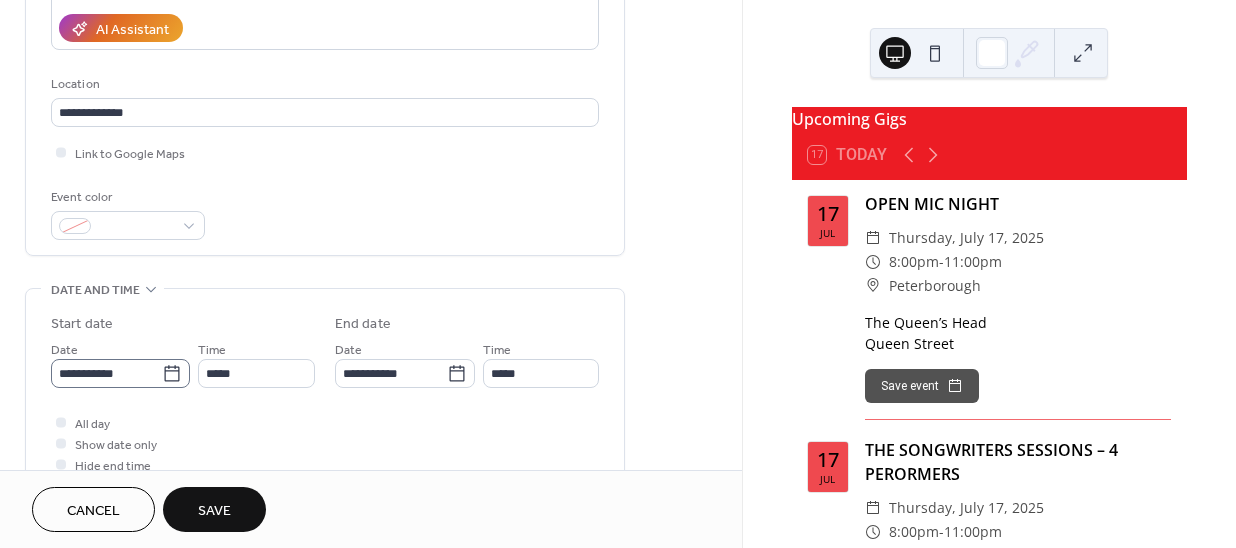 click 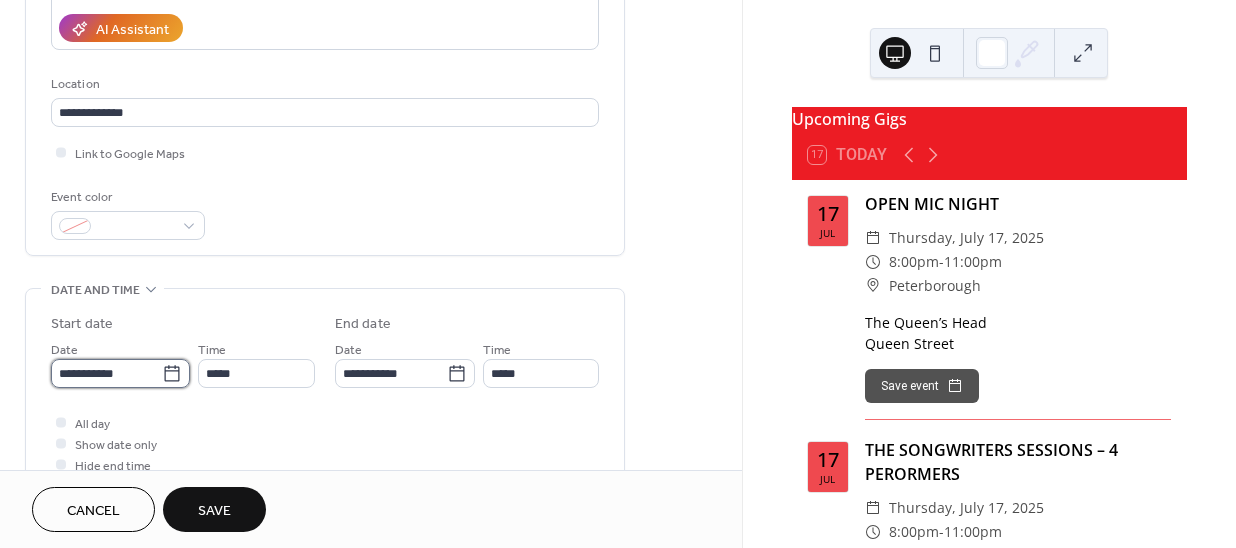 click on "**********" at bounding box center (106, 373) 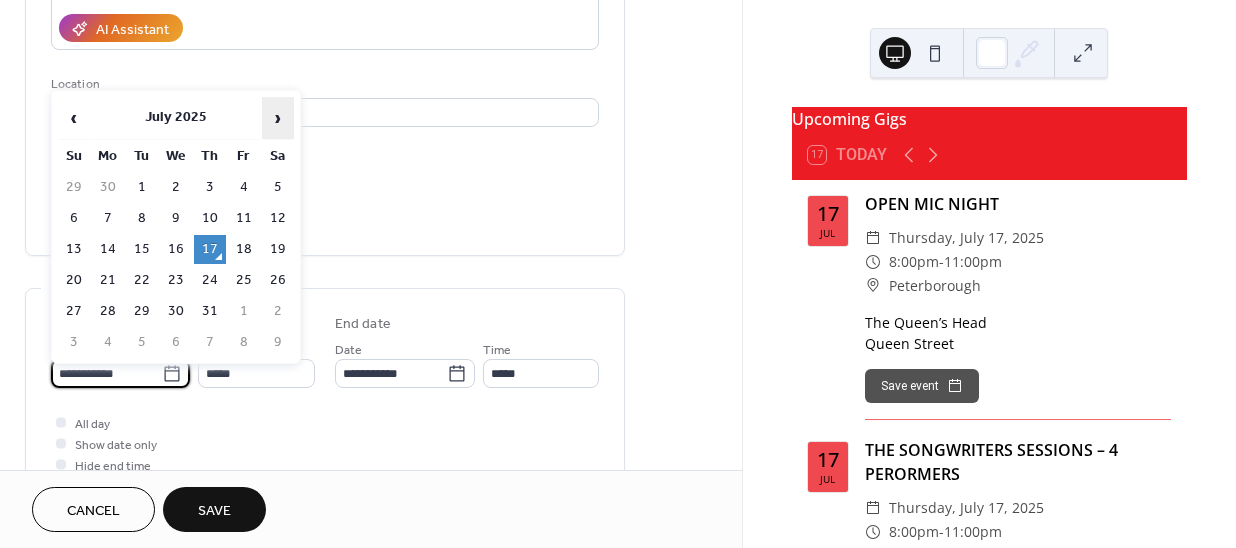 click on "›" at bounding box center [278, 118] 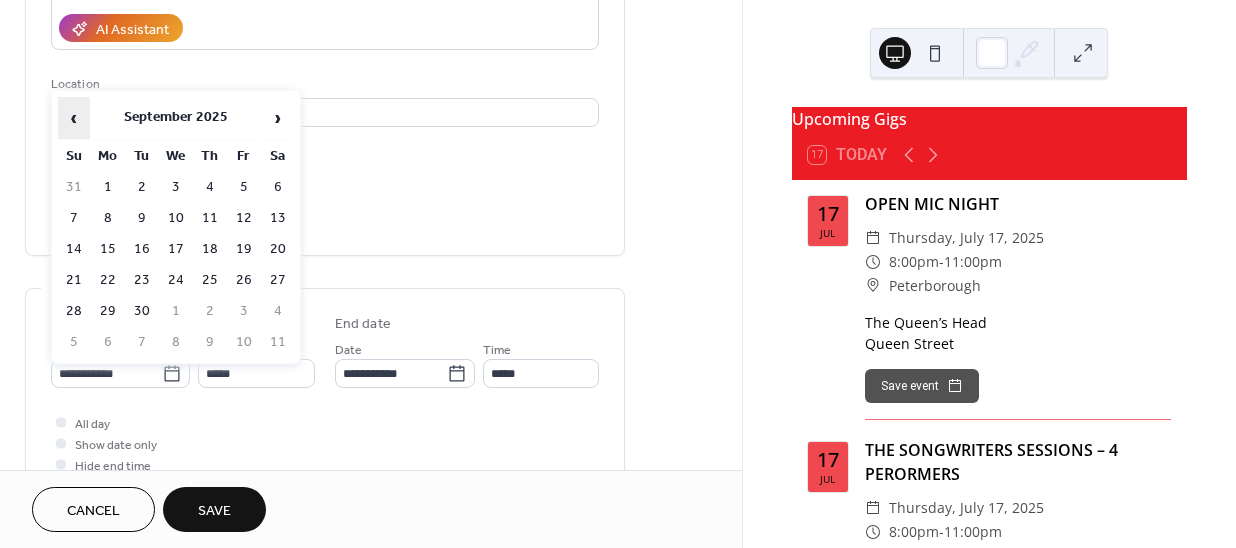 click on "‹" at bounding box center [74, 118] 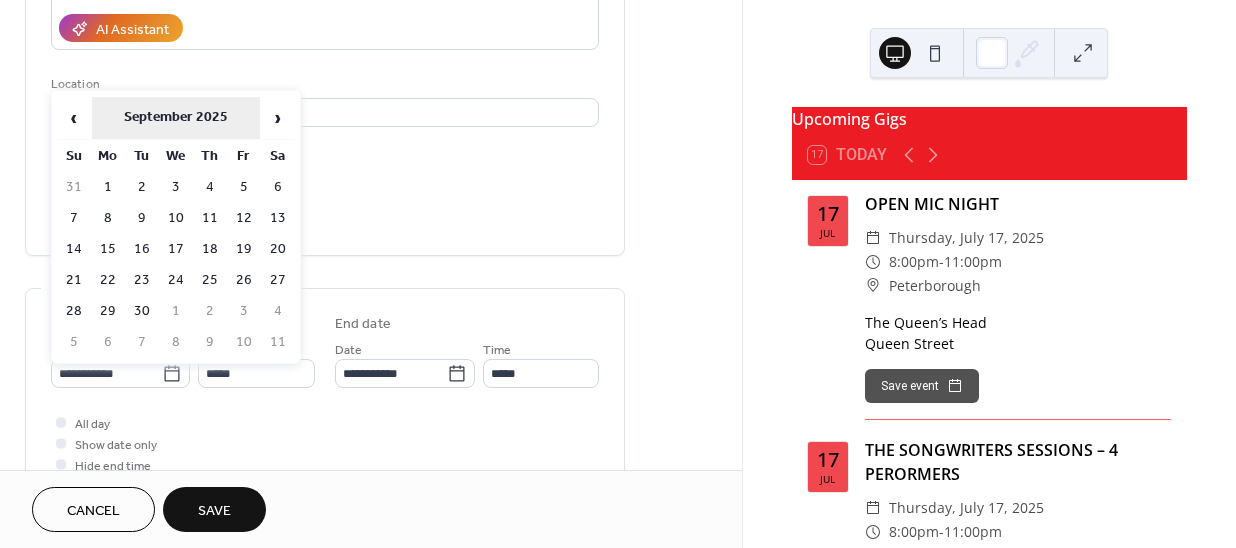 click on "‹" at bounding box center (74, 118) 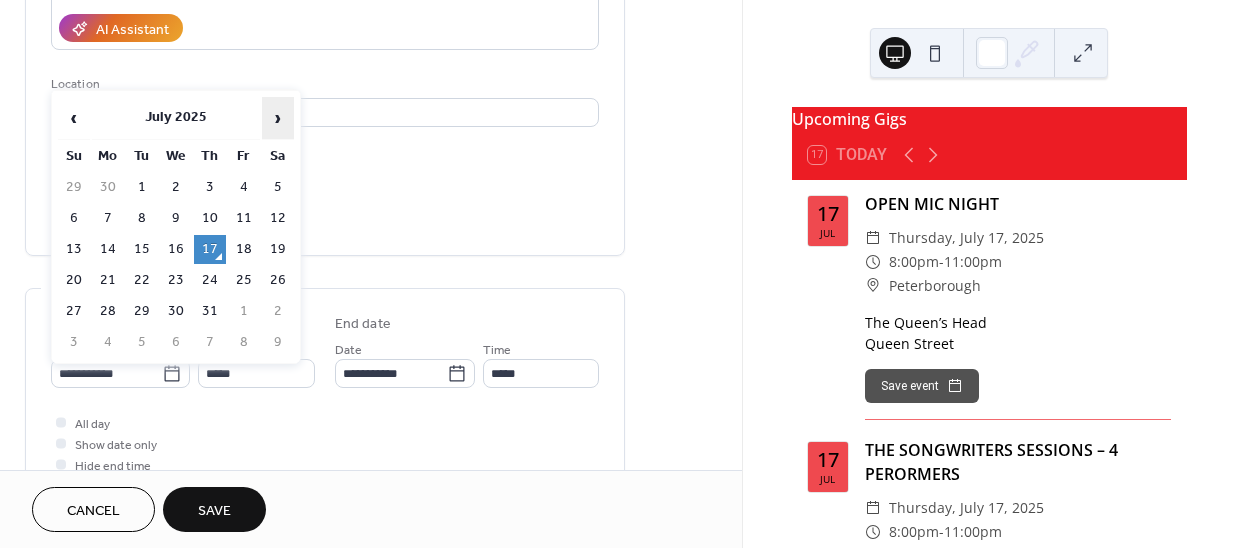 click on "›" at bounding box center [278, 118] 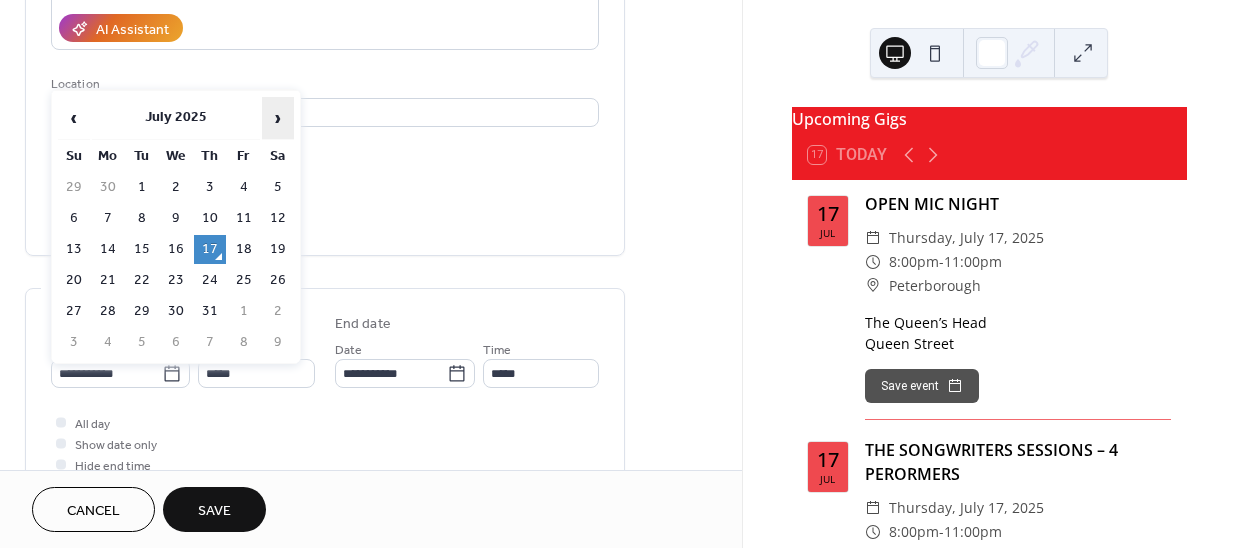 click on "›" at bounding box center (278, 118) 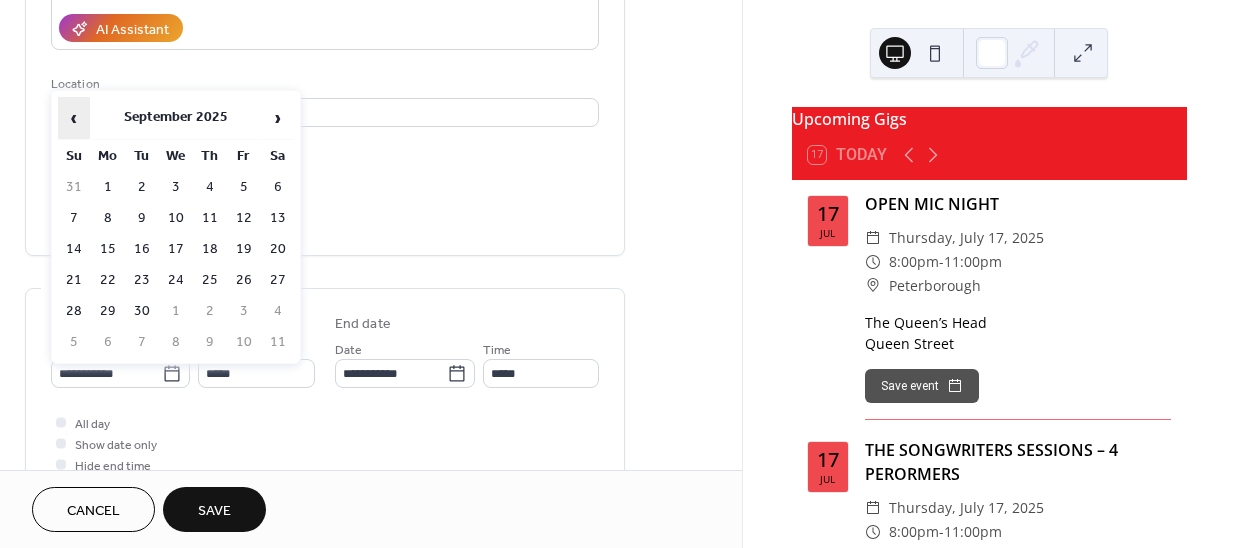 click on "‹" at bounding box center [74, 118] 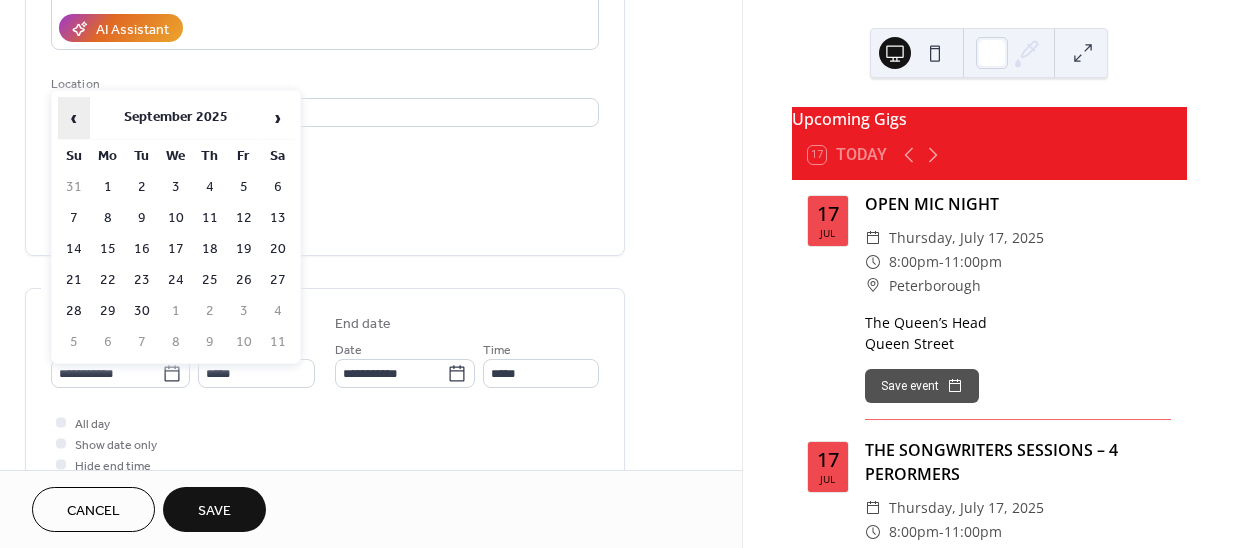 click on "‹" at bounding box center [74, 118] 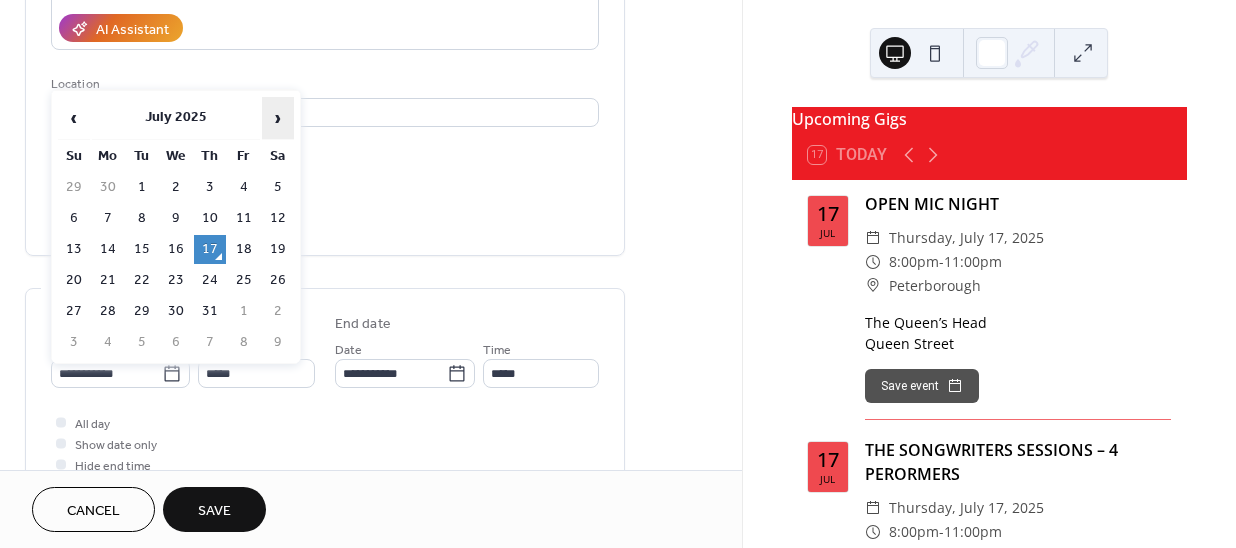 click on "›" at bounding box center (278, 118) 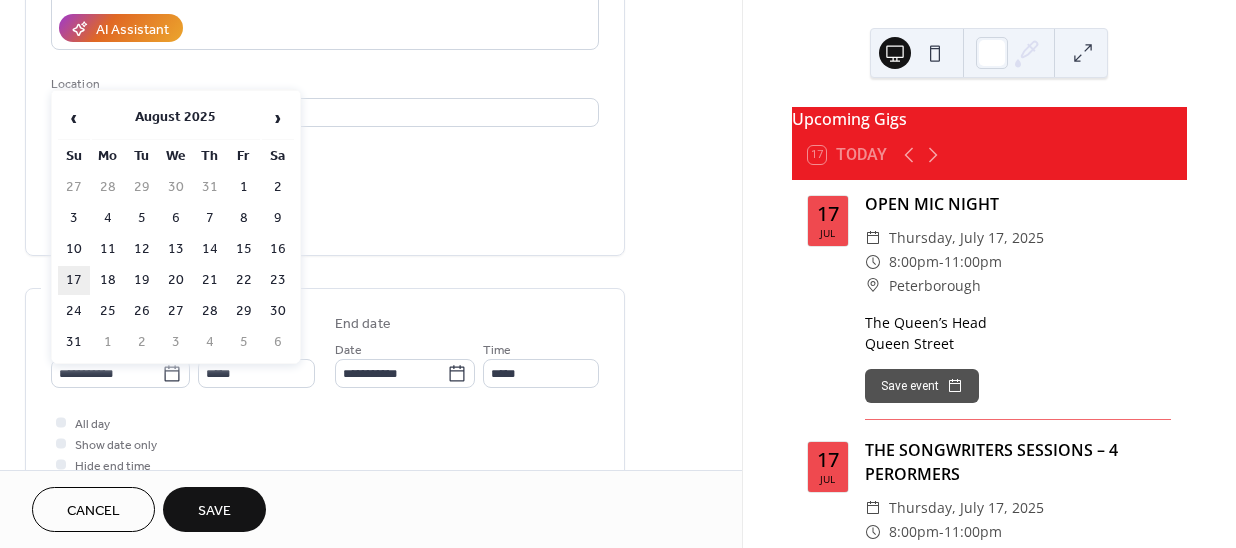 click on "17" at bounding box center [74, 280] 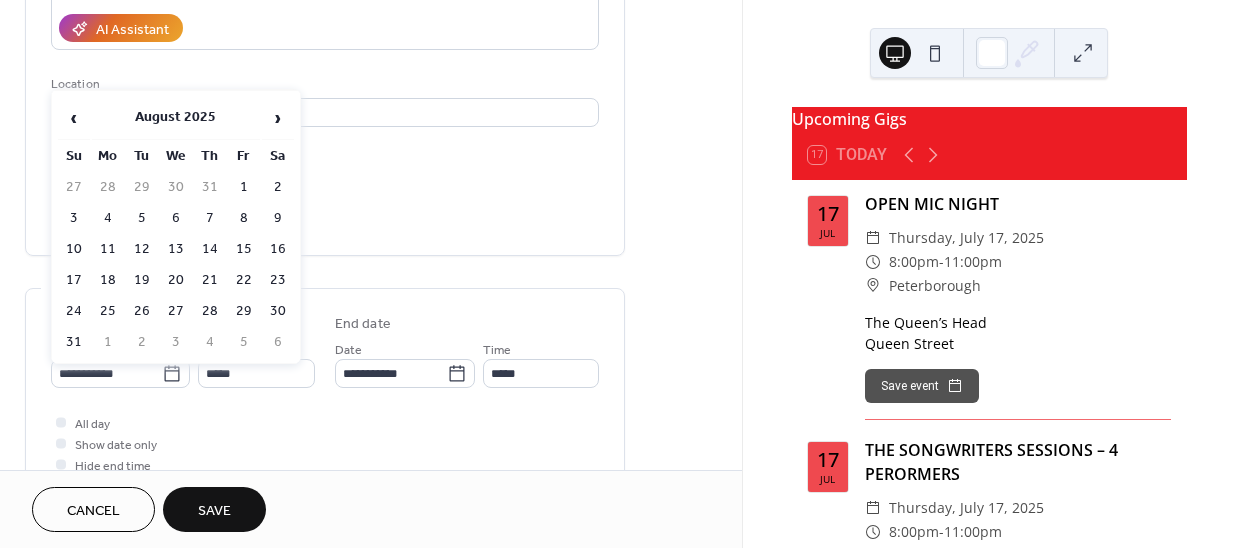 drag, startPoint x: 69, startPoint y: 274, endPoint x: 132, endPoint y: 329, distance: 83.630135 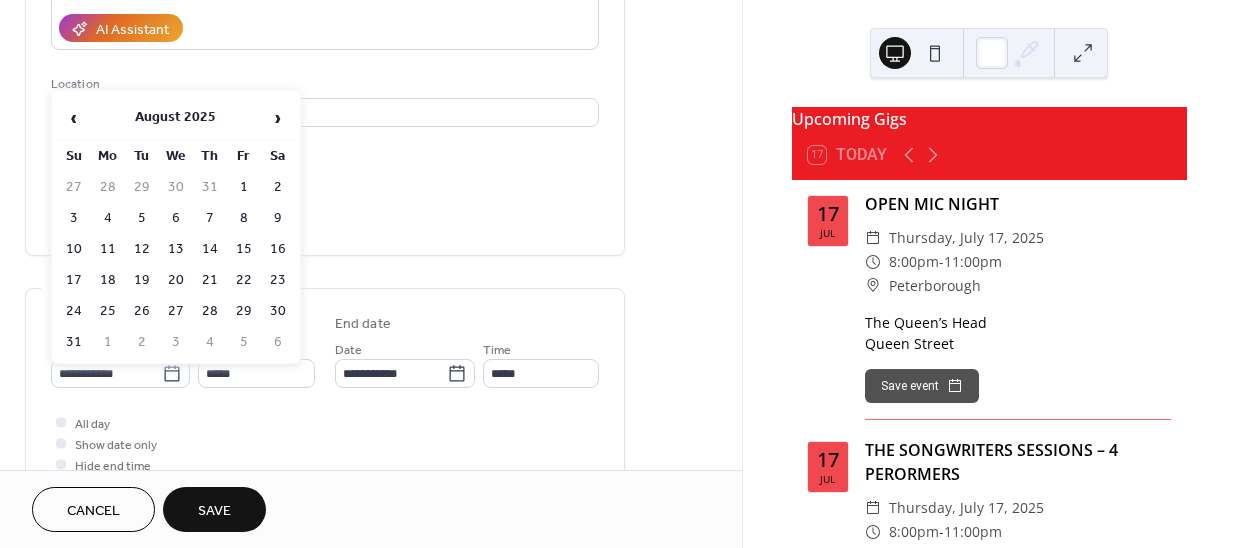 click on "**********" at bounding box center [325, 347] 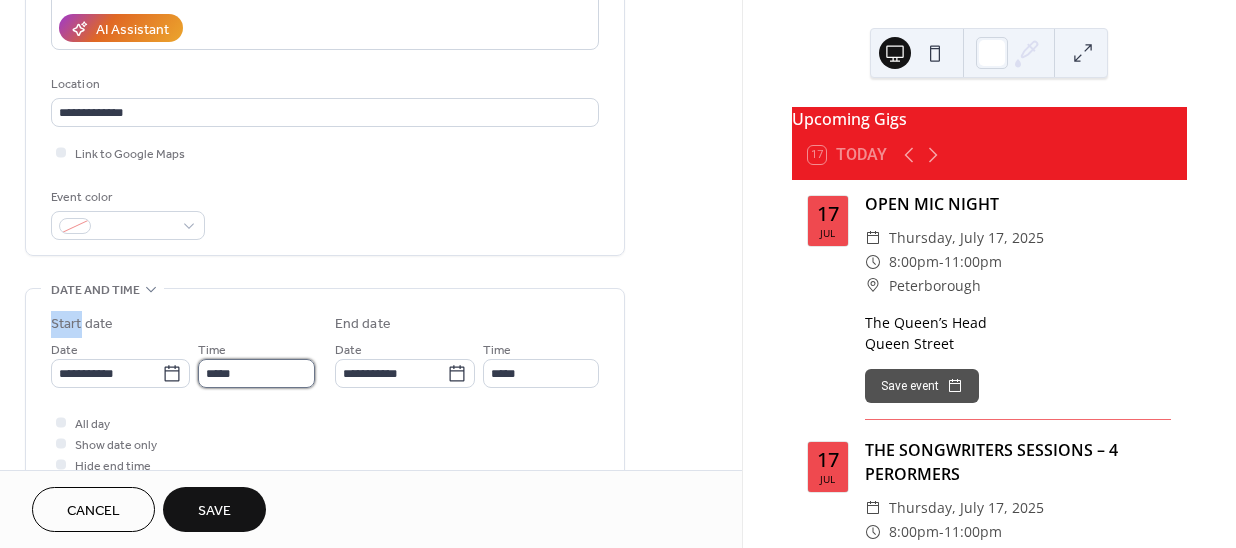 click on "*****" at bounding box center (256, 373) 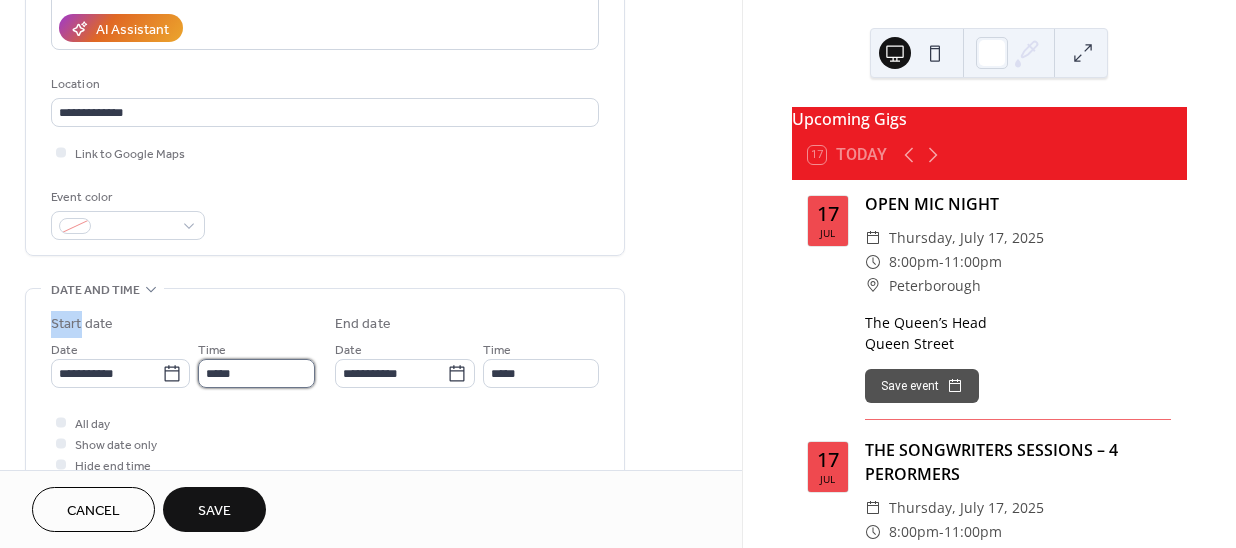 click on "*****" at bounding box center [256, 373] 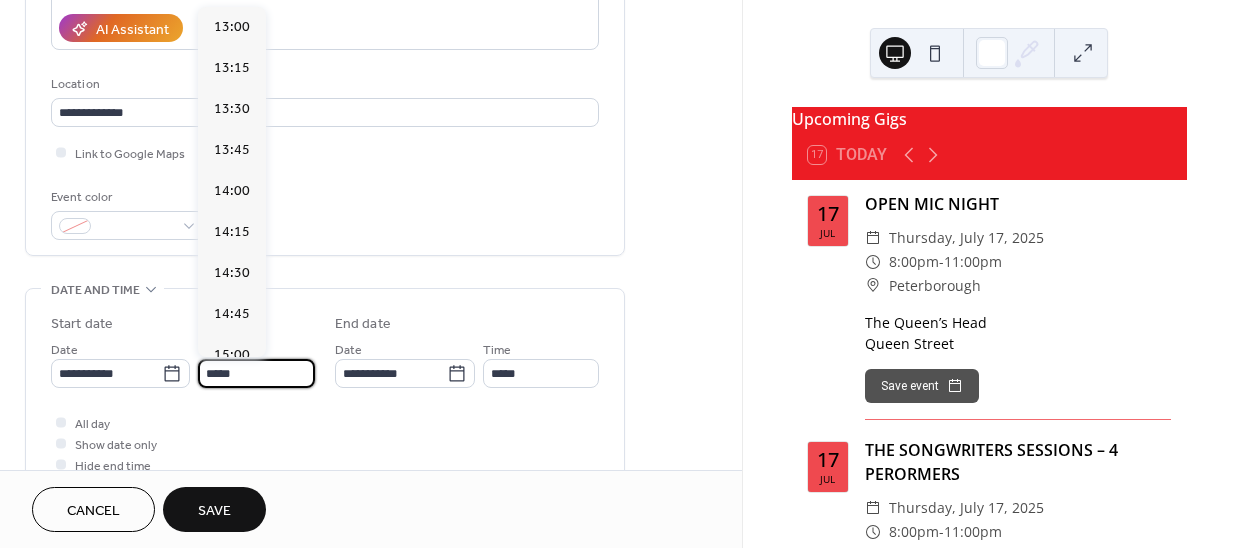 scroll, scrollTop: 2314, scrollLeft: 0, axis: vertical 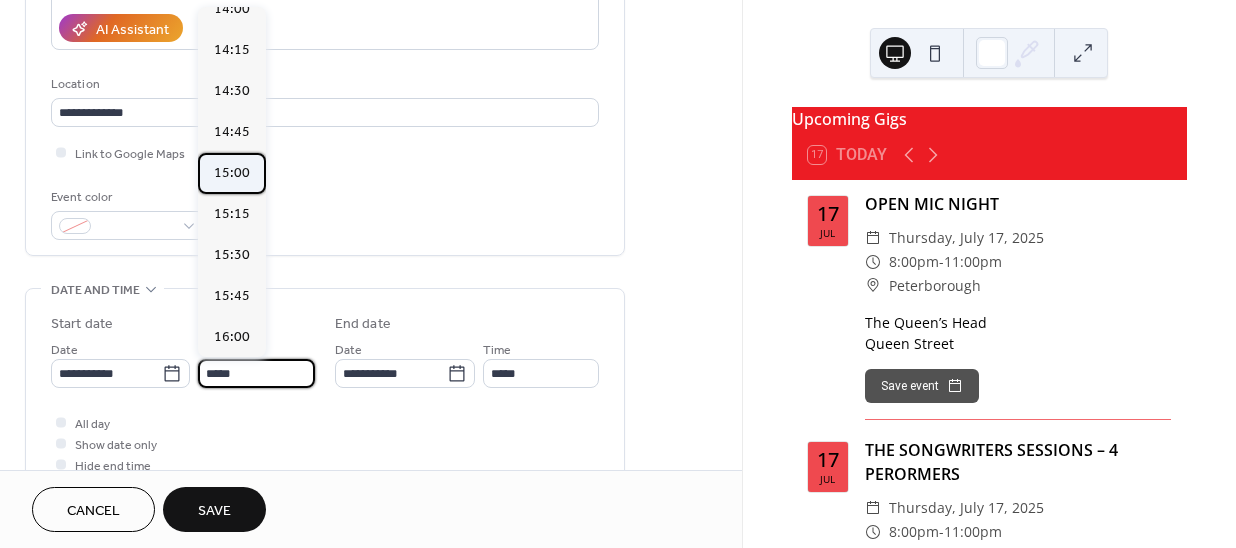 click on "15:00" at bounding box center [232, 173] 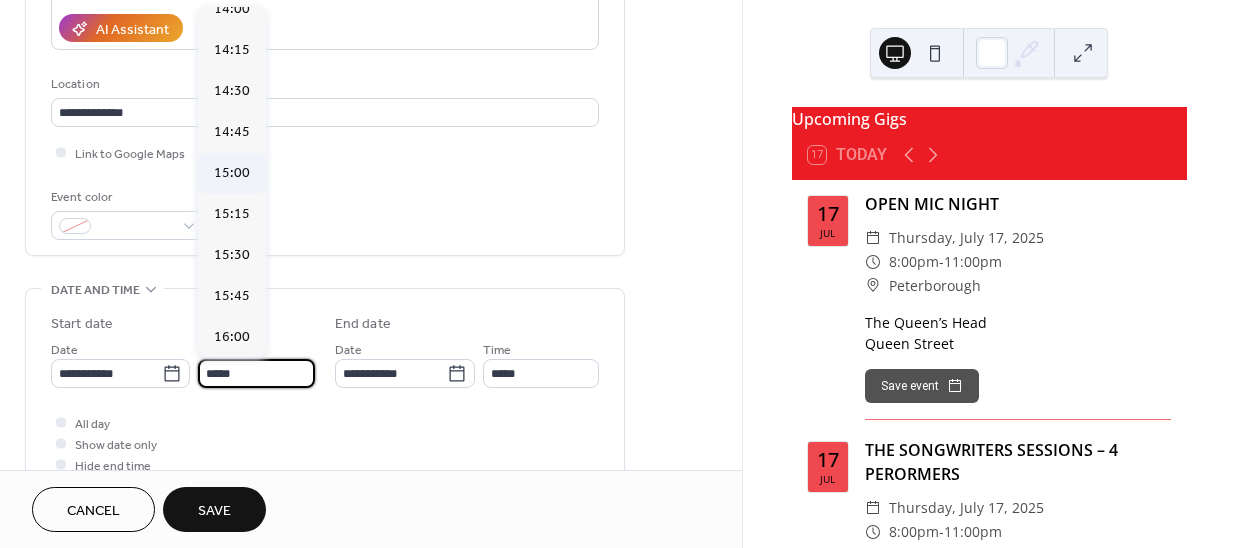 click on "Link to Google Maps" at bounding box center [325, 152] 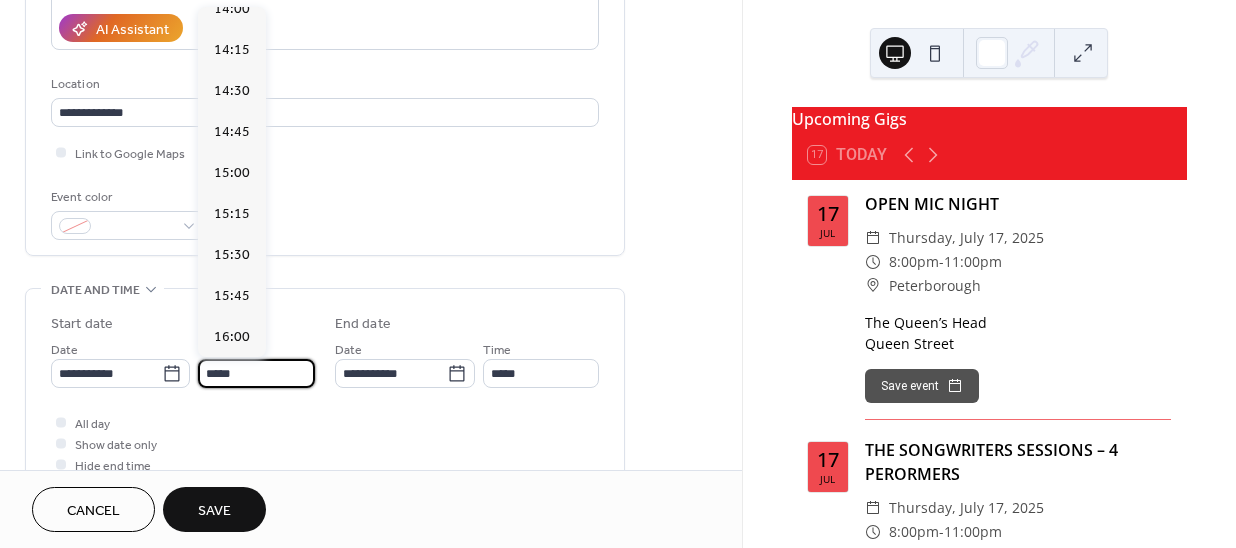 type on "*****" 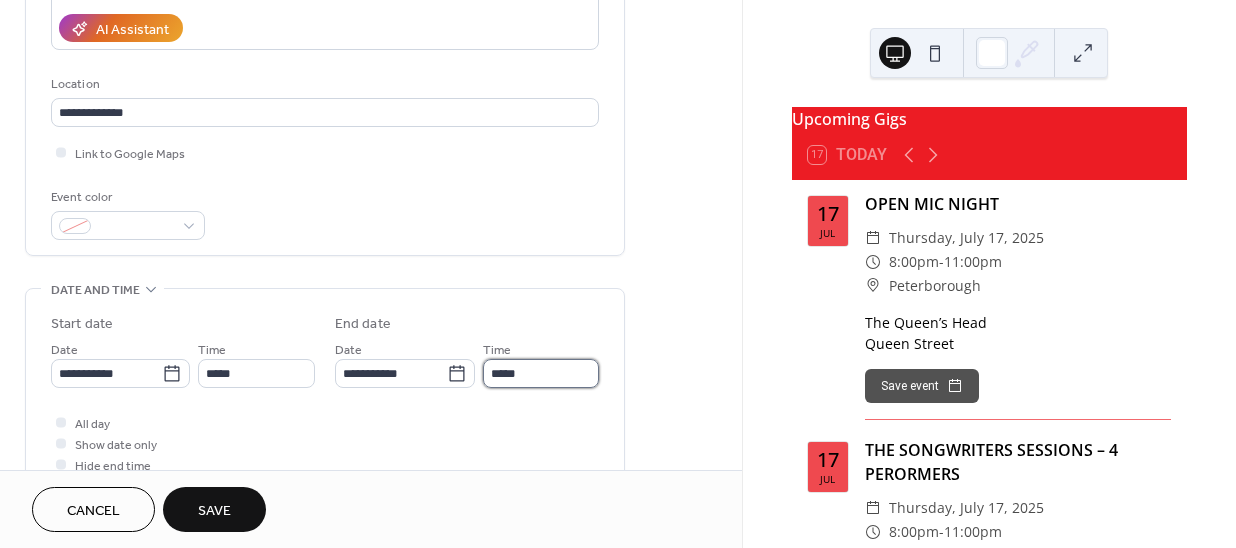 click on "*****" at bounding box center (541, 373) 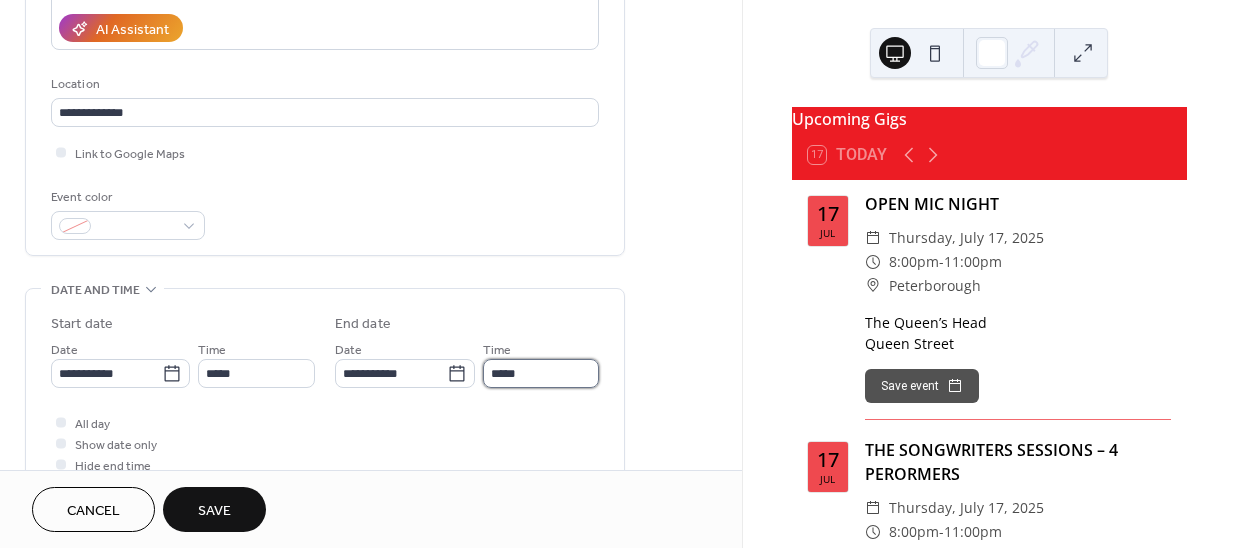 click on "*****" at bounding box center [541, 373] 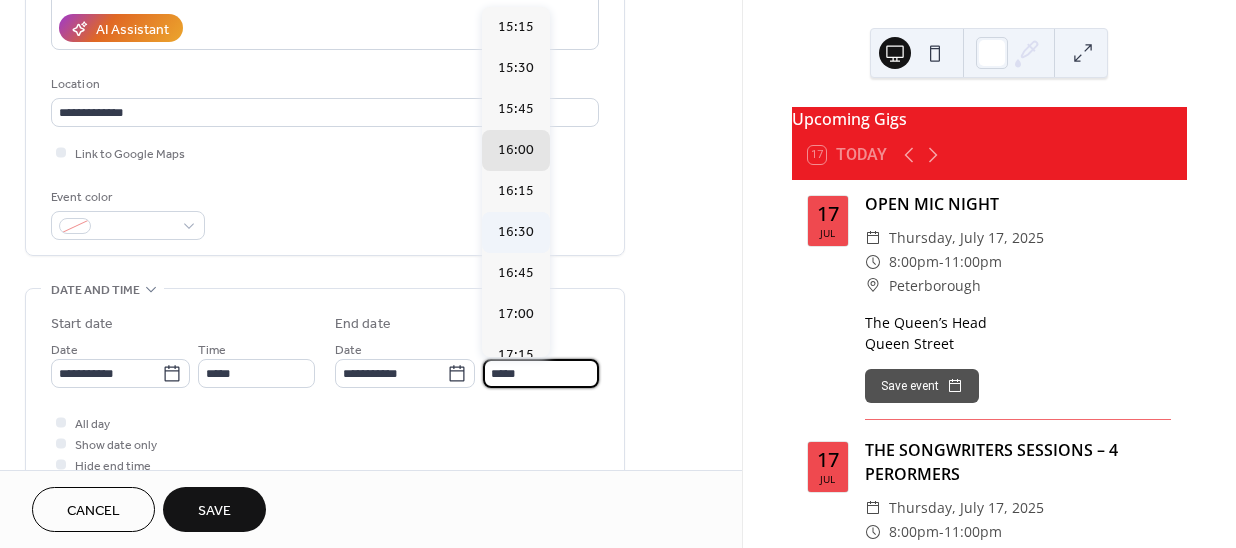 scroll, scrollTop: 363, scrollLeft: 0, axis: vertical 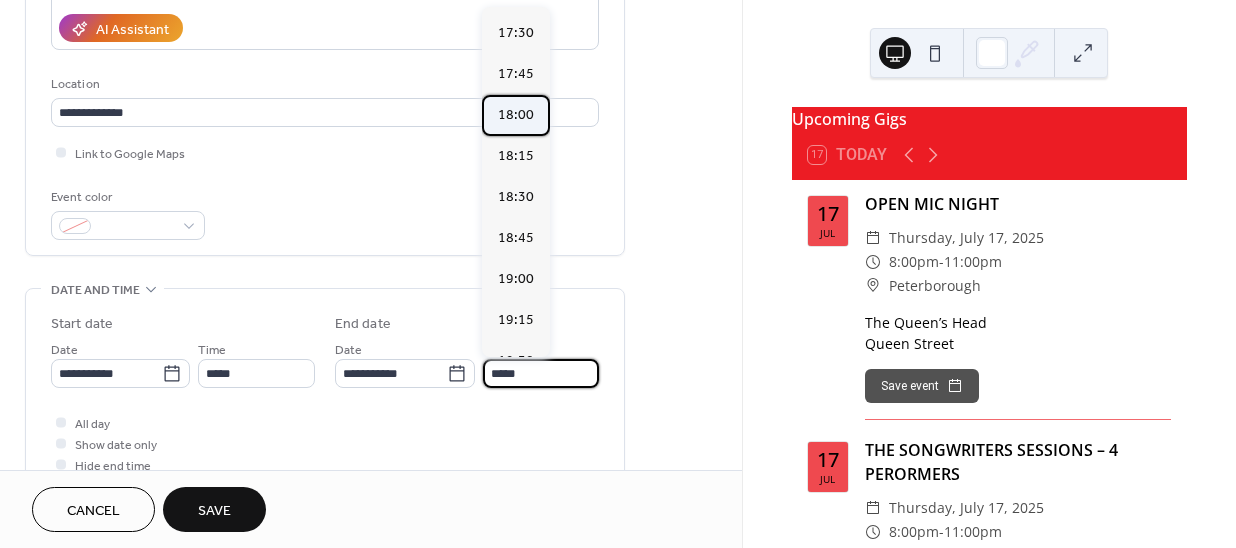 click on "18:00" at bounding box center [516, 115] 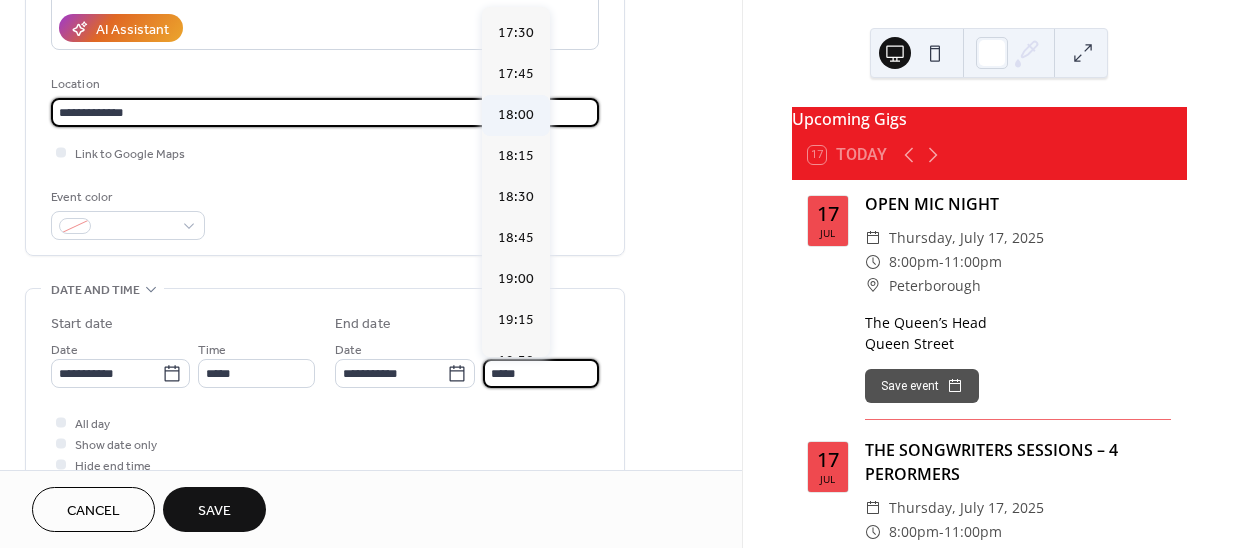 click on "**********" at bounding box center (325, 112) 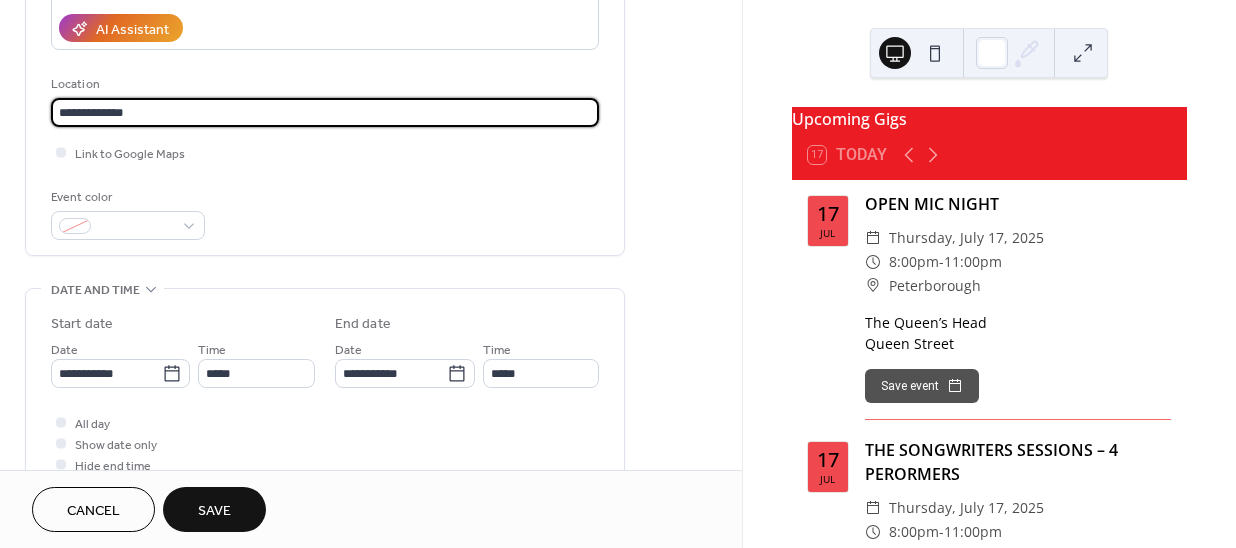 type on "*****" 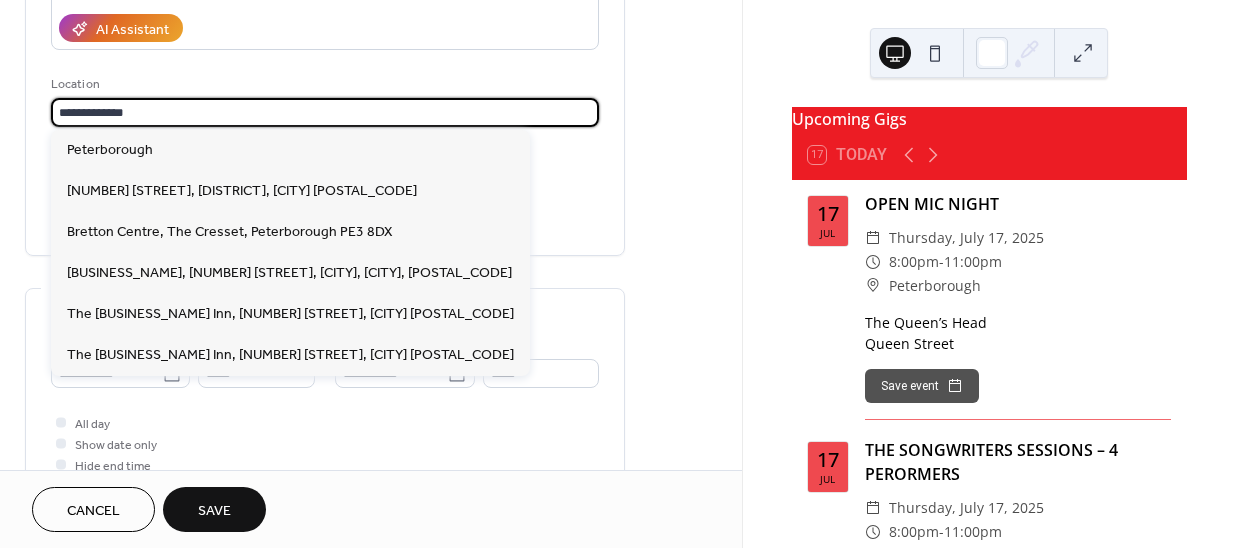 click on "**********" at bounding box center [325, 7] 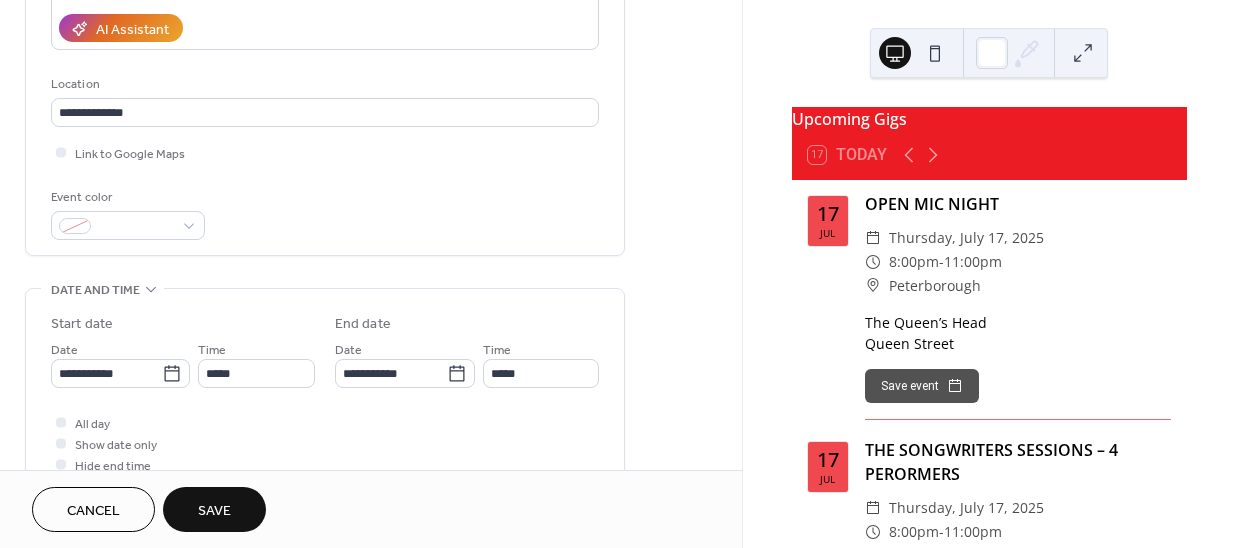 click on "Save" at bounding box center (214, 511) 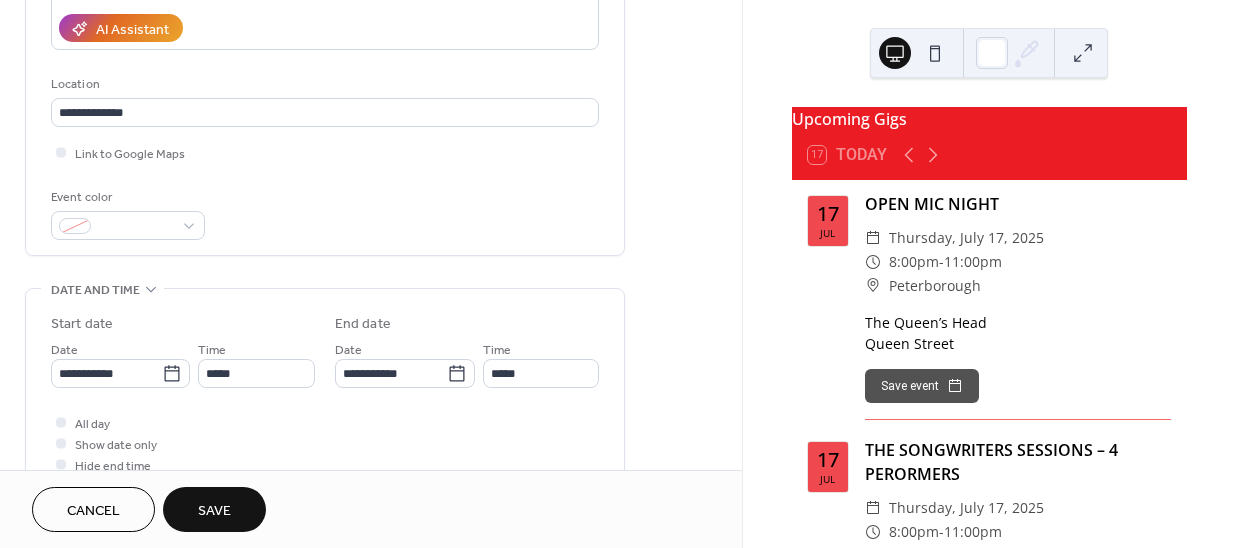 click on "Cancel Save" at bounding box center [371, 509] 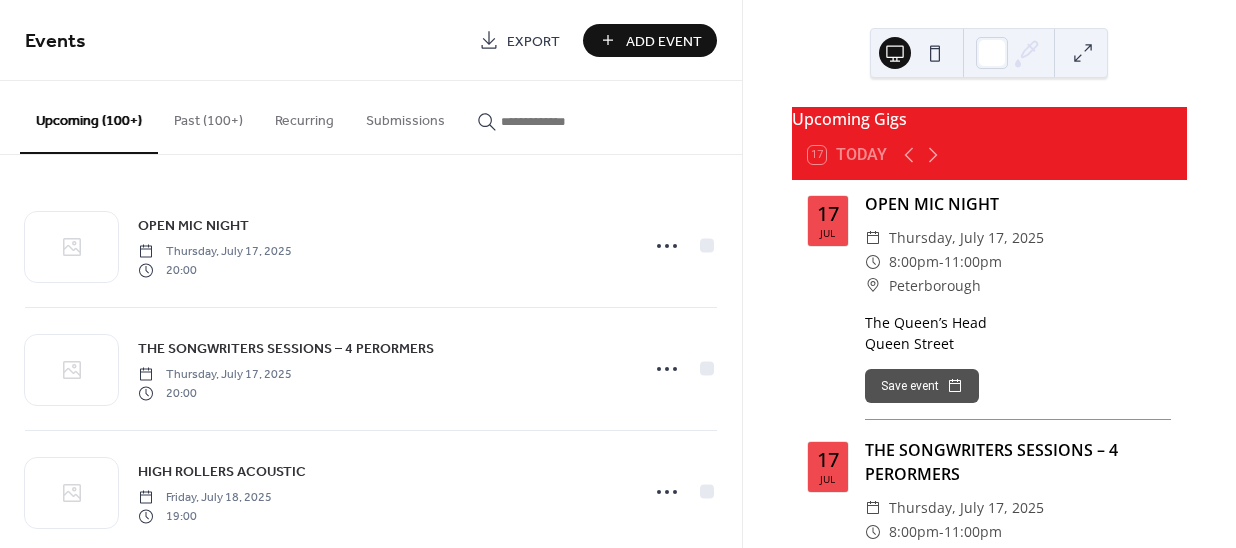 click on "Add Event" at bounding box center [664, 41] 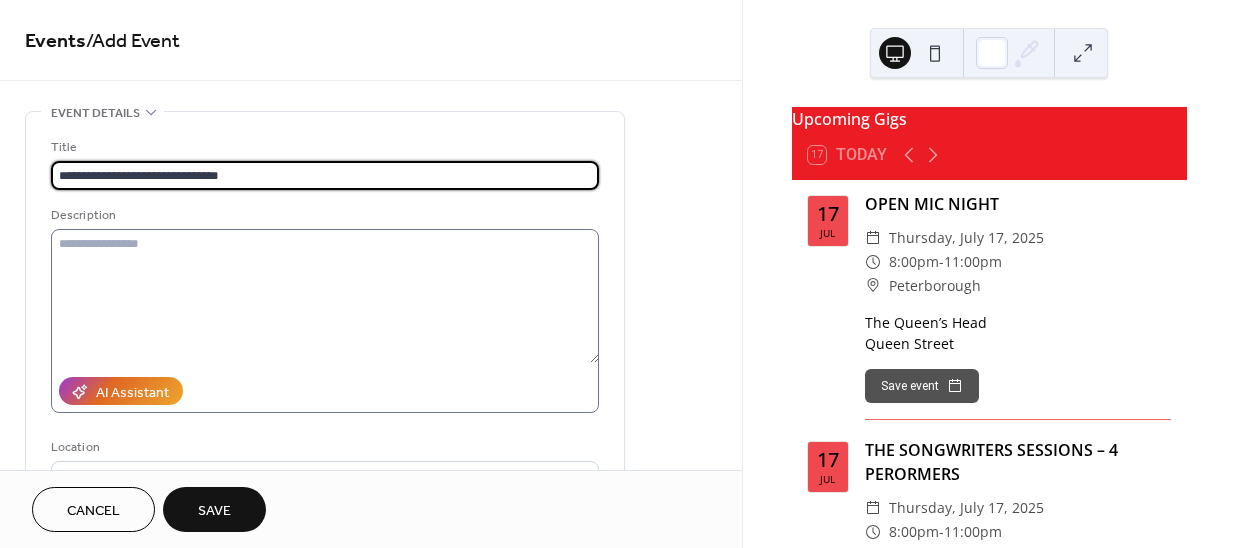 type on "**********" 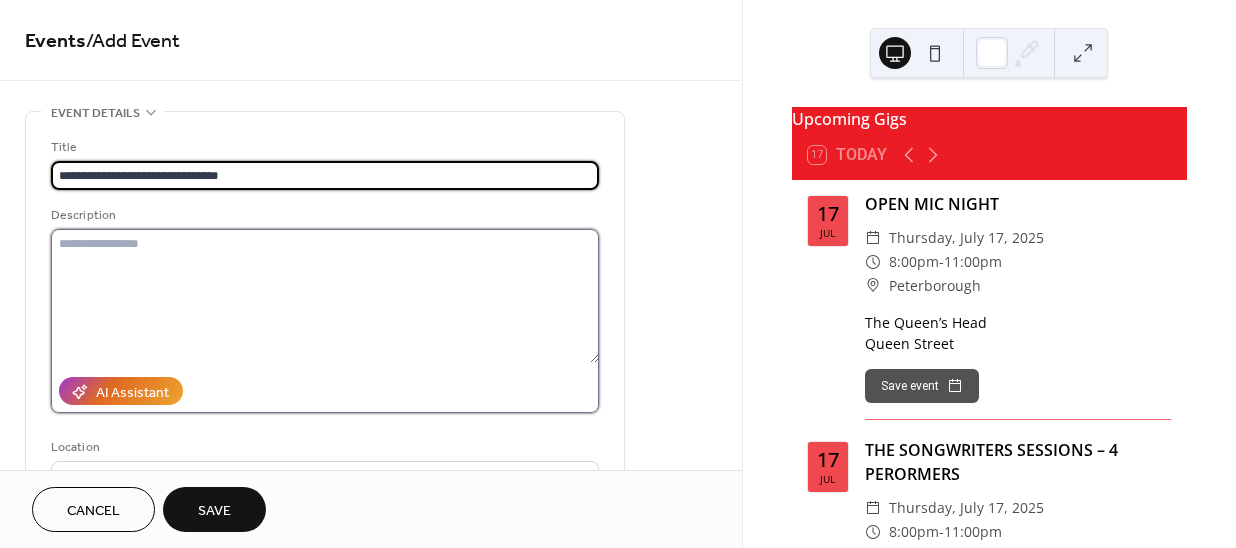 click at bounding box center [325, 296] 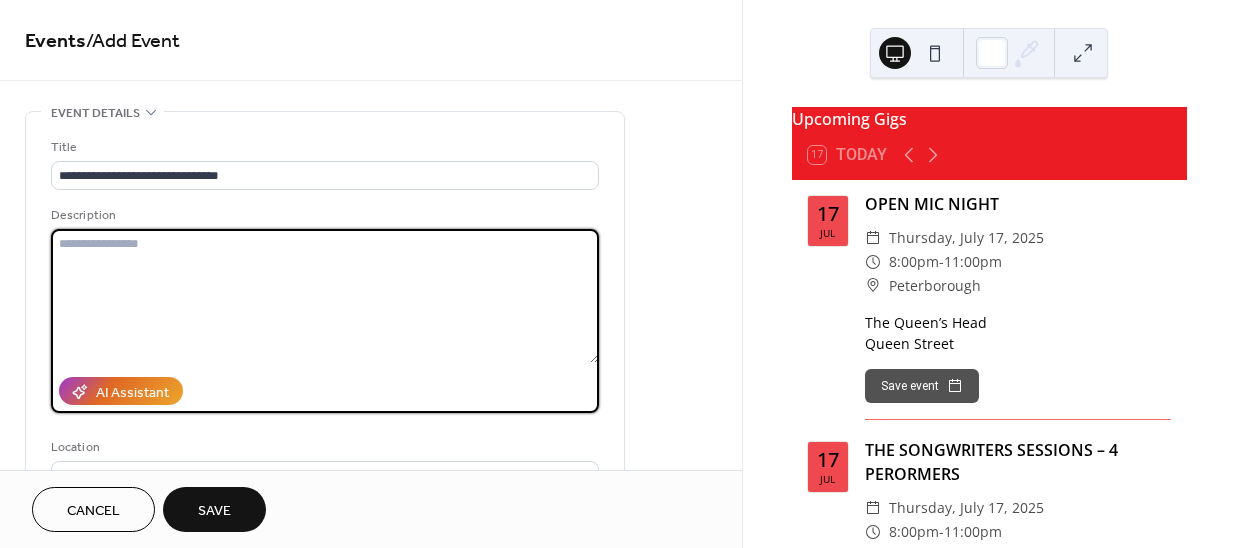 paste on "**********" 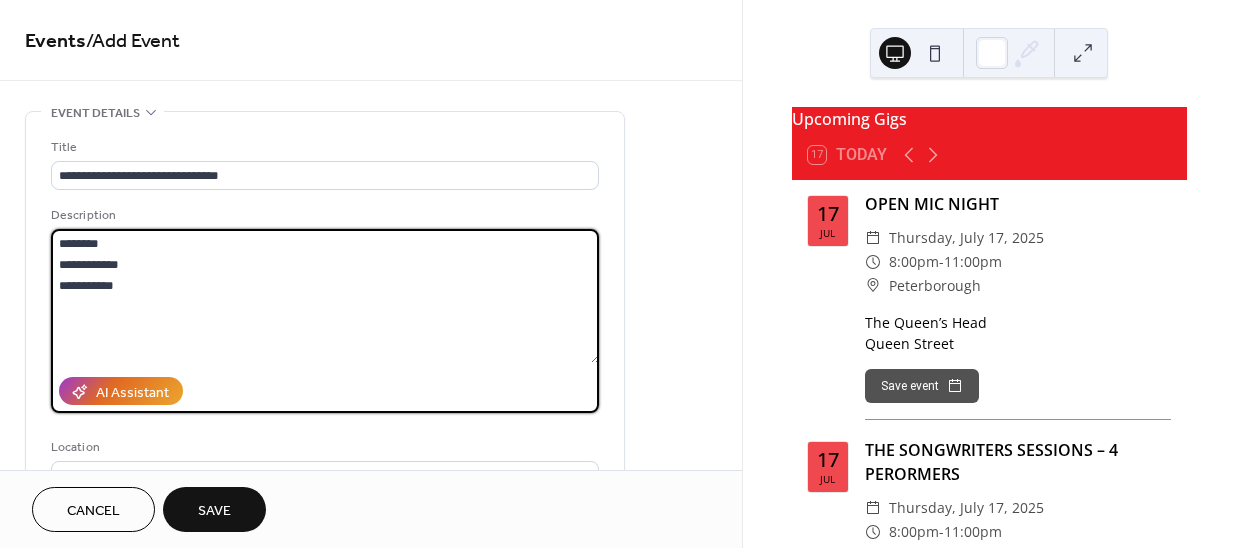 drag, startPoint x: 144, startPoint y: 240, endPoint x: -4, endPoint y: 237, distance: 148.0304 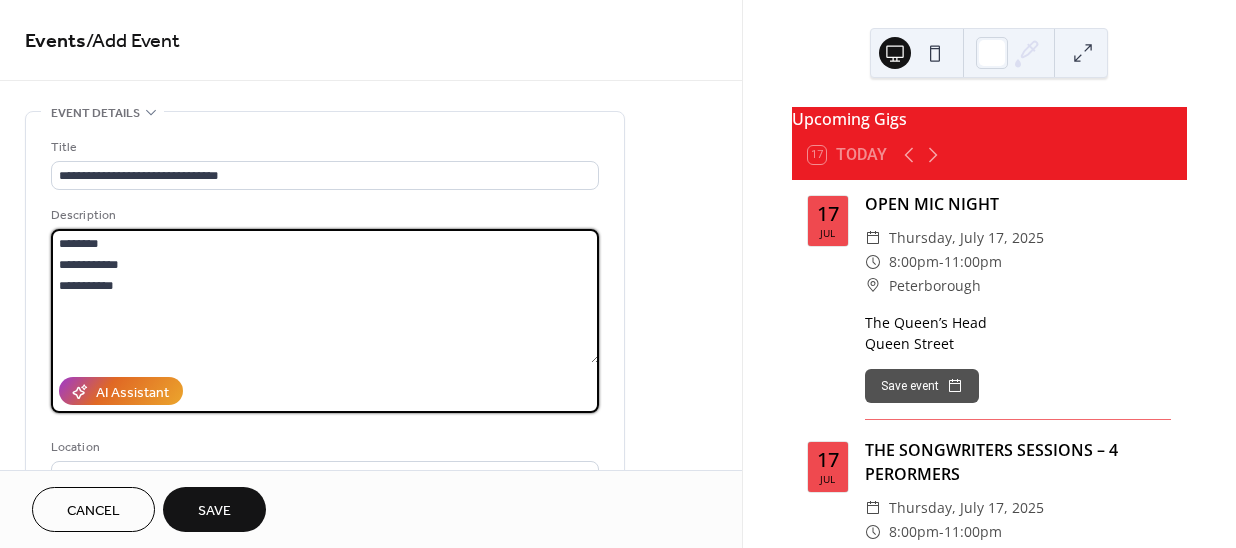 click on "**********" at bounding box center (618, 274) 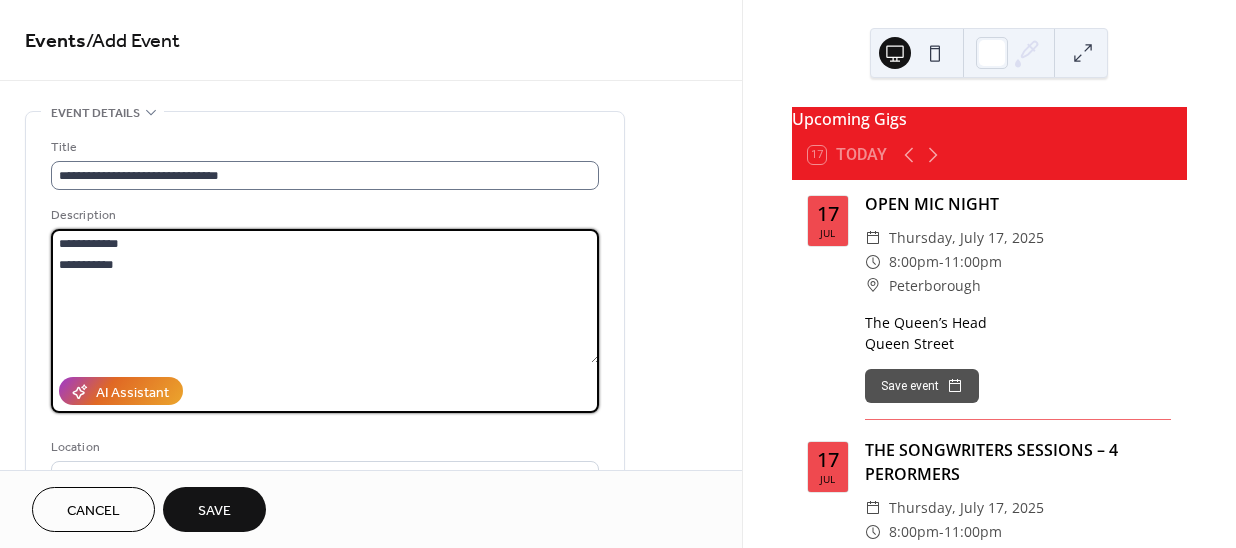 type on "**********" 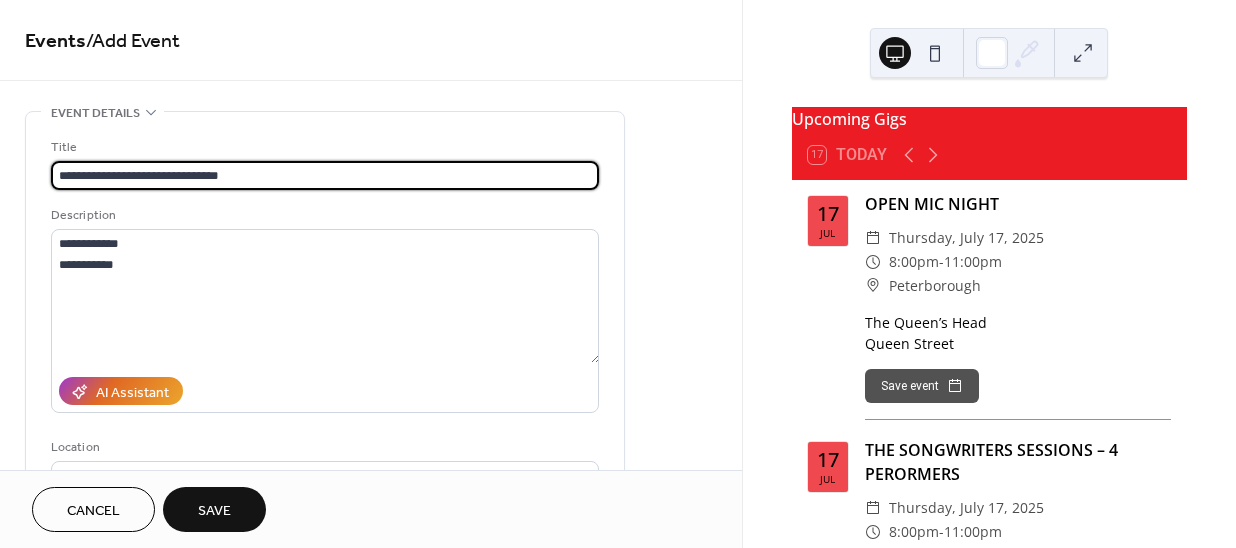 drag, startPoint x: 254, startPoint y: 173, endPoint x: 117, endPoint y: 167, distance: 137.13132 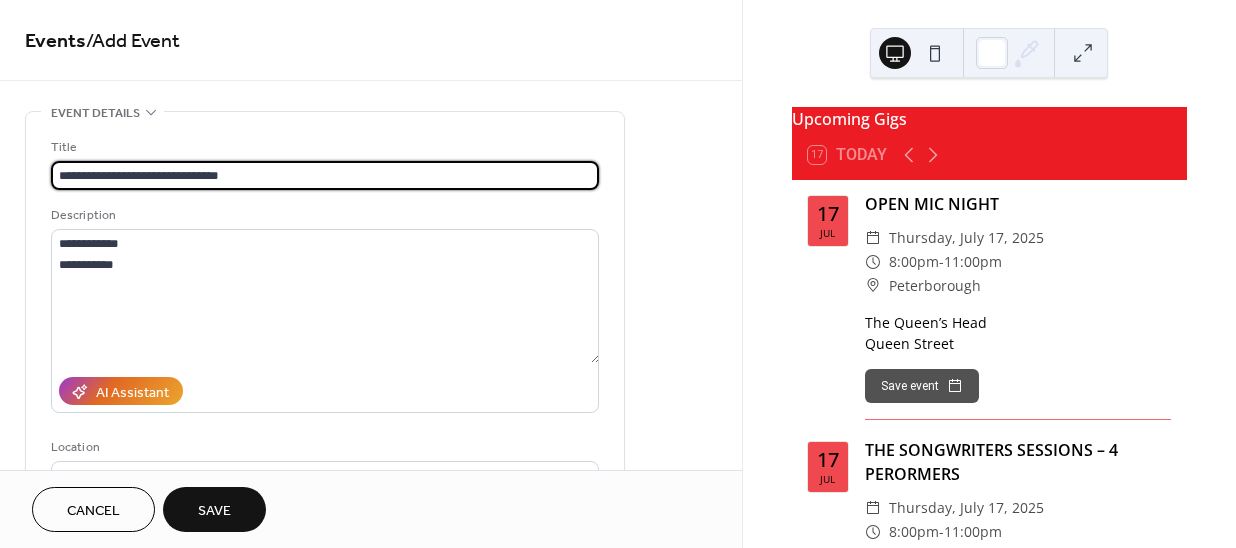 click on "**********" at bounding box center (325, 175) 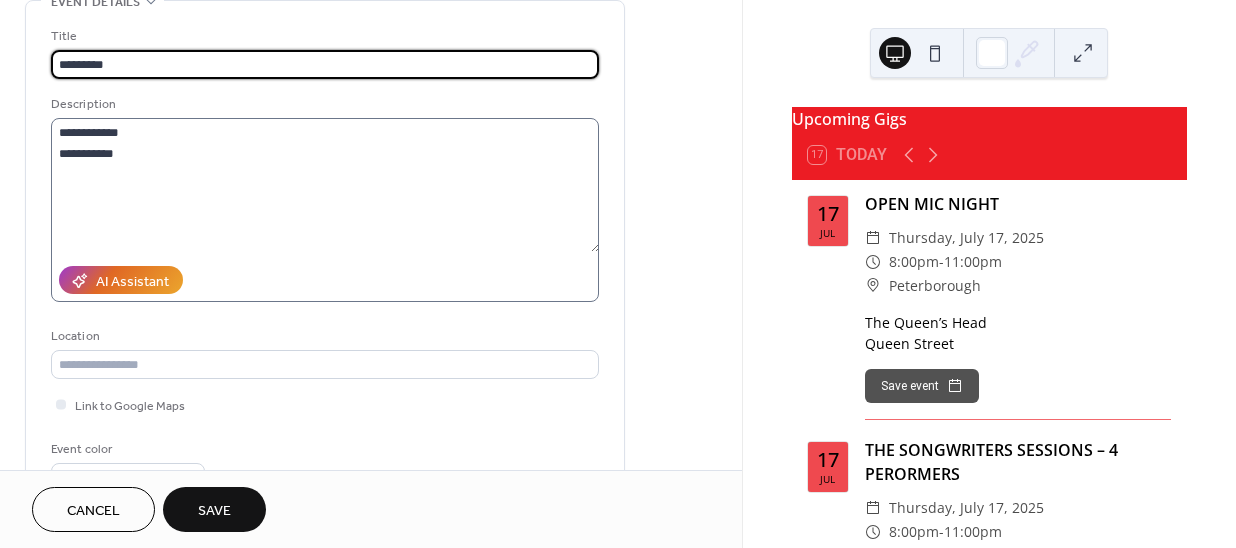 scroll, scrollTop: 181, scrollLeft: 0, axis: vertical 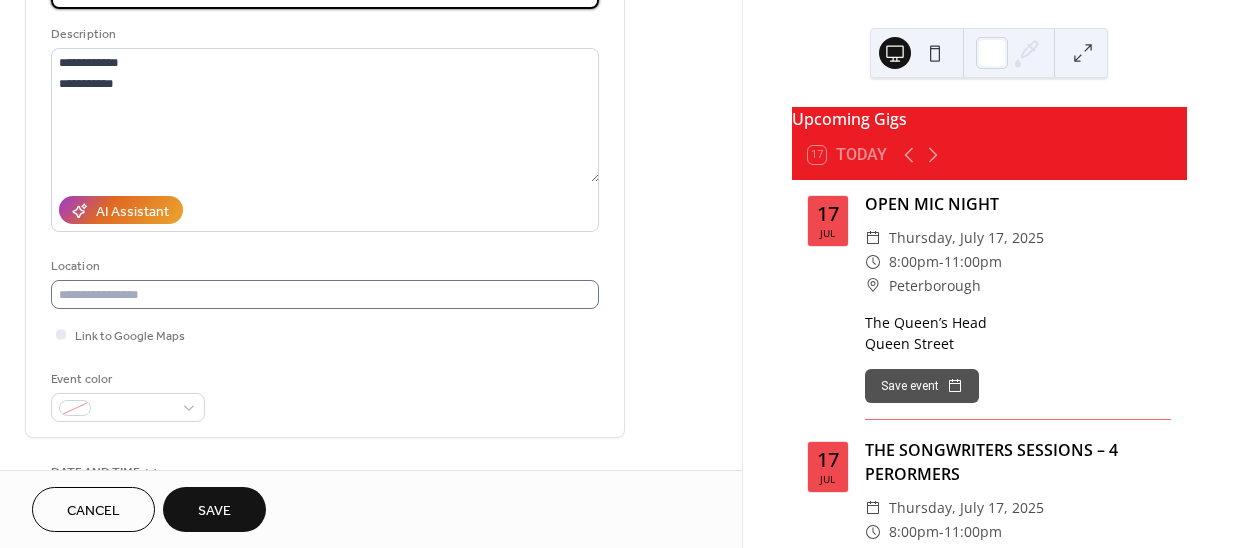type on "********" 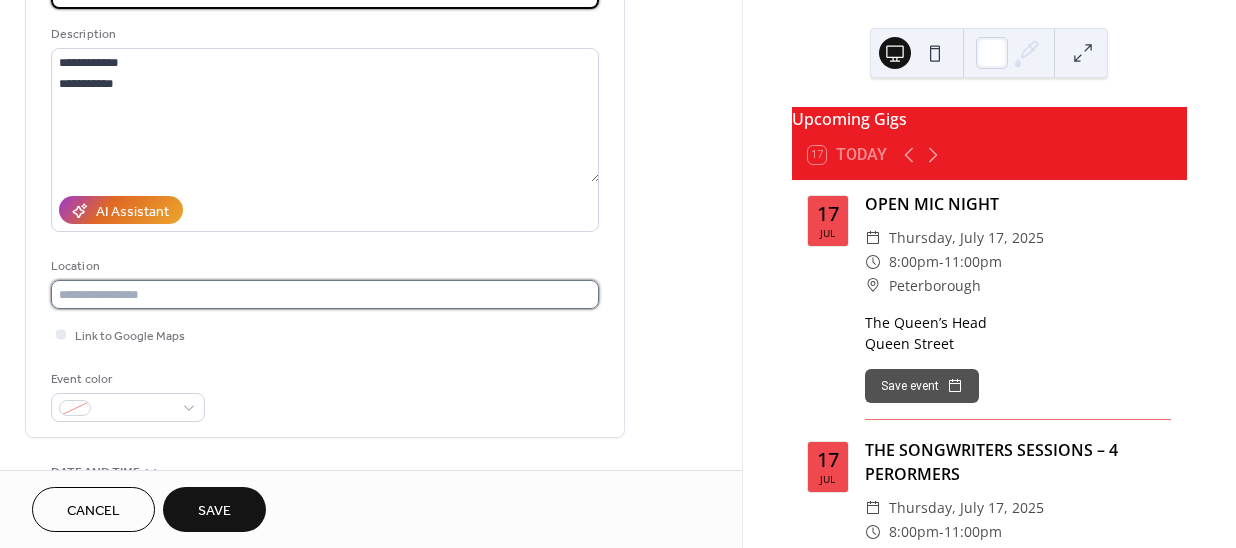click at bounding box center (325, 294) 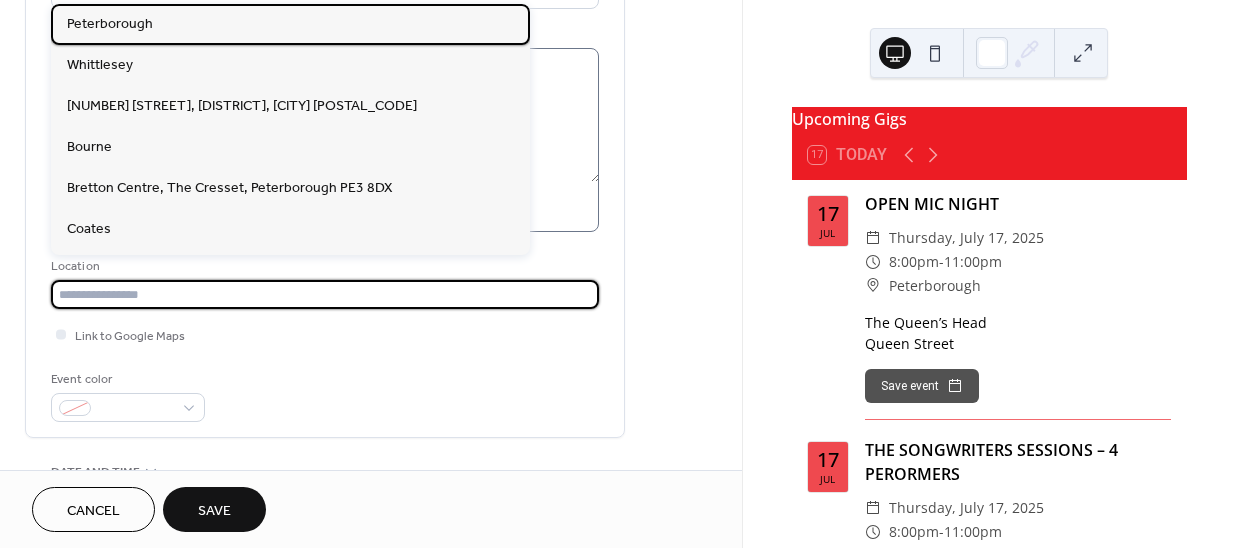 click on "Peterborough" at bounding box center [110, 24] 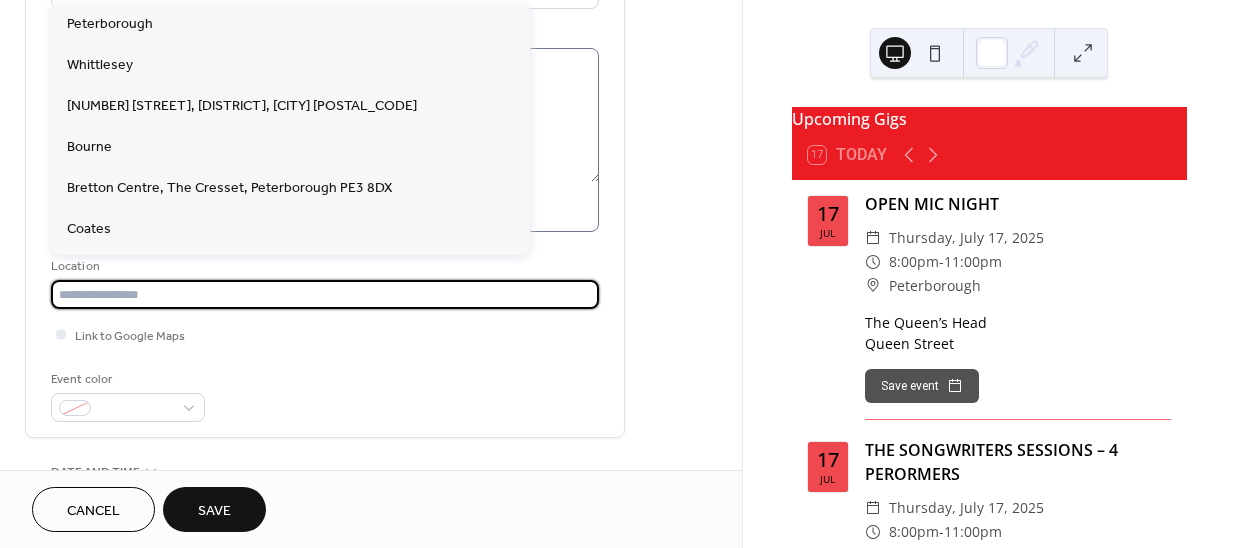 click on "Description" at bounding box center [323, 34] 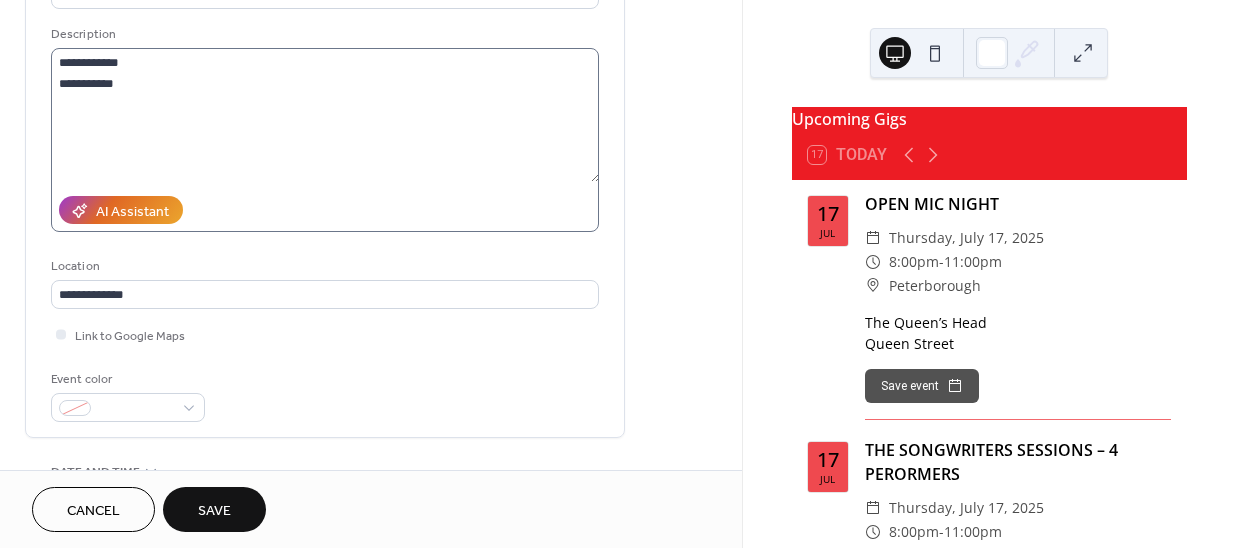 type on "**********" 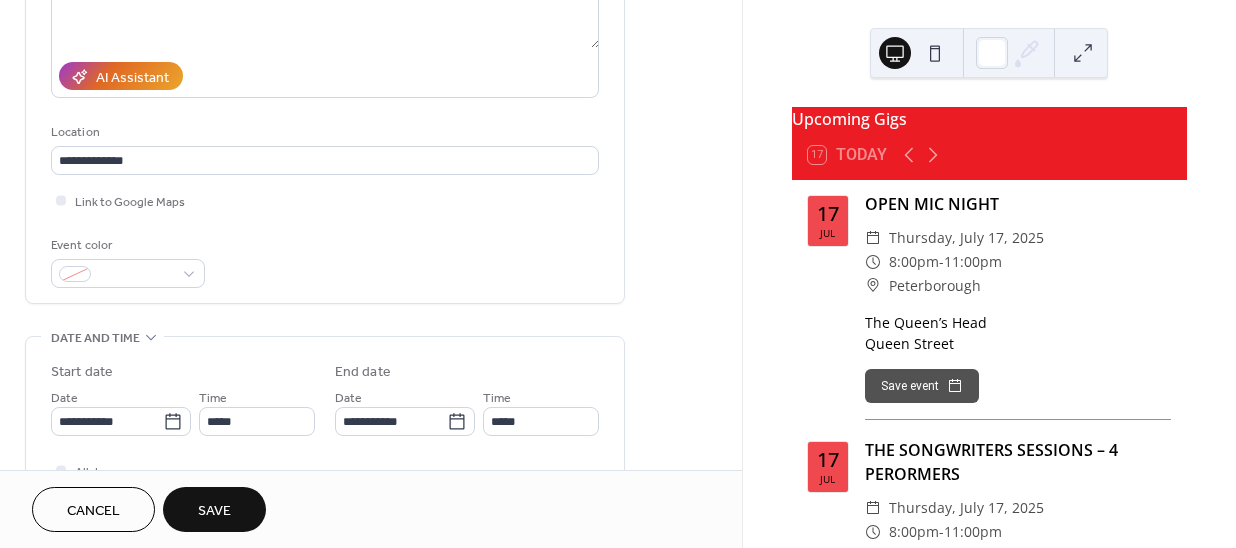 scroll, scrollTop: 363, scrollLeft: 0, axis: vertical 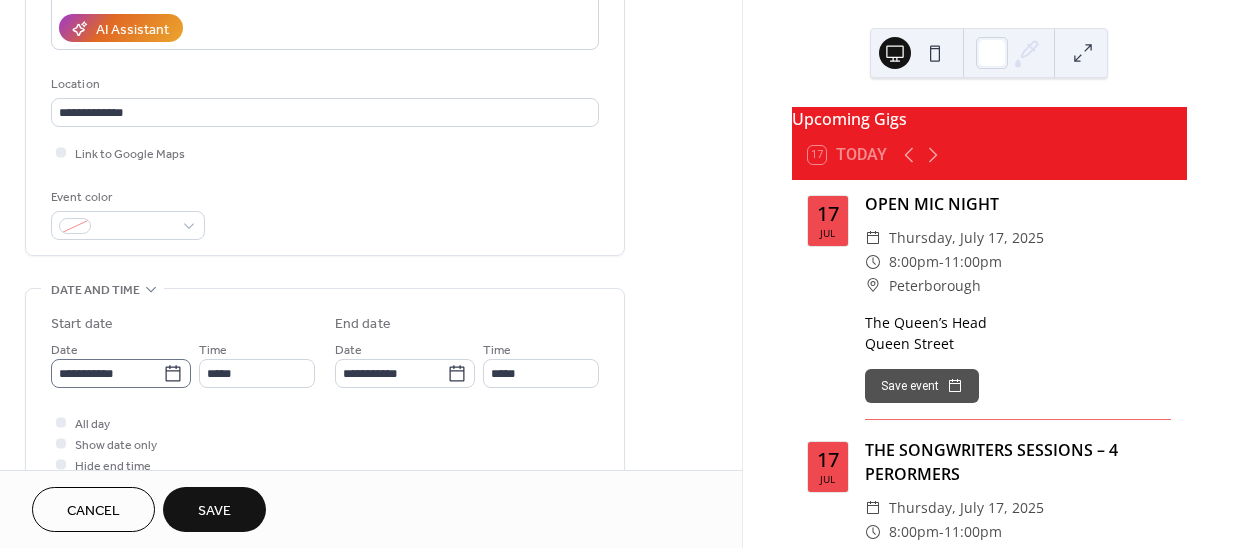 click 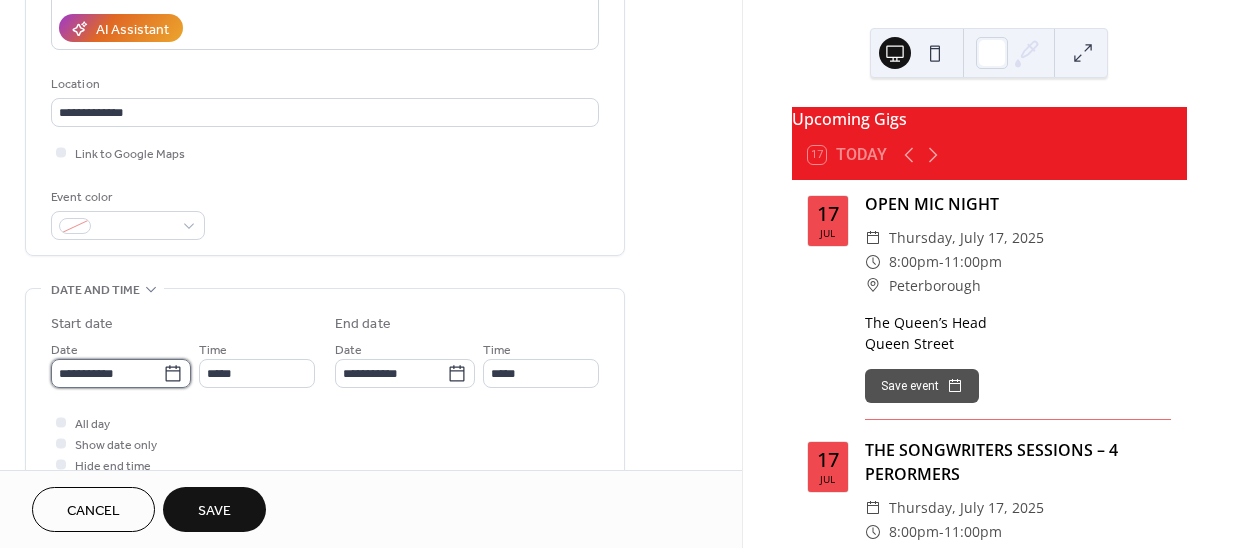 click on "**********" at bounding box center [107, 373] 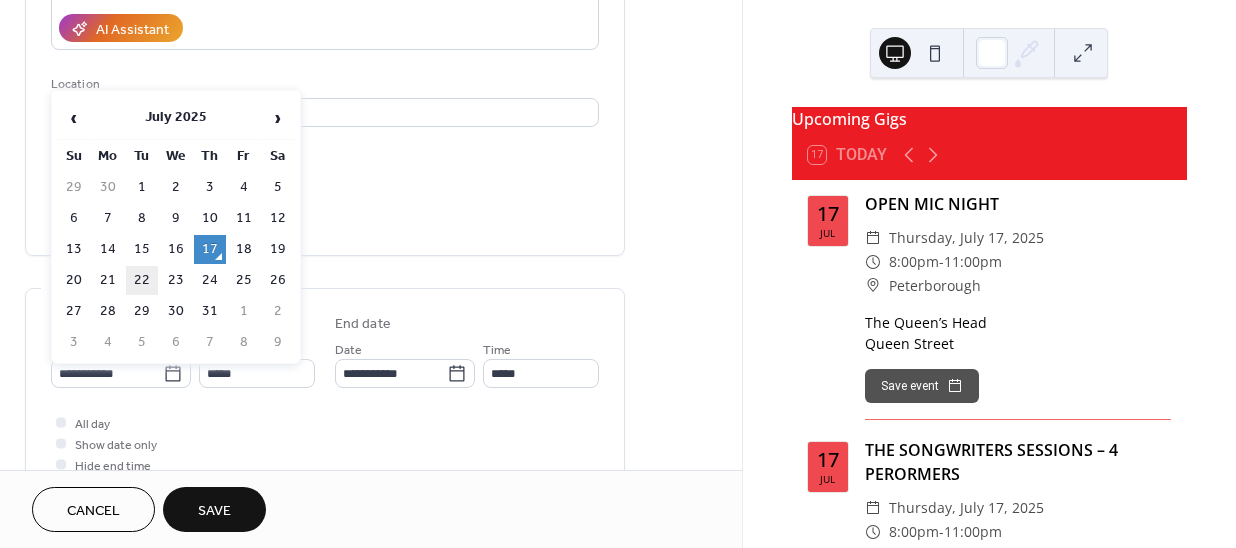 click on "22" at bounding box center [142, 280] 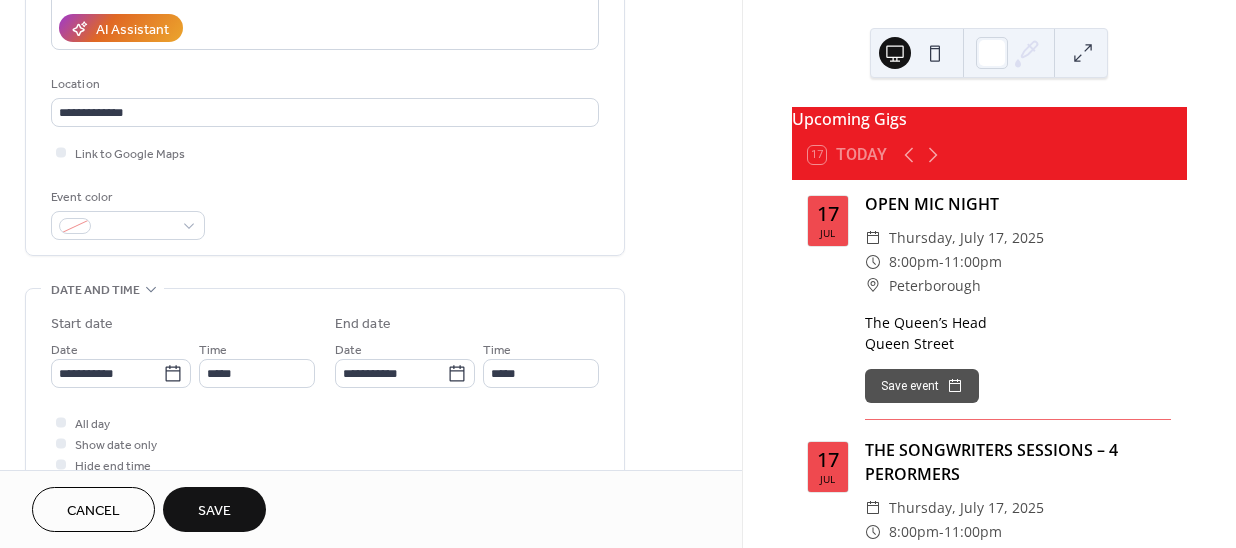 click on "Cancel Save" at bounding box center [371, 509] 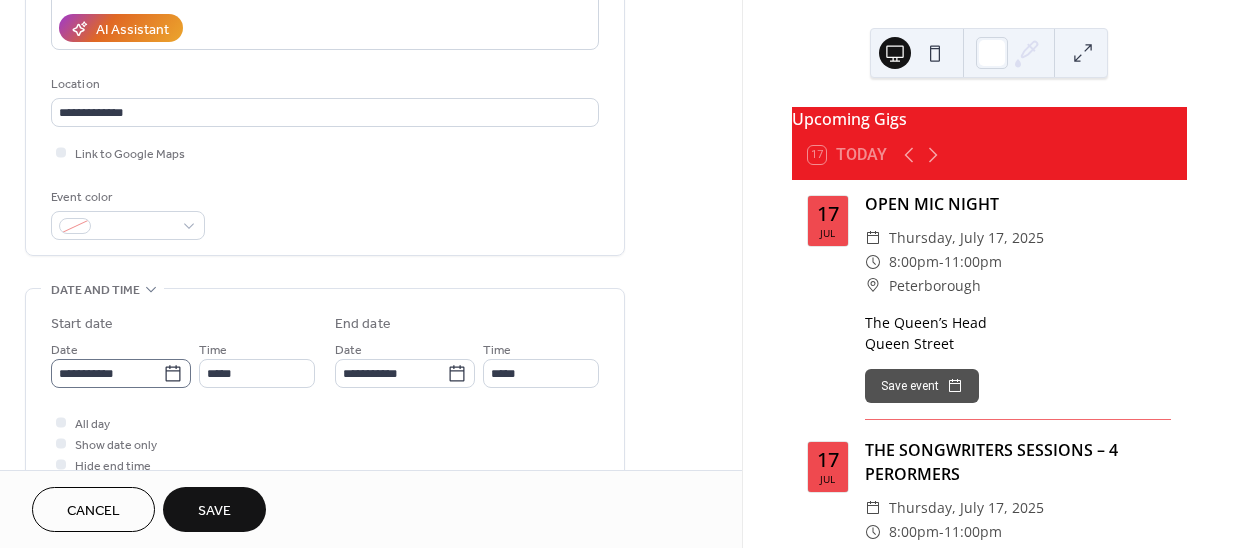 click 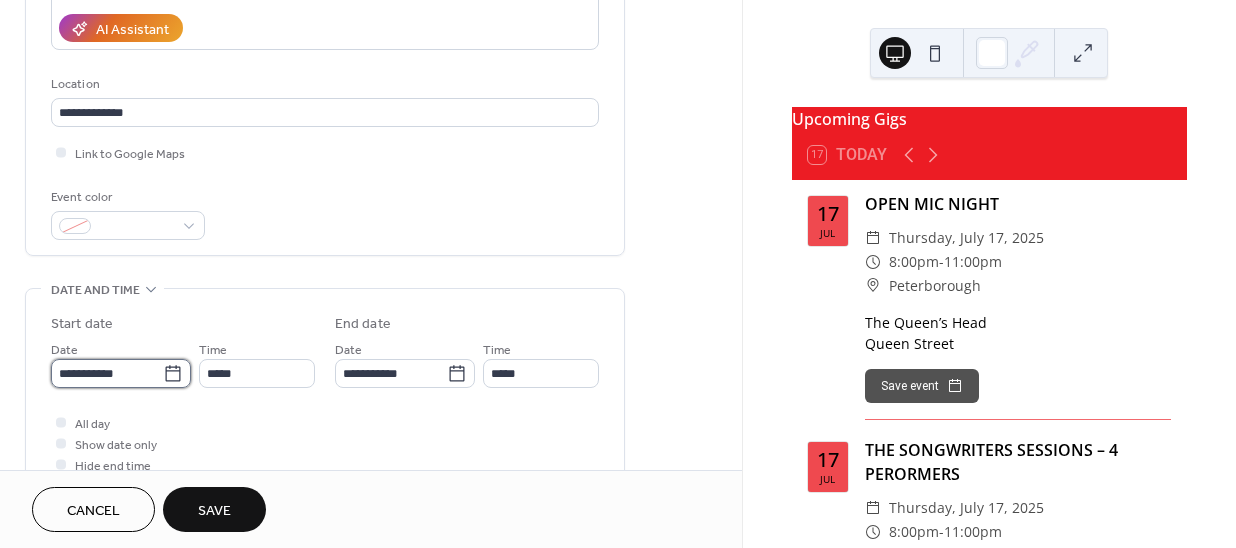 click on "**********" at bounding box center [107, 373] 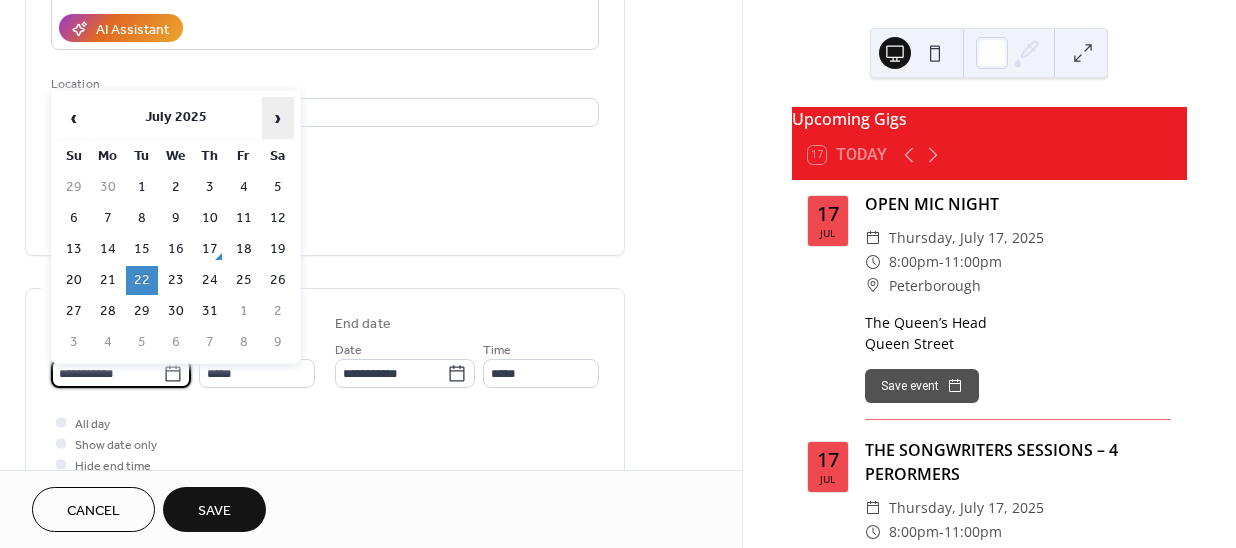 click on "›" at bounding box center [278, 118] 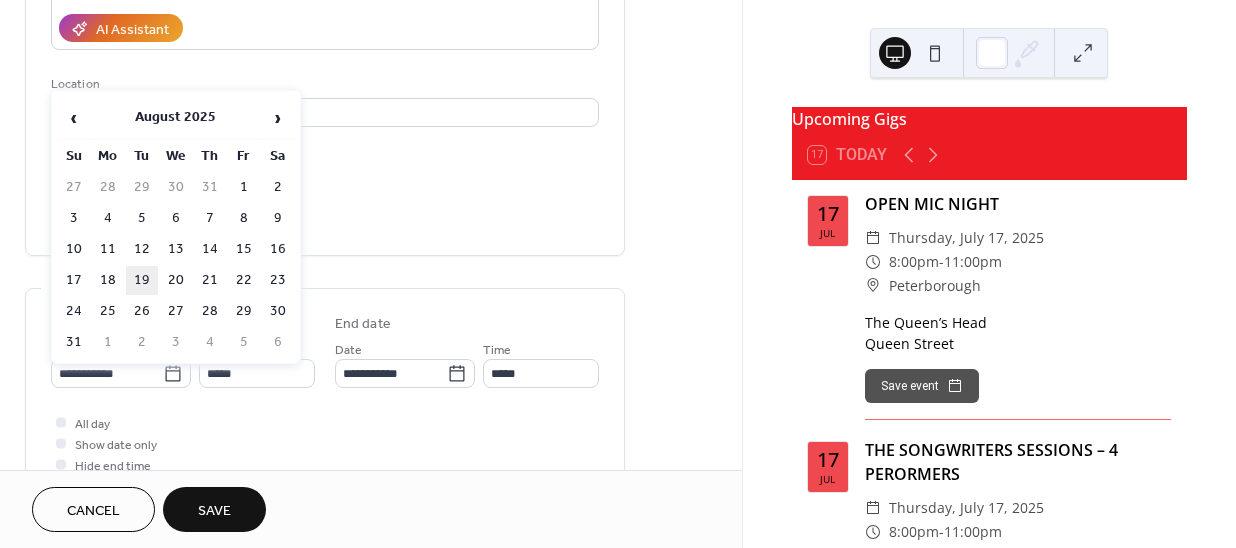 click on "19" at bounding box center [142, 280] 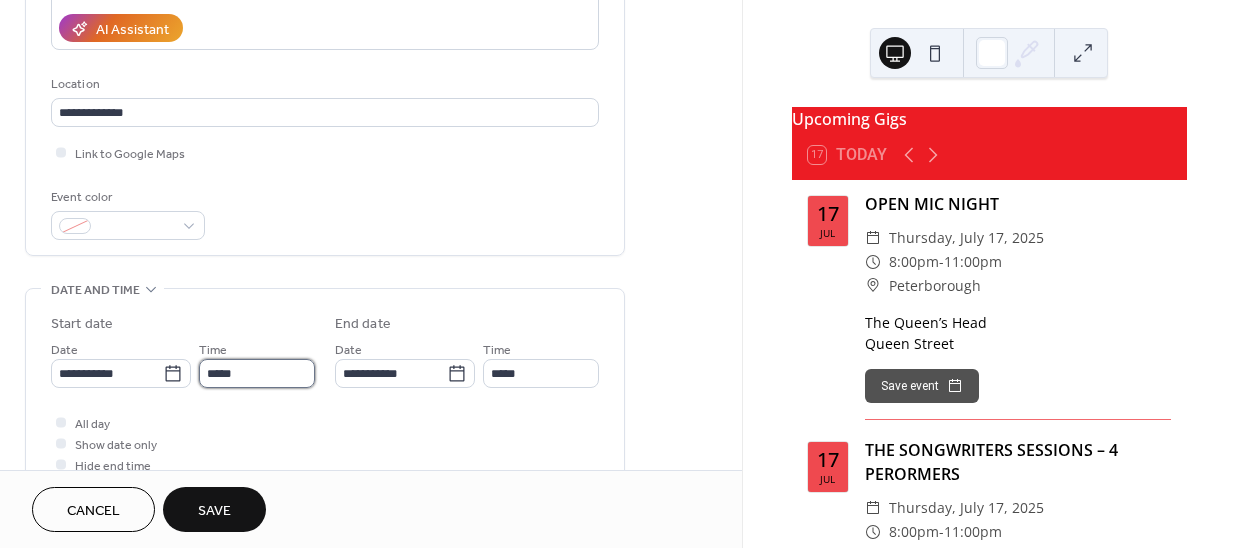 click on "*****" at bounding box center [257, 373] 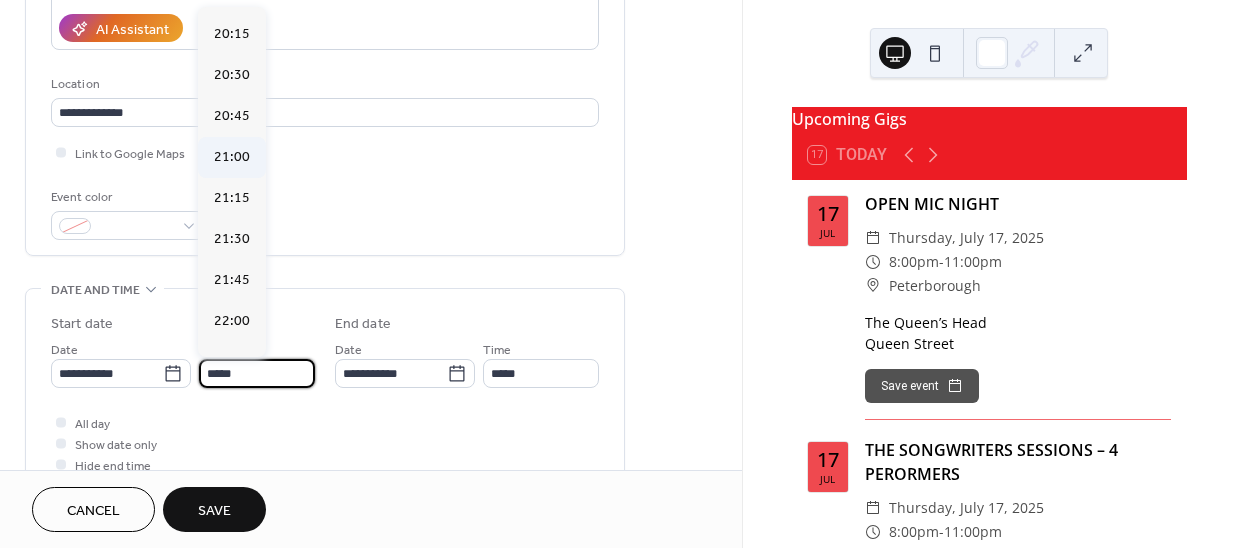 scroll, scrollTop: 3132, scrollLeft: 0, axis: vertical 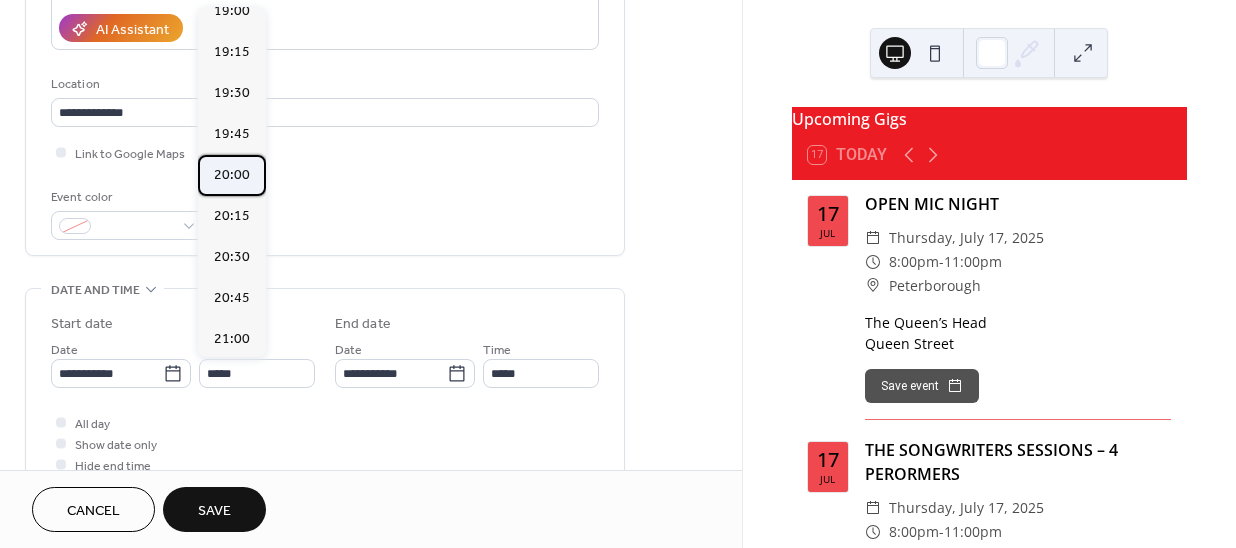 click on "20:00" at bounding box center [232, 175] 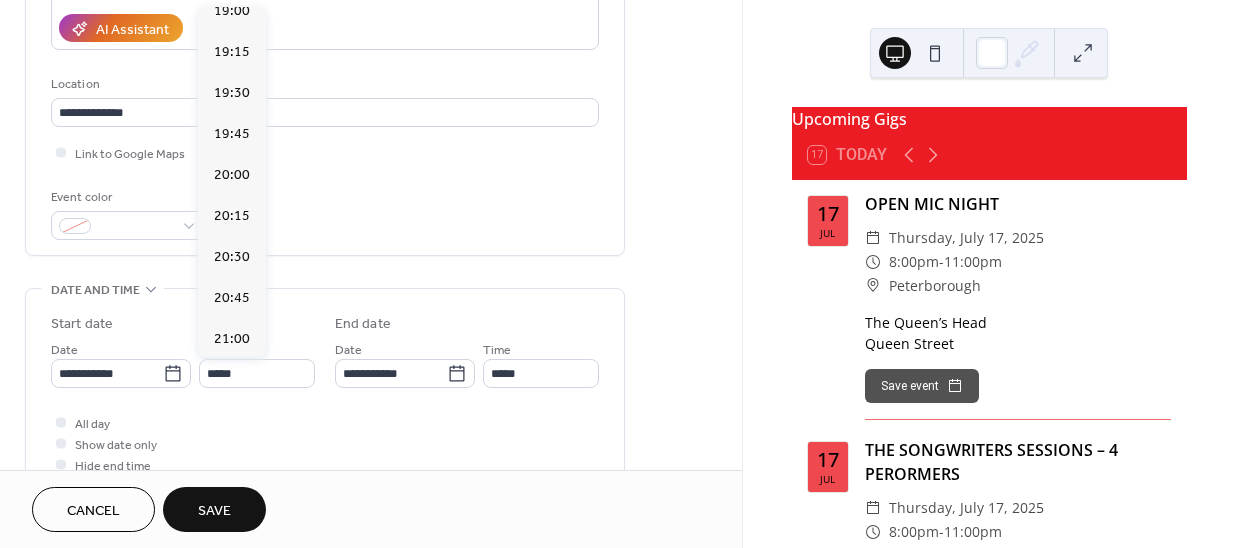 type on "*****" 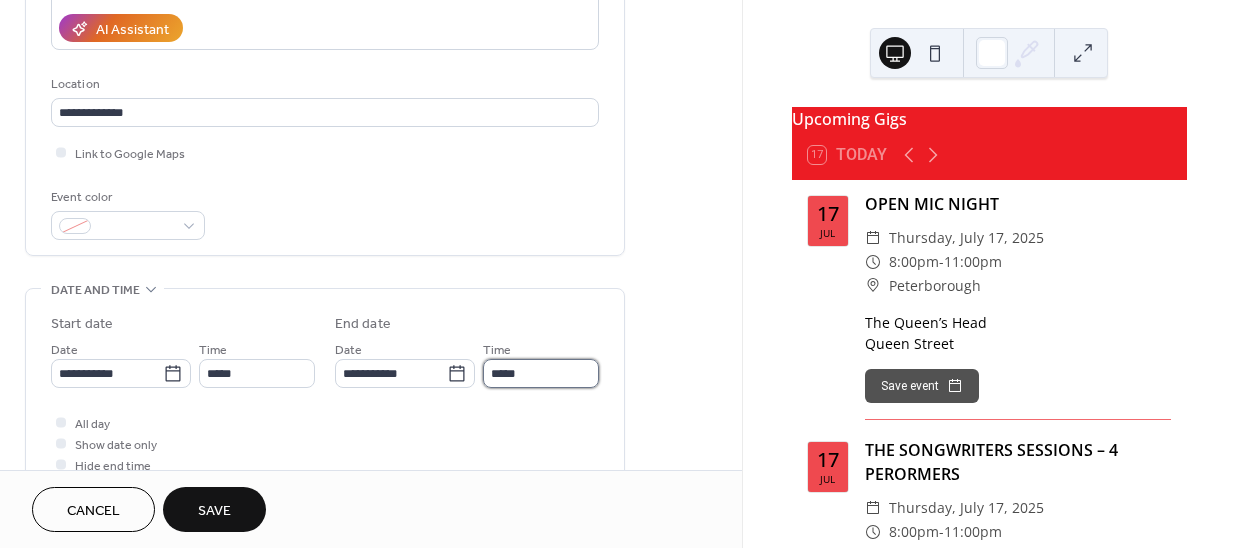 click on "*****" at bounding box center [541, 373] 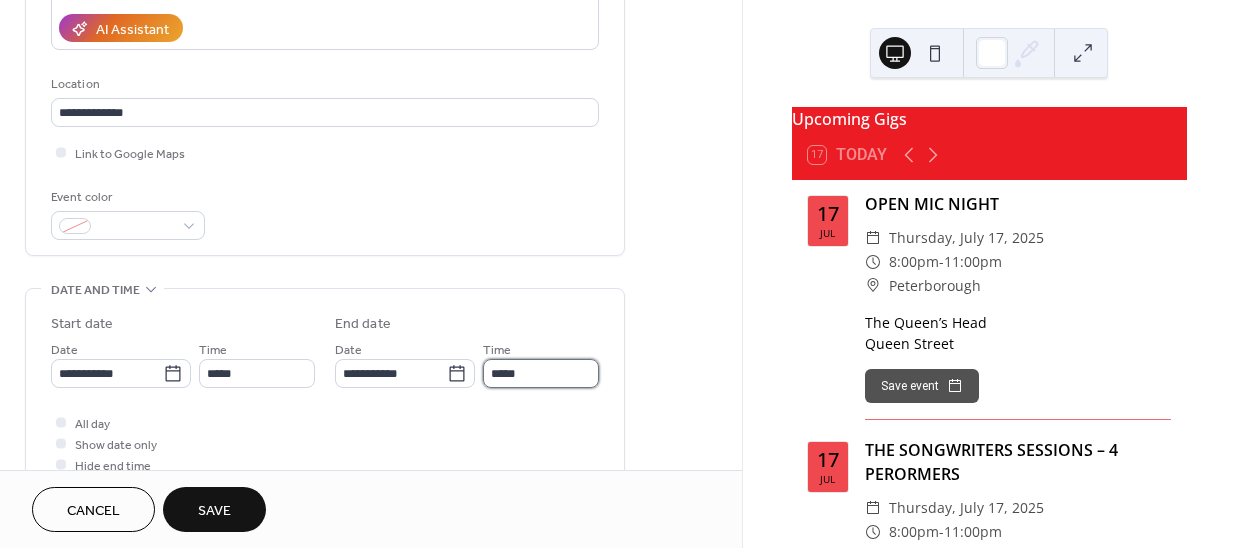click on "*****" at bounding box center (541, 373) 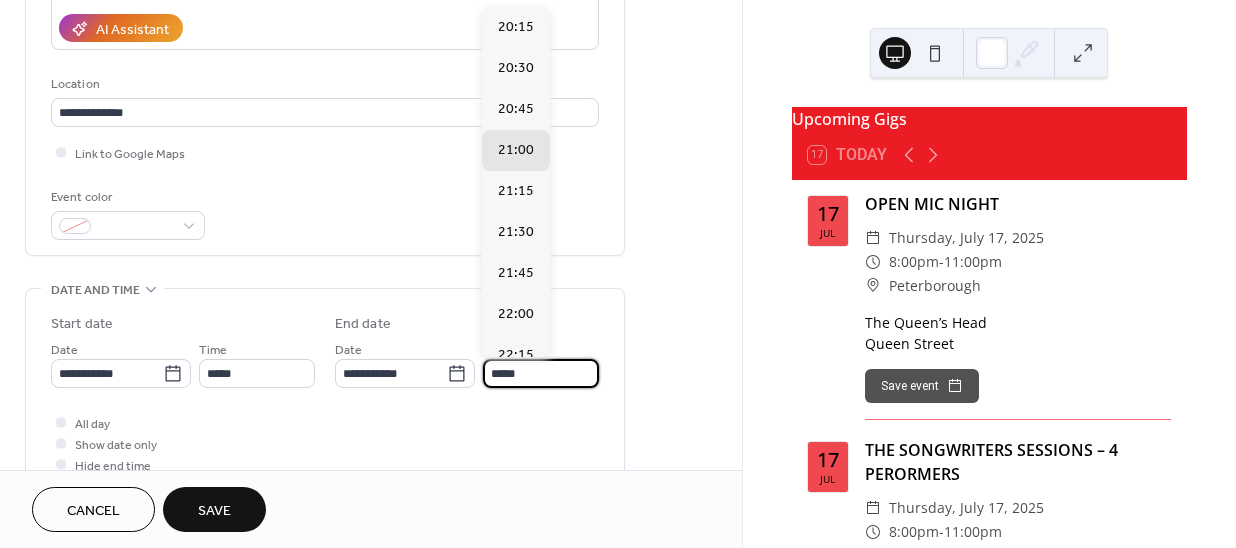 scroll, scrollTop: 259, scrollLeft: 0, axis: vertical 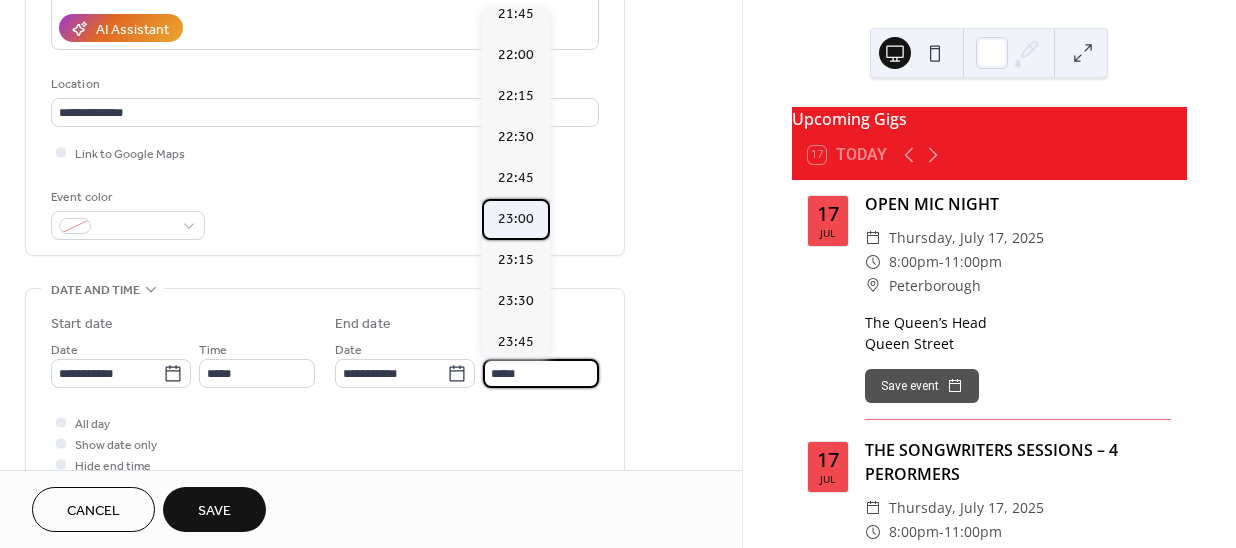 click on "23:00" at bounding box center [516, 219] 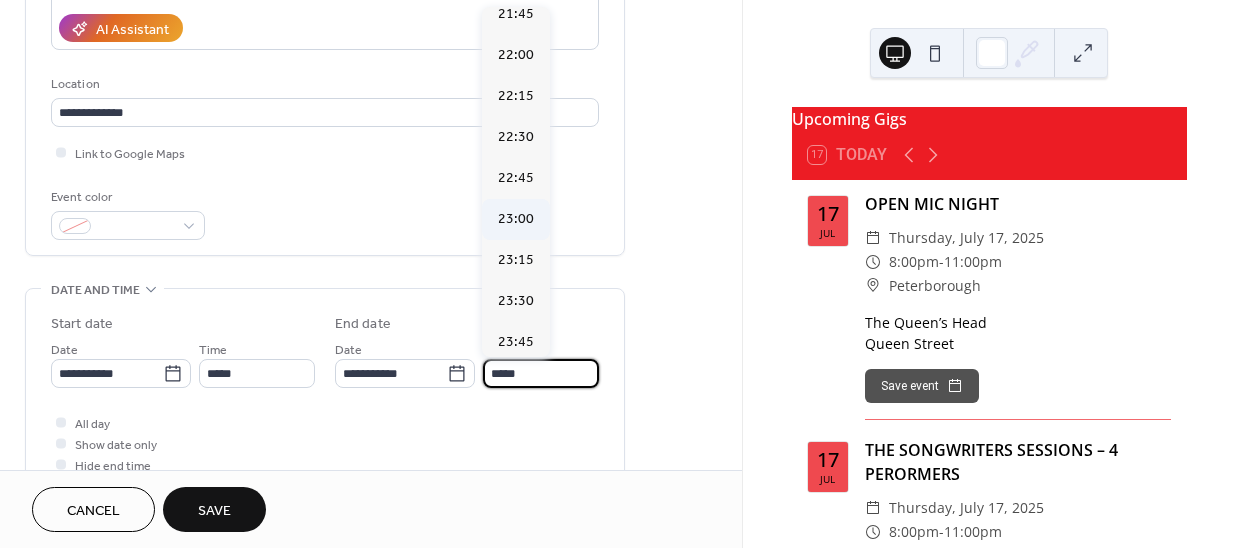 type on "*****" 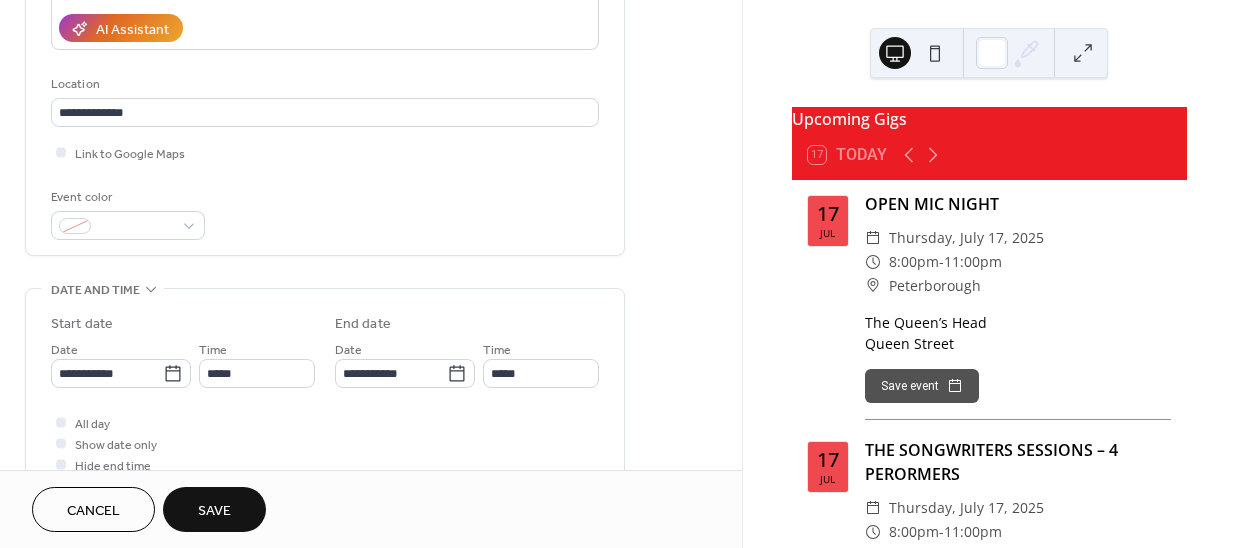 click on "Save" at bounding box center (214, 511) 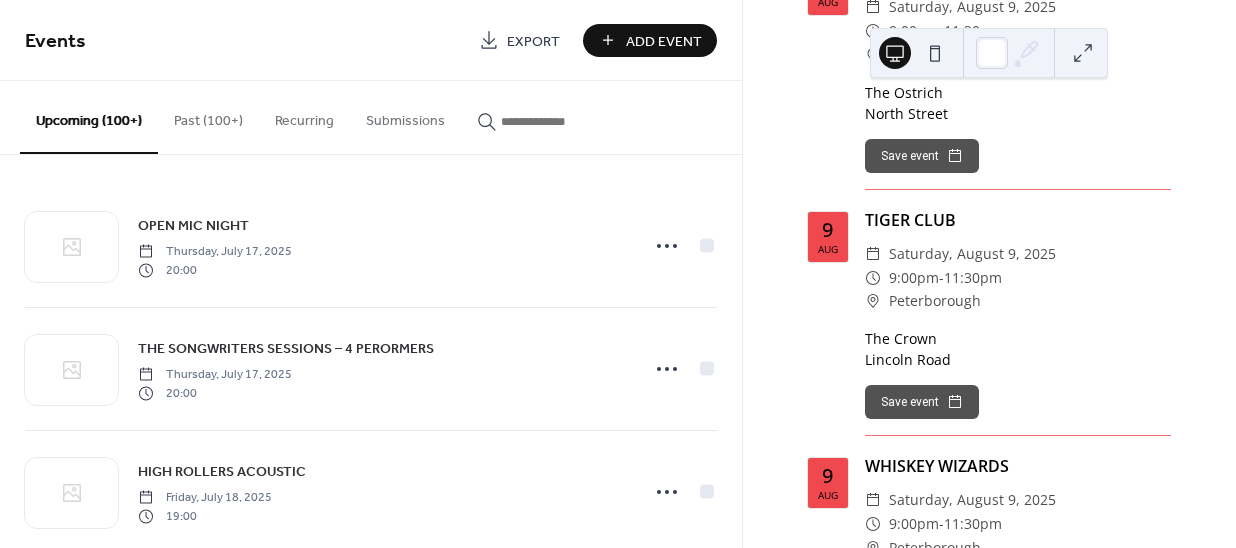 scroll, scrollTop: 24584, scrollLeft: 0, axis: vertical 